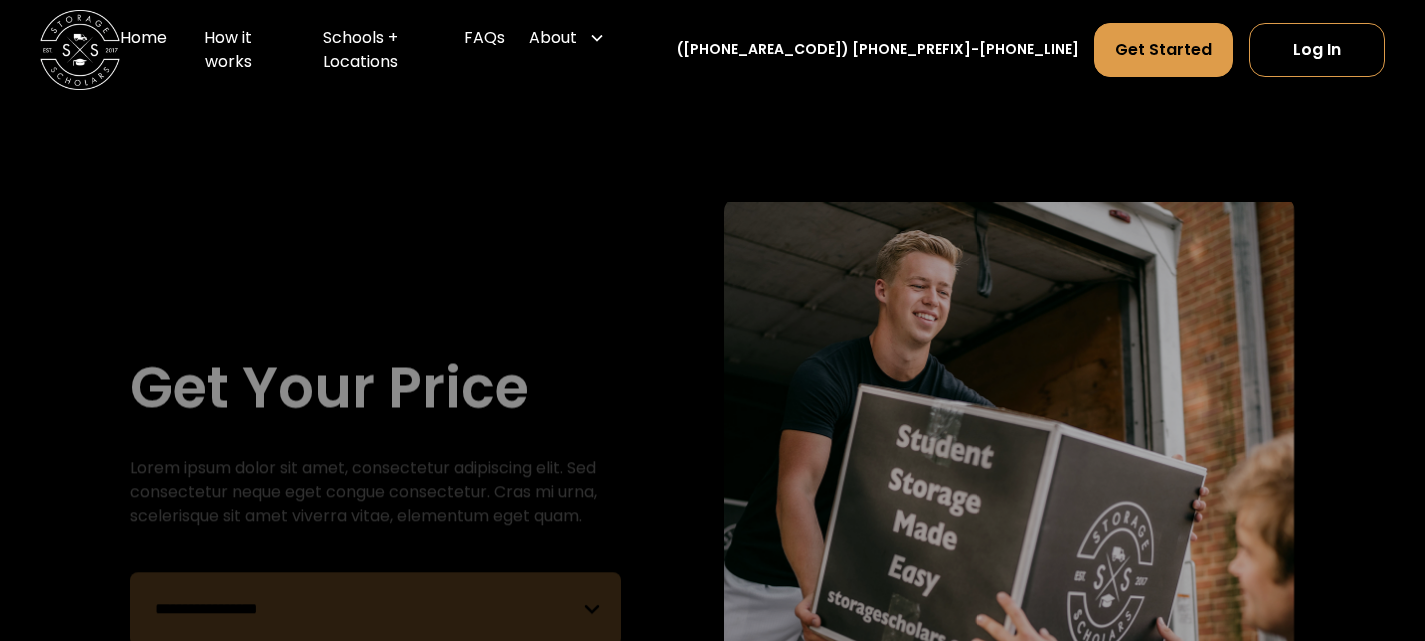 scroll, scrollTop: 0, scrollLeft: 0, axis: both 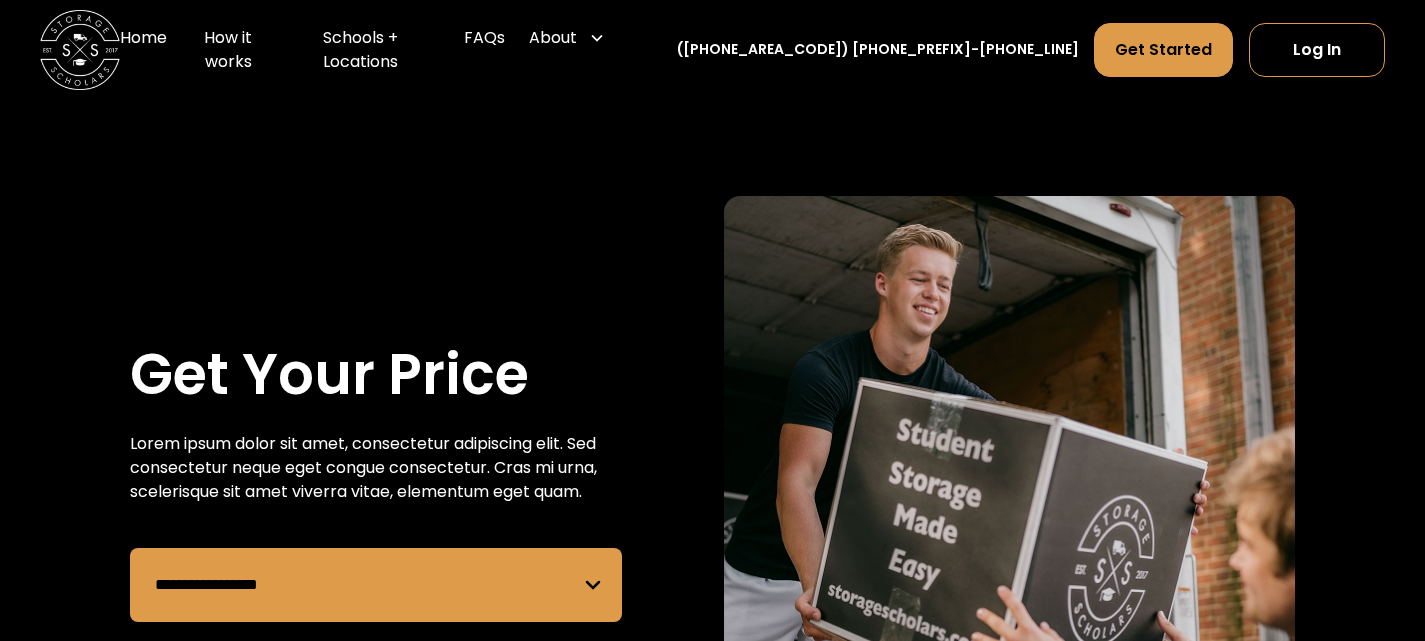 click on "**********" at bounding box center [712, 481] 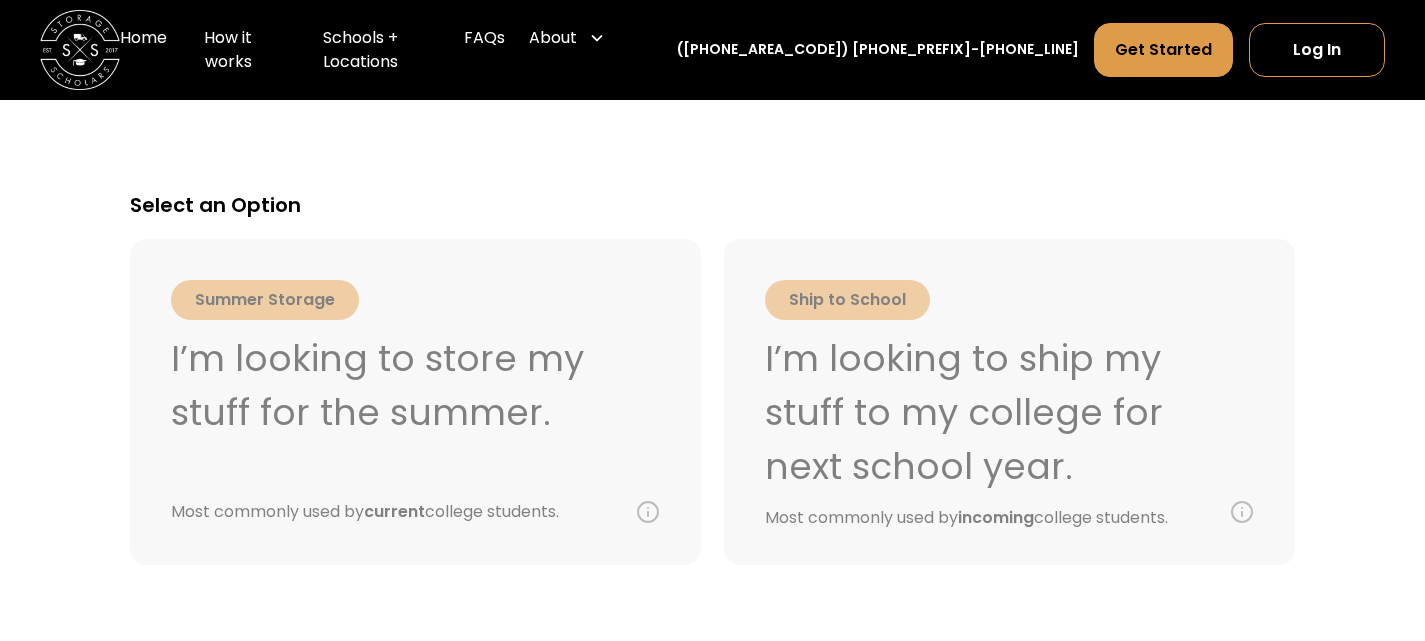 scroll, scrollTop: 763, scrollLeft: 0, axis: vertical 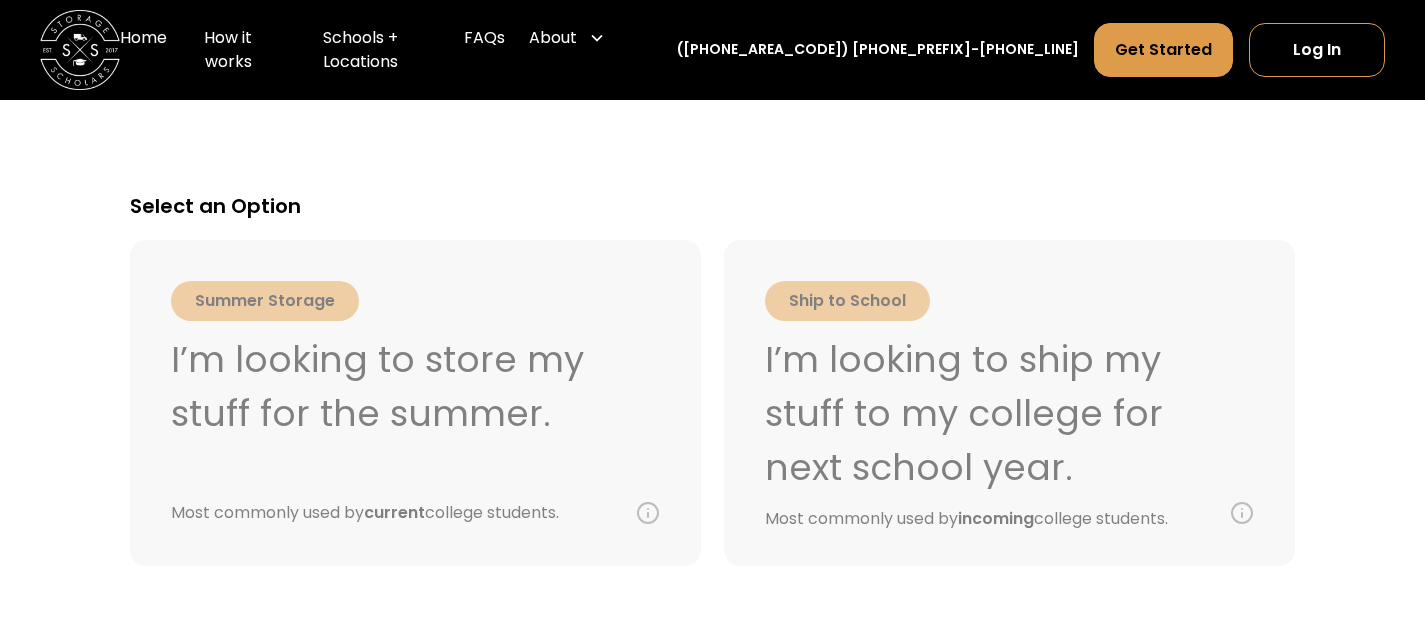 click on "Summer Storage I’m looking to store my stuff for the summer. Most commonly used by  current  college students. Summer Storage The Full-Service Move-Out Head home worry-free — we’ll handle the rest. Storage Scholars professionally picks up your items, stores them securely over the summer, and delivers them right to your new dorm or apartment when you return.No trucks to rent. No hauling boxes. No begging friends for help. Ship to School I’m looking to ship my stuff to my college for next school year. Most commonly used by  incoming  college students. Ship to School Move-In Made Simple Skip the road trip chaos and crowded mailrooms. With Storage Scholars, you can ship everything you need — whether it’s packed at home or ordered online — and have it ready and waiting for you when you move in. Tab How Summer Storage Works Step 1 Ship Boxes from Home Send us your own boxes or we can ship you a kit of empty boxes to make packing easier. FedEx can even pick-up from your house! Step 2 Step 3 Step 4 Tab" at bounding box center (712, 403) 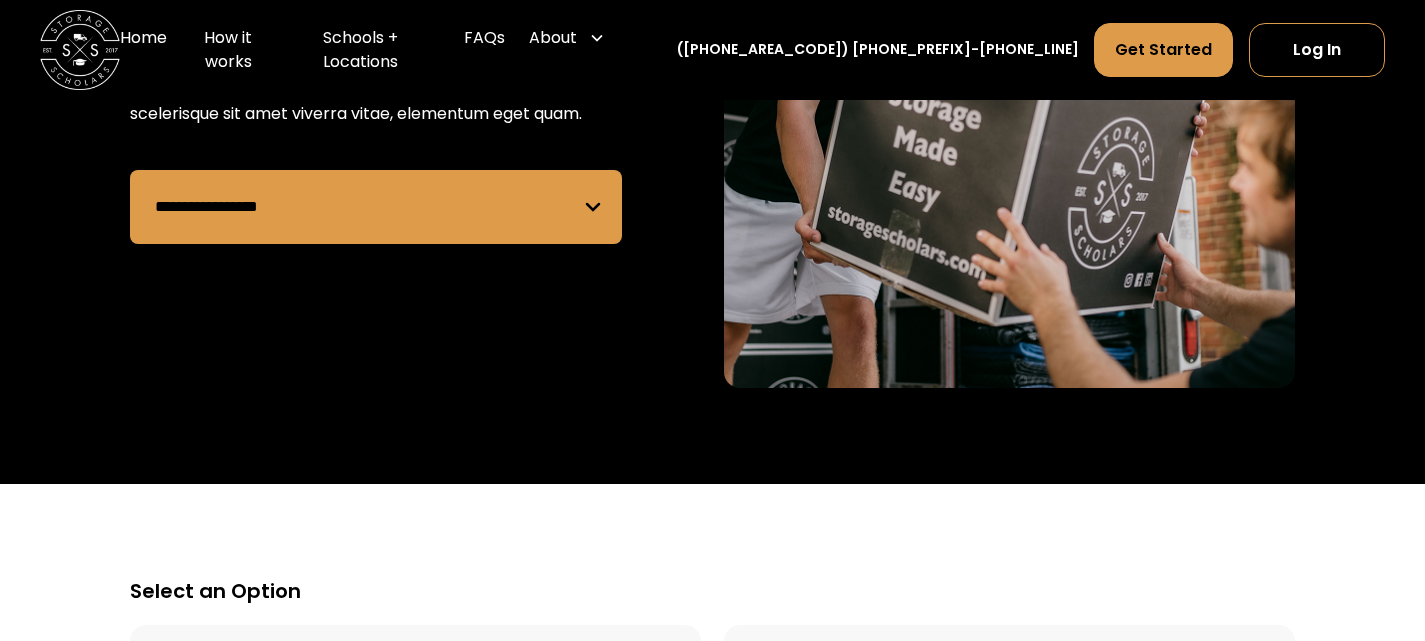 scroll, scrollTop: 350, scrollLeft: 0, axis: vertical 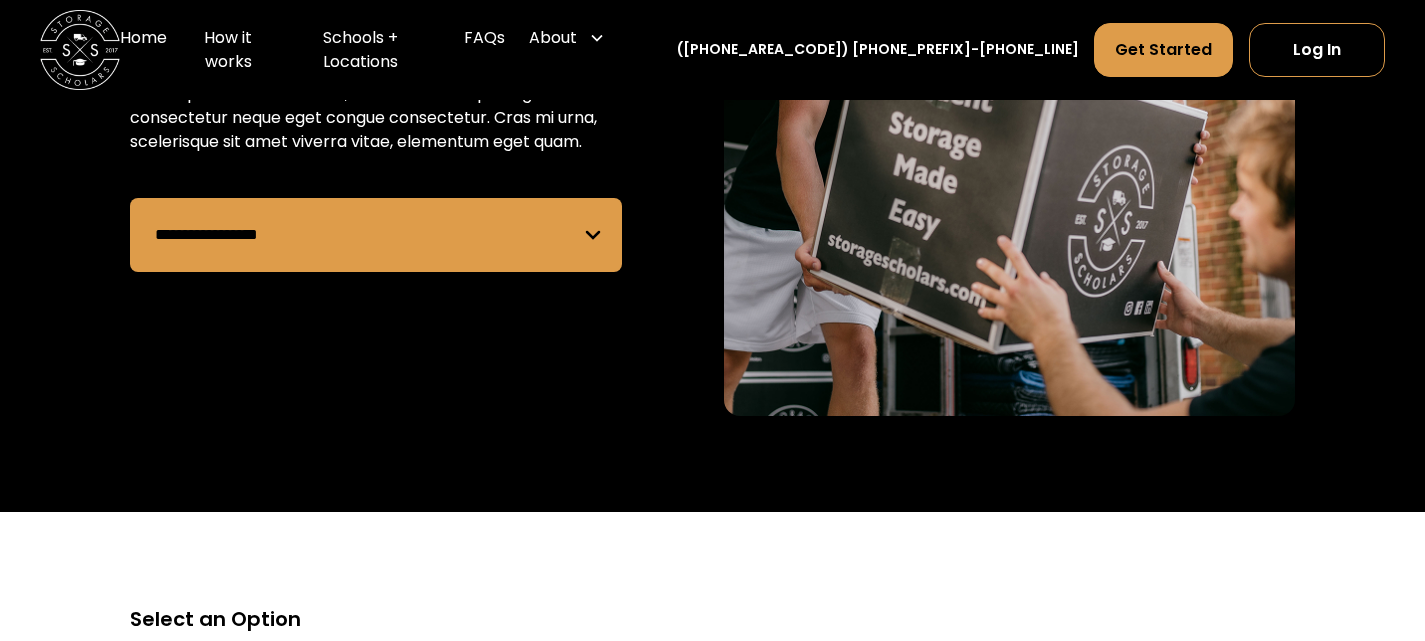 click on "**********" at bounding box center [375, 235] 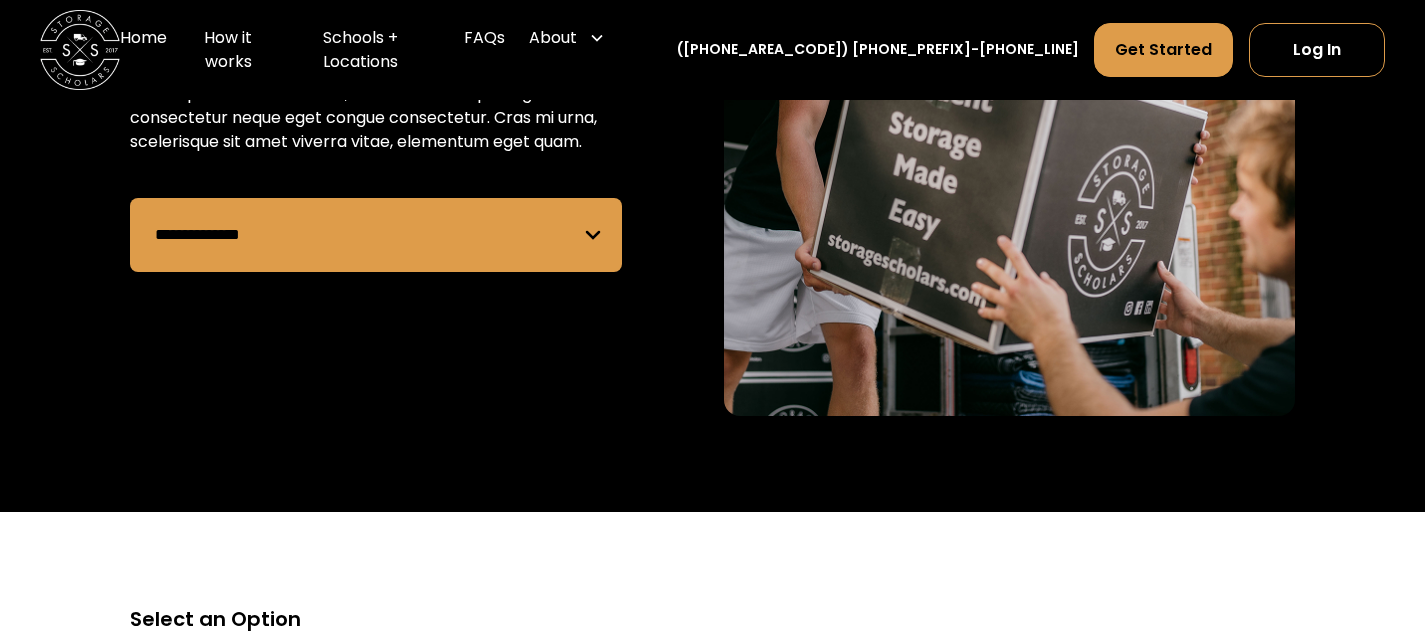 click on "**********" at bounding box center [375, 235] 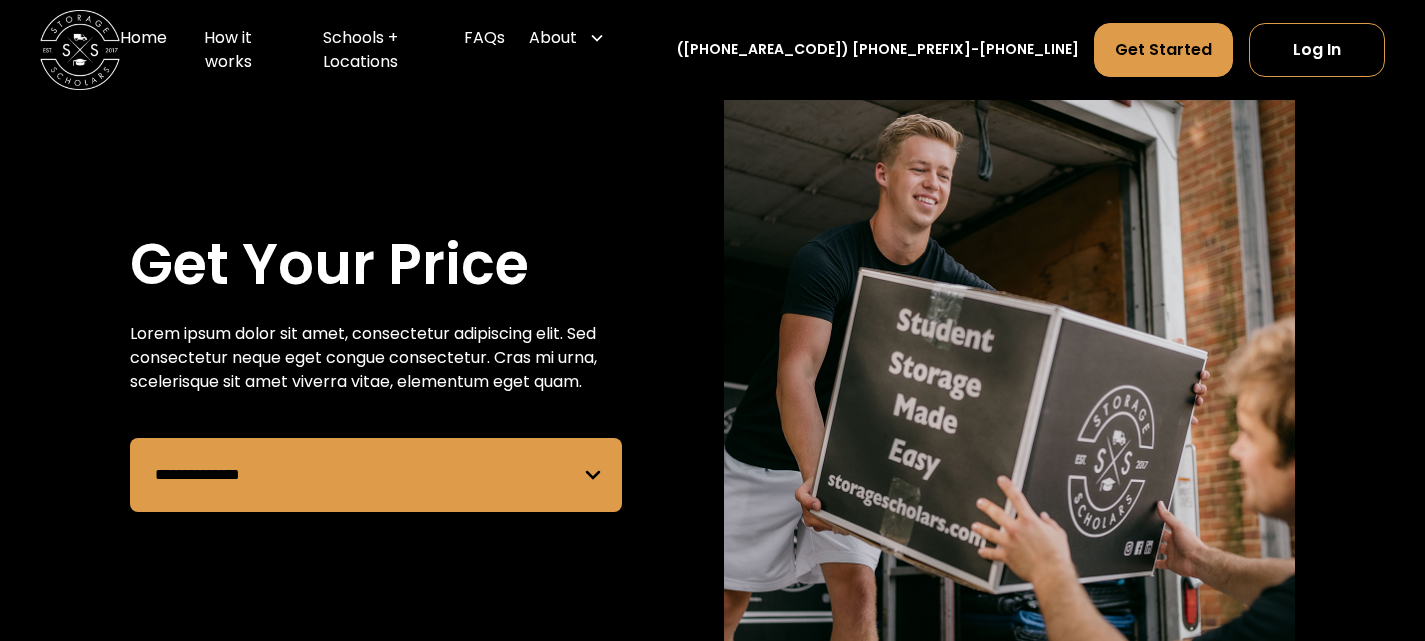 scroll, scrollTop: 109, scrollLeft: 0, axis: vertical 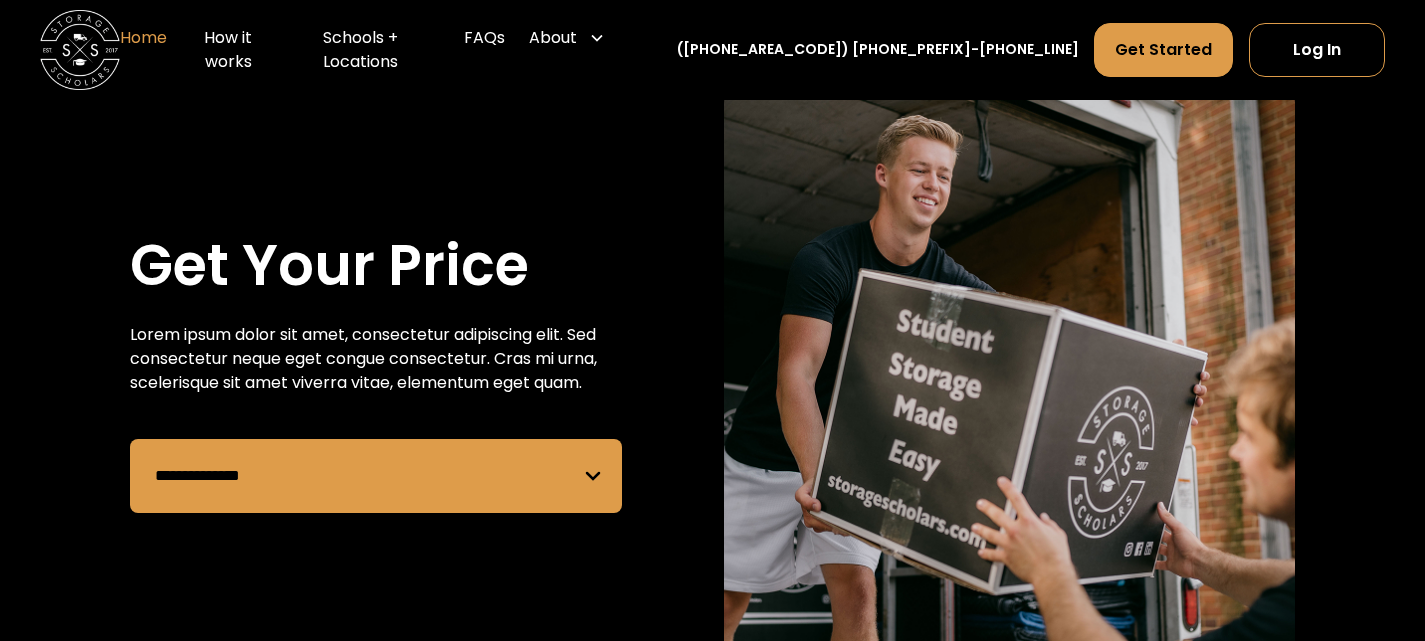 click on "Home" at bounding box center (143, 50) 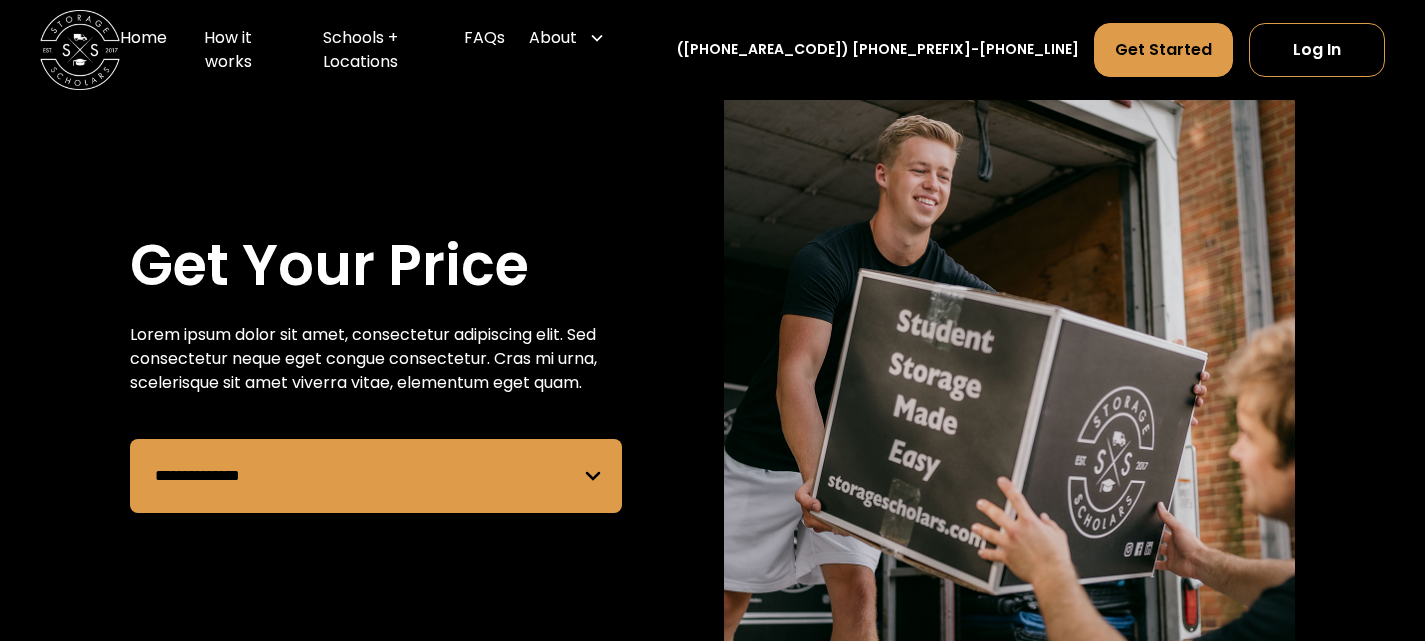 click on "**********" at bounding box center (375, 476) 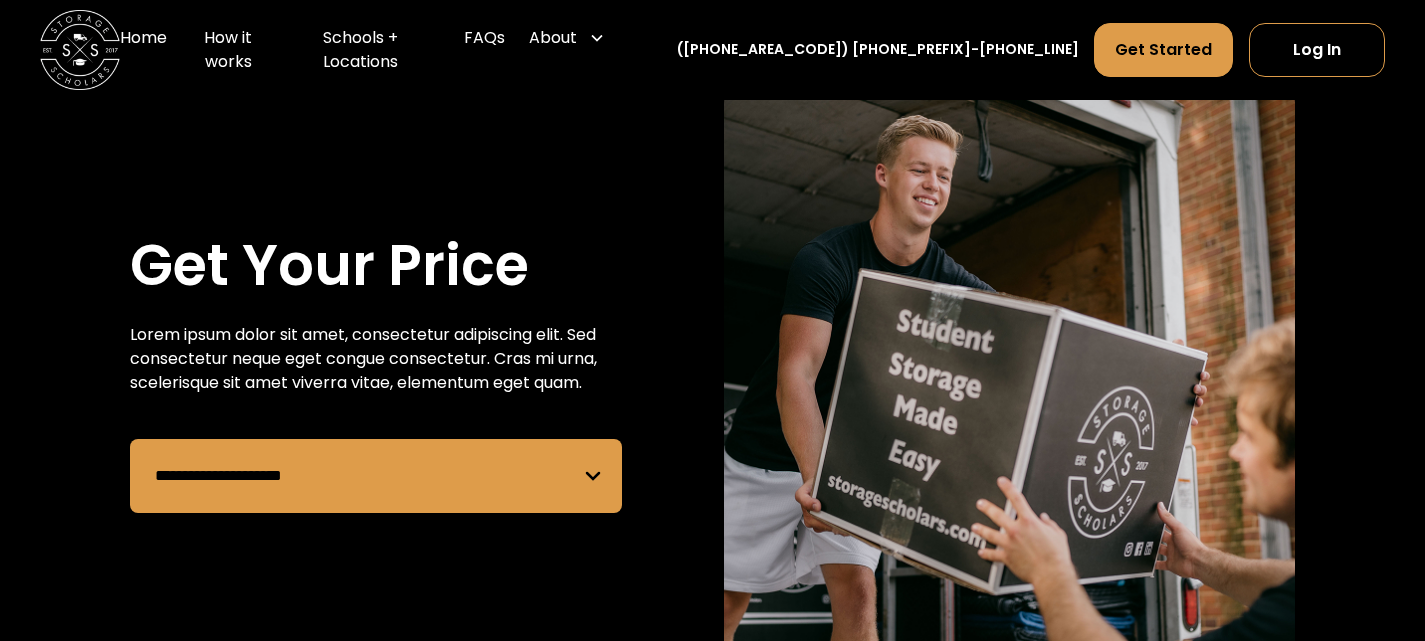 click on "**********" at bounding box center [375, 476] 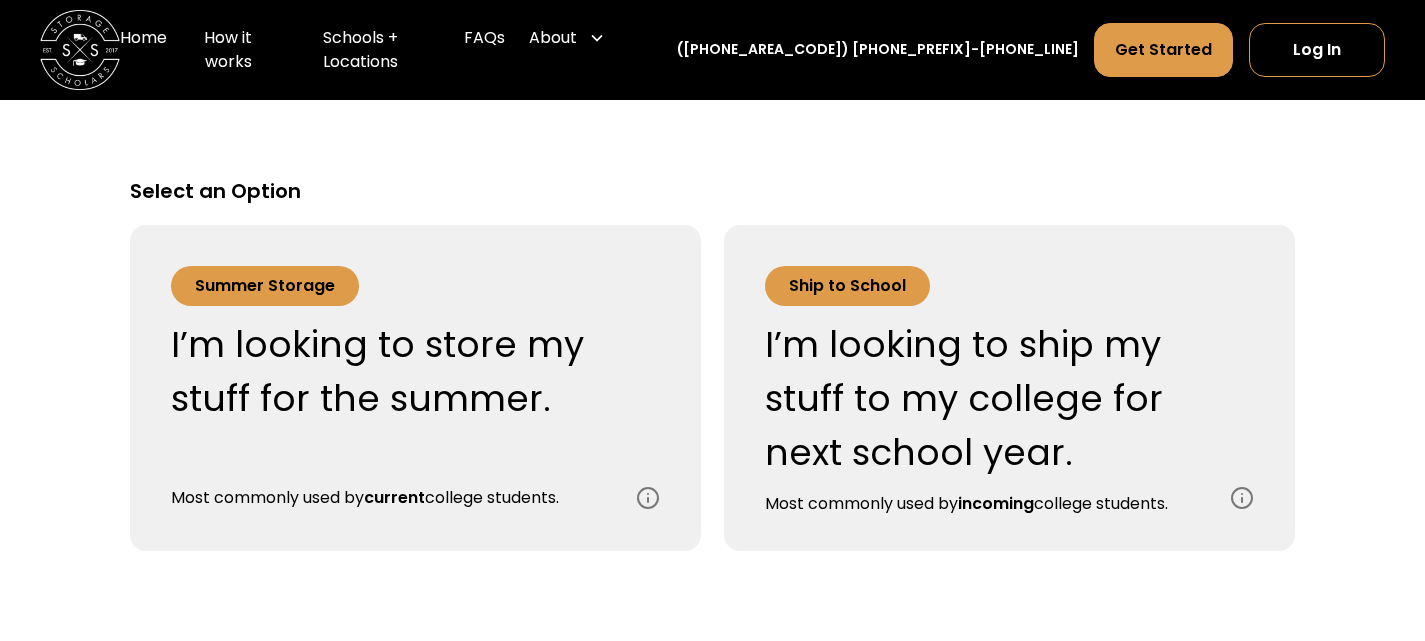 scroll, scrollTop: 779, scrollLeft: 0, axis: vertical 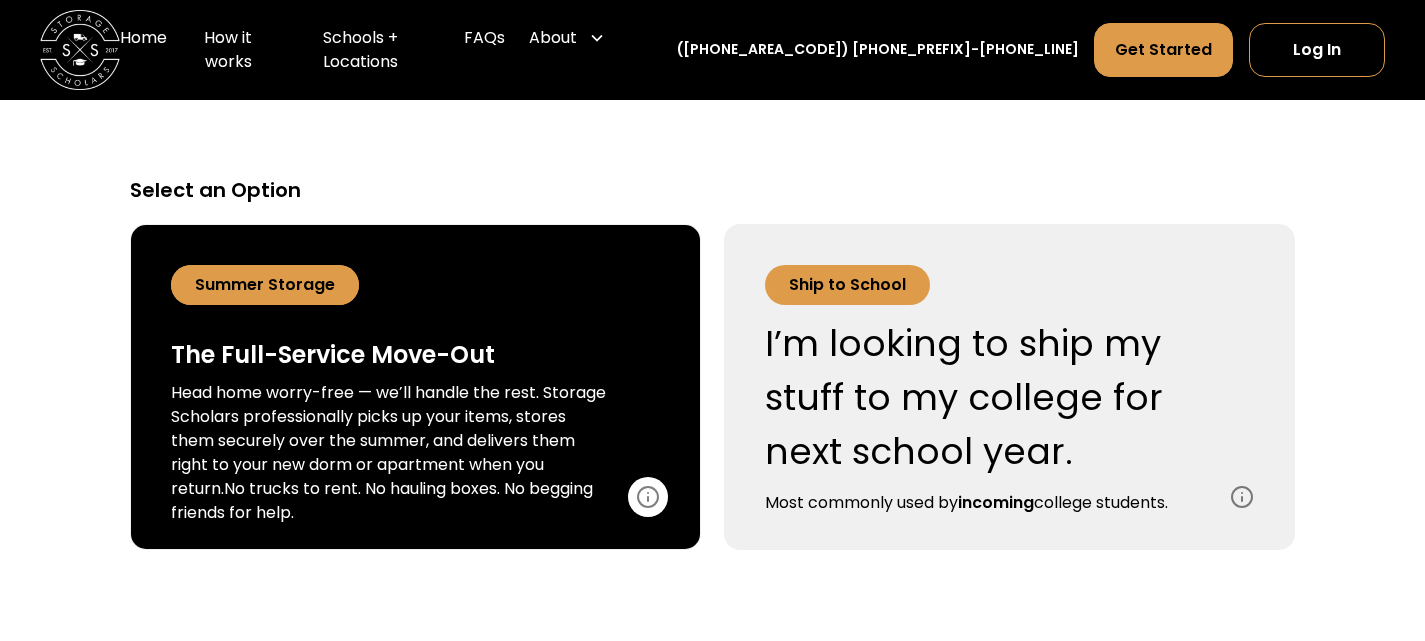 click 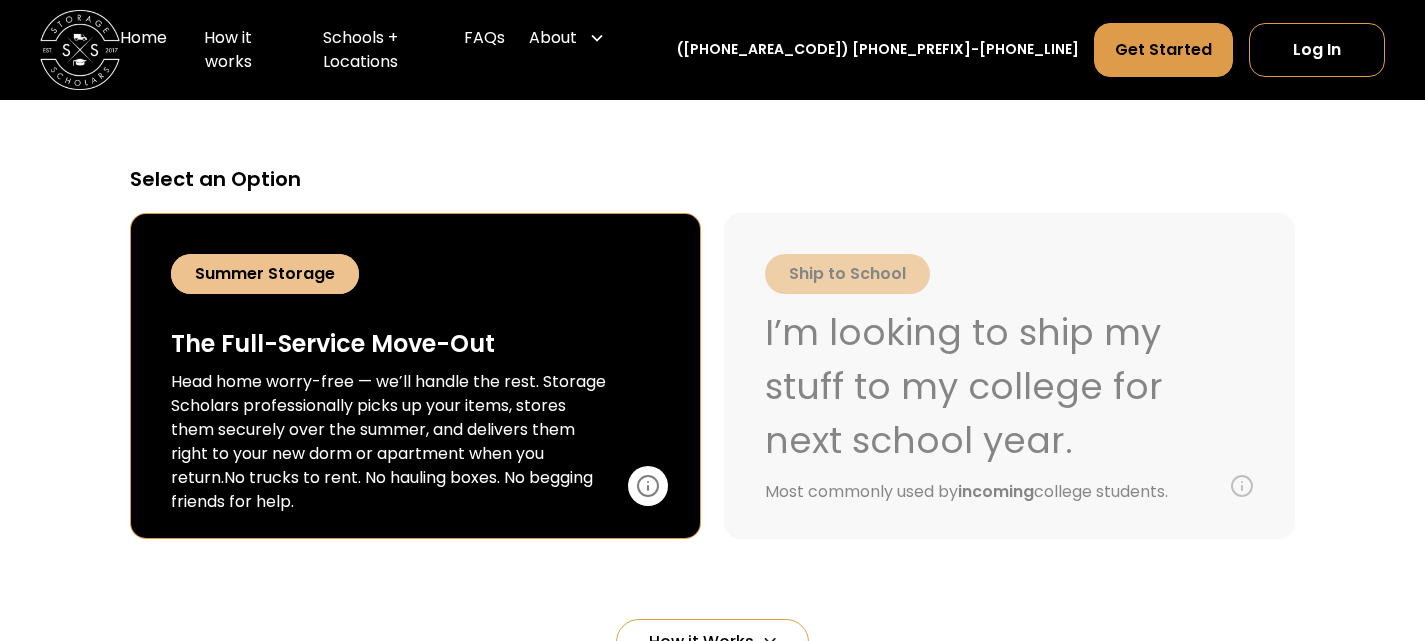 scroll, scrollTop: 773, scrollLeft: 0, axis: vertical 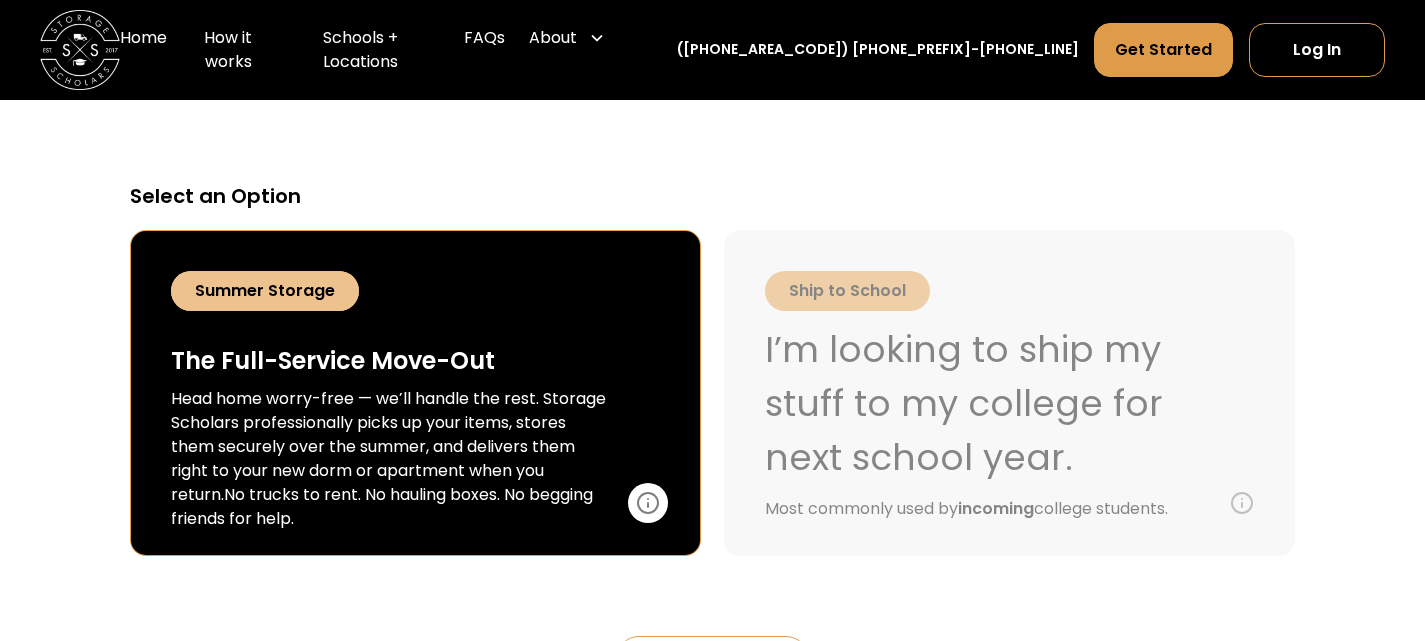 click 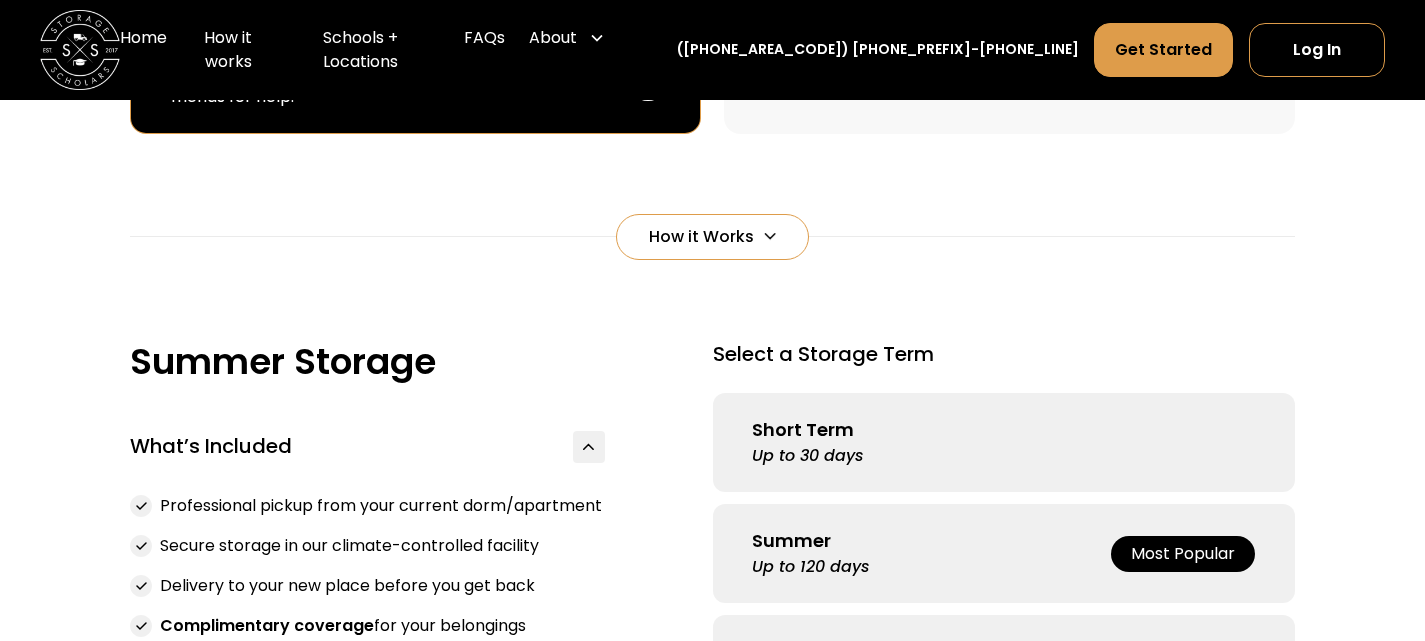 click on "How Summer Storage Works Step 1 Ship Boxes from Home Send us your own boxes or we can ship you a kit of empty boxes to make packing easier. FedEx can even pick-up from your house! Step 2 Buy Online and Ship Shop online and put the Storage Scholars facility as your shipping address. Step 3 We Receive & Store We receive and store your boxes other the summer. Step 4 Delivery in Room Our team will deliver everything to your room on or before your move-in date. How it Works Summer Storage What’s Included Professional pickup from your current dorm/apartment Secure storage in our climate-controlled facility Delivery to your new place before you get back Complimentary coverage for your belongings Digital inventory tracking so you know what’s stored Text updates every step of the way Select a Storage Term Short Term Up to 30 days Summer Up to 120 days Most Popular Abroad Up to 270 days Tab Select a Pricing Plan Packages Prepay and save! Per Item Pay after service Tab Packages & Pricing Prepay and save! Bronze $ $" at bounding box center (712, 430) 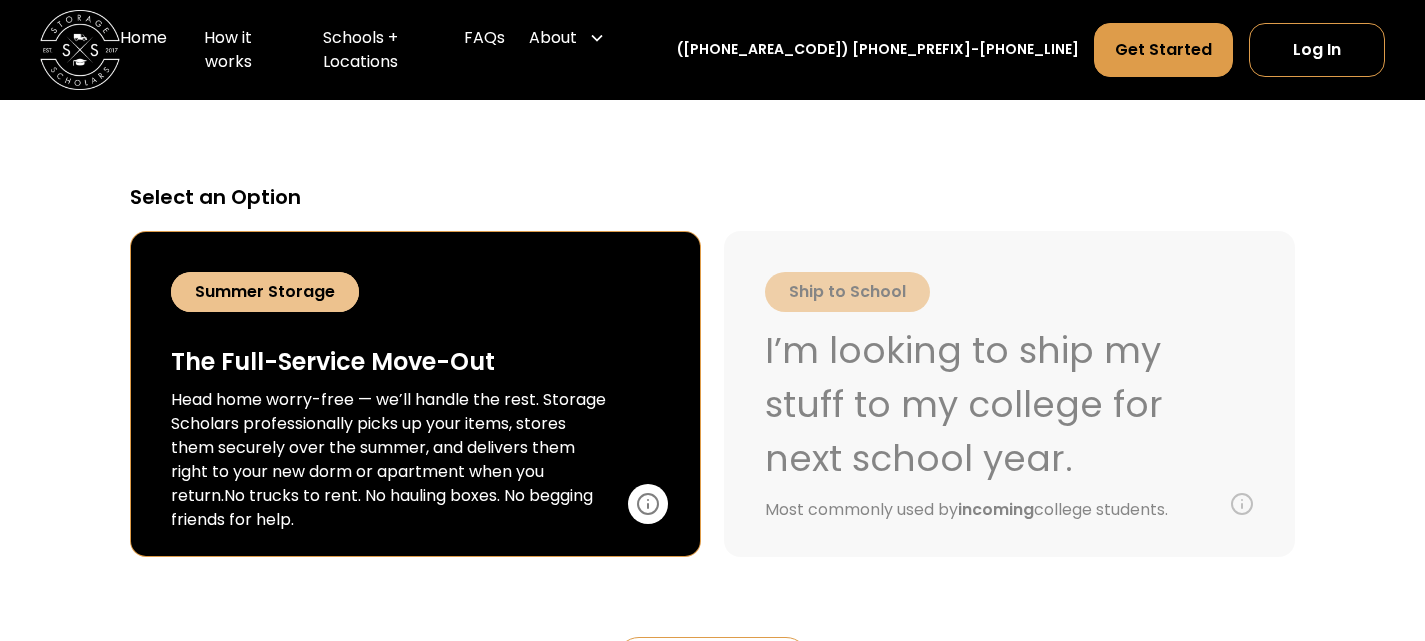 scroll, scrollTop: 770, scrollLeft: 0, axis: vertical 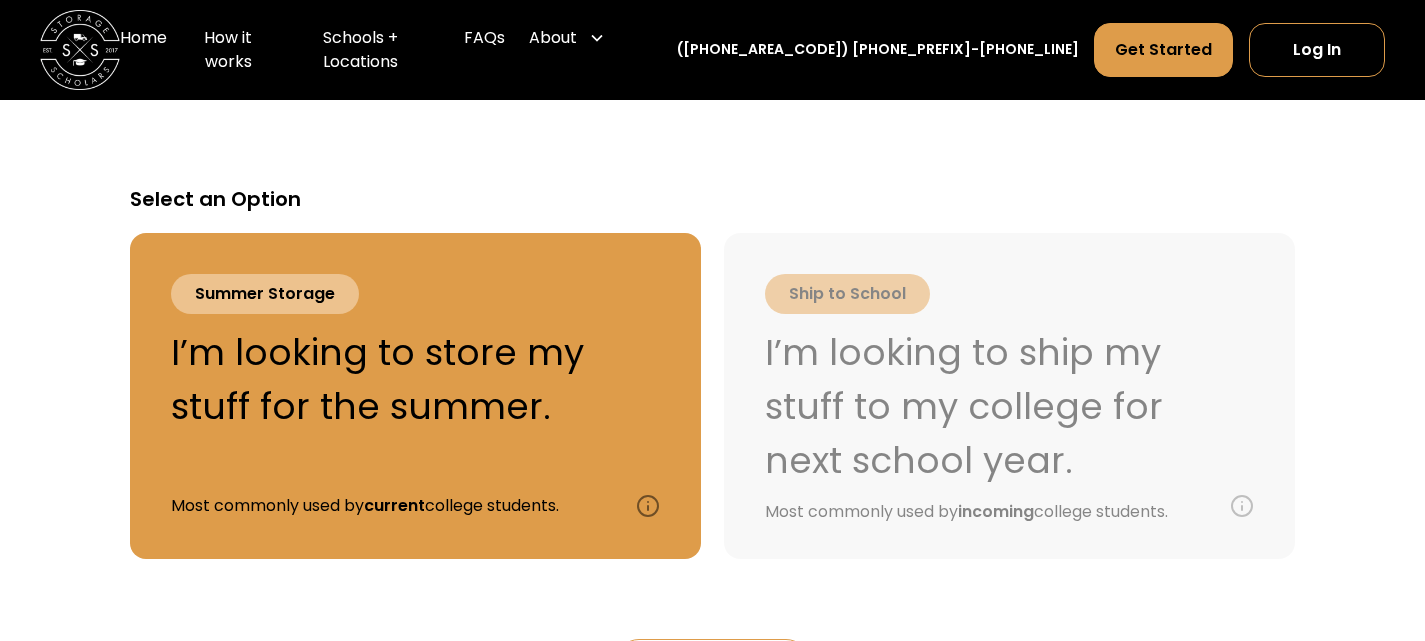 click on "Ship to School I’m looking to ship my stuff to my college for next school year. Most commonly used by  incoming  college students. Ship to School Move-In Made Simple Skip the road trip chaos and crowded mailrooms. With Storage Scholars, you can ship everything you need — whether it’s packed at home or ordered online — and have it ready and waiting for you when you move in. Tab How Summer Storage Works Step 1 Ship Boxes from Home Send us your own boxes or we can ship you a kit of empty boxes to make packing easier. FedEx can even pick-up from your house! Step 2 $" at bounding box center [712, 679] 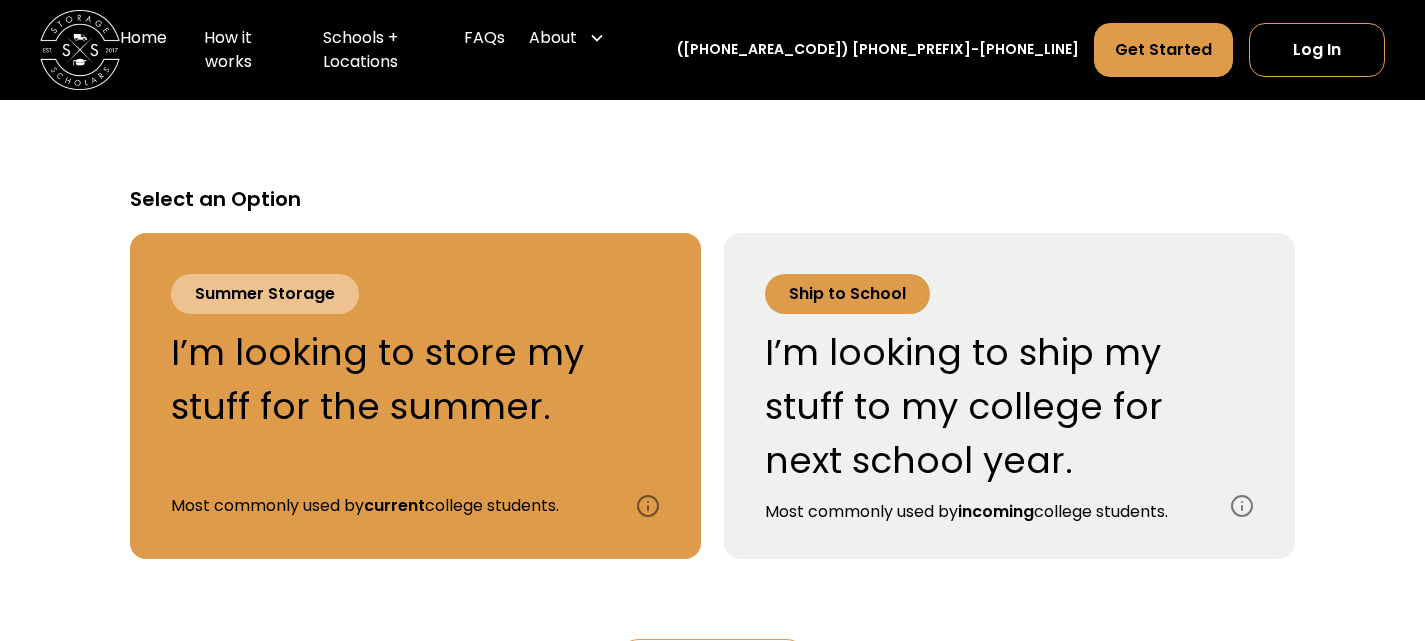 click on "Ship to School I’m looking to ship my stuff to my college for next school year. Most commonly used by  incoming  college students." at bounding box center (985, 396) 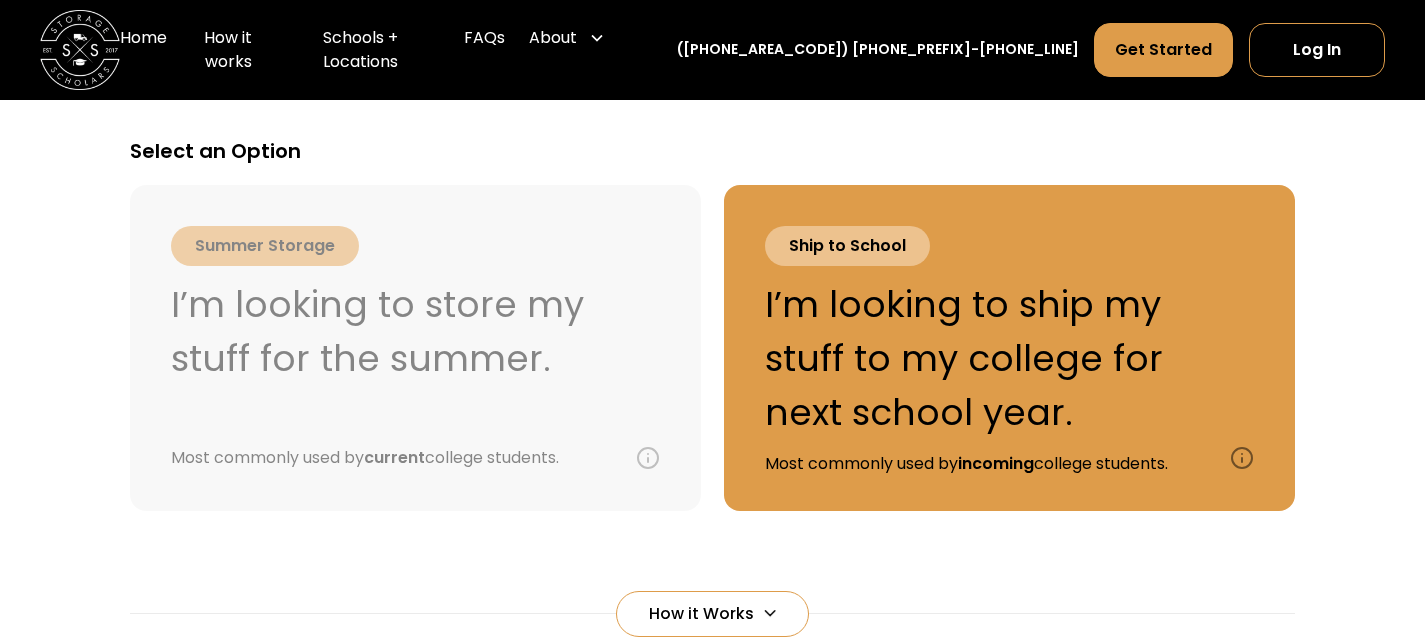 scroll, scrollTop: 799, scrollLeft: 0, axis: vertical 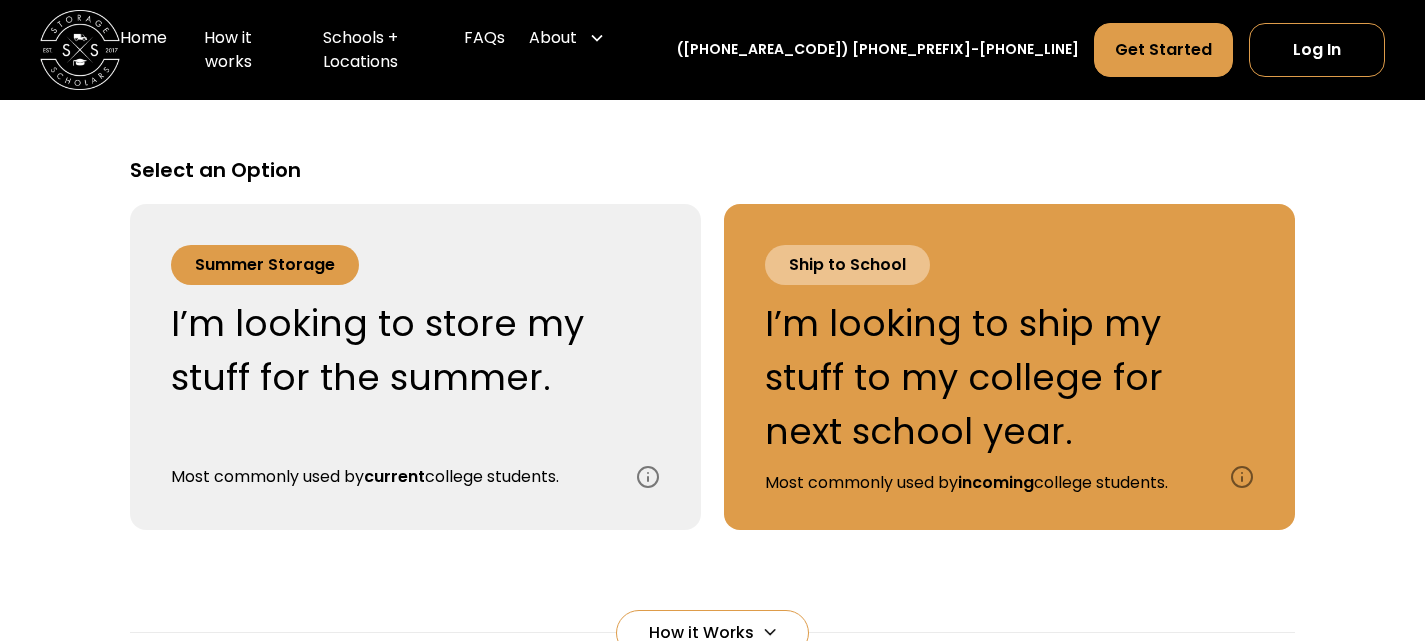 click on "Summer Storage I’m looking to store my stuff for the summer. Most commonly used by  current  college students." at bounding box center [391, 367] 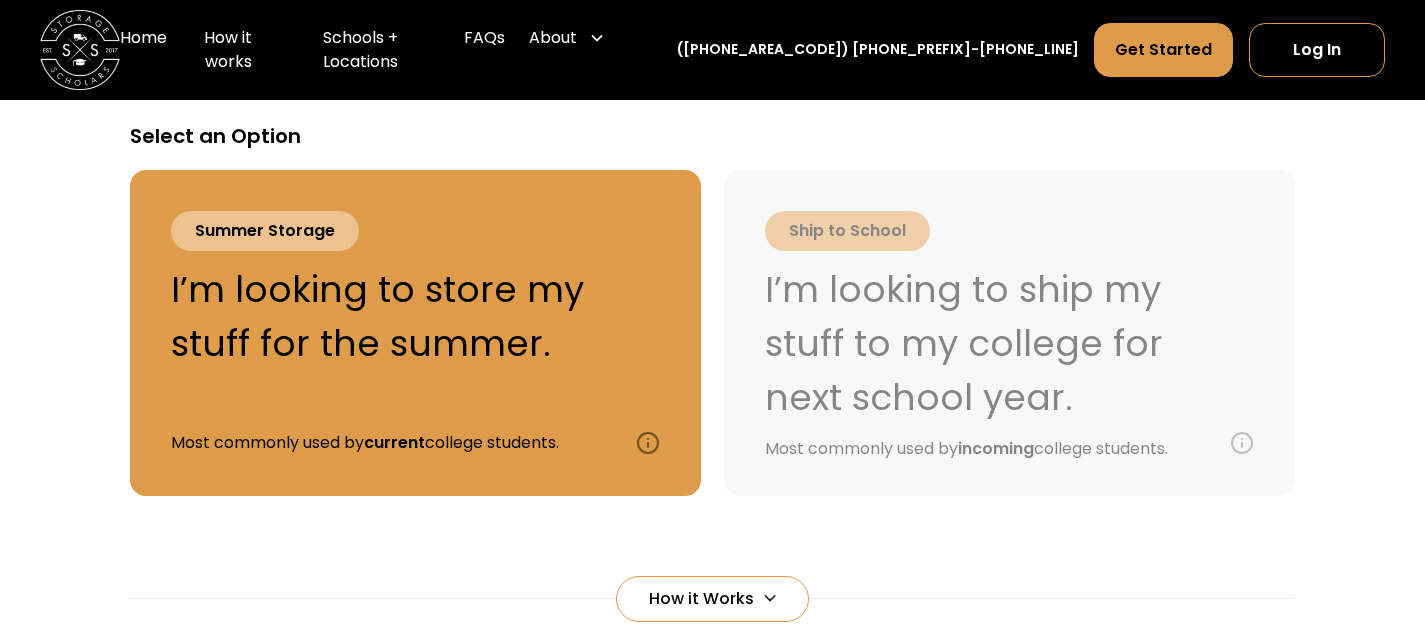 scroll, scrollTop: 832, scrollLeft: 0, axis: vertical 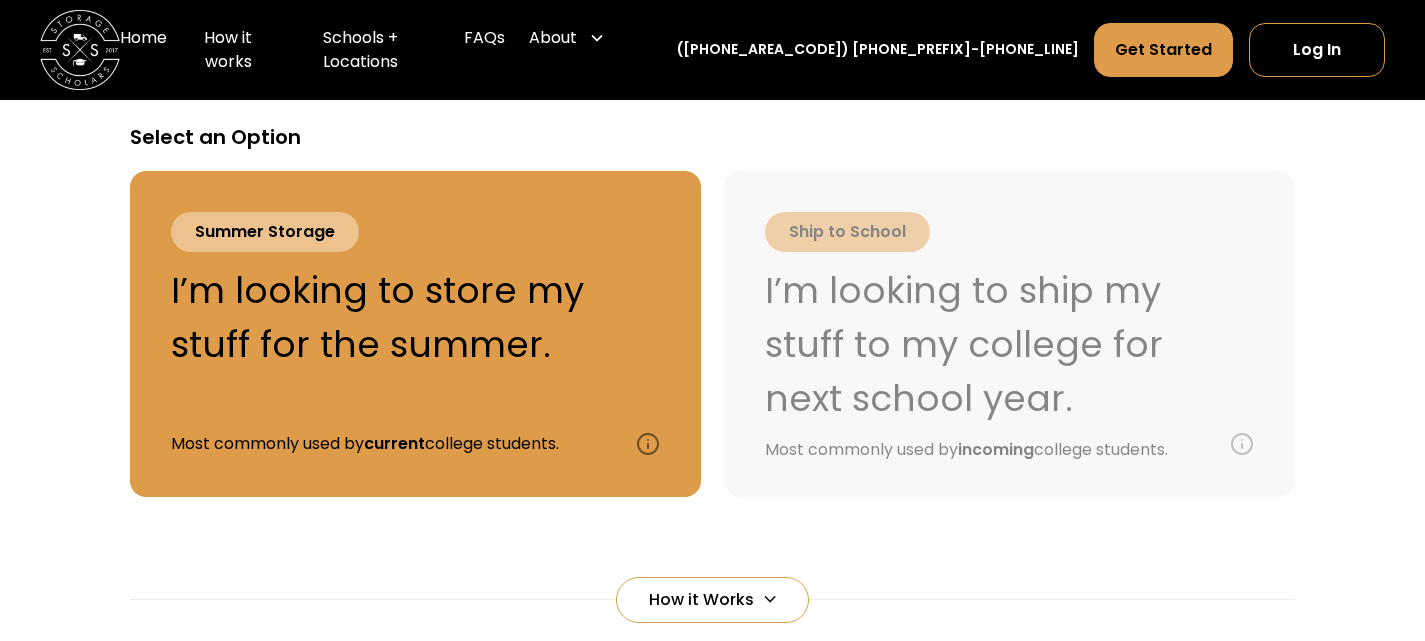 click on "Summer Storage I’m looking to store my stuff for the summer. Most commonly used by  current  college students." at bounding box center [391, 334] 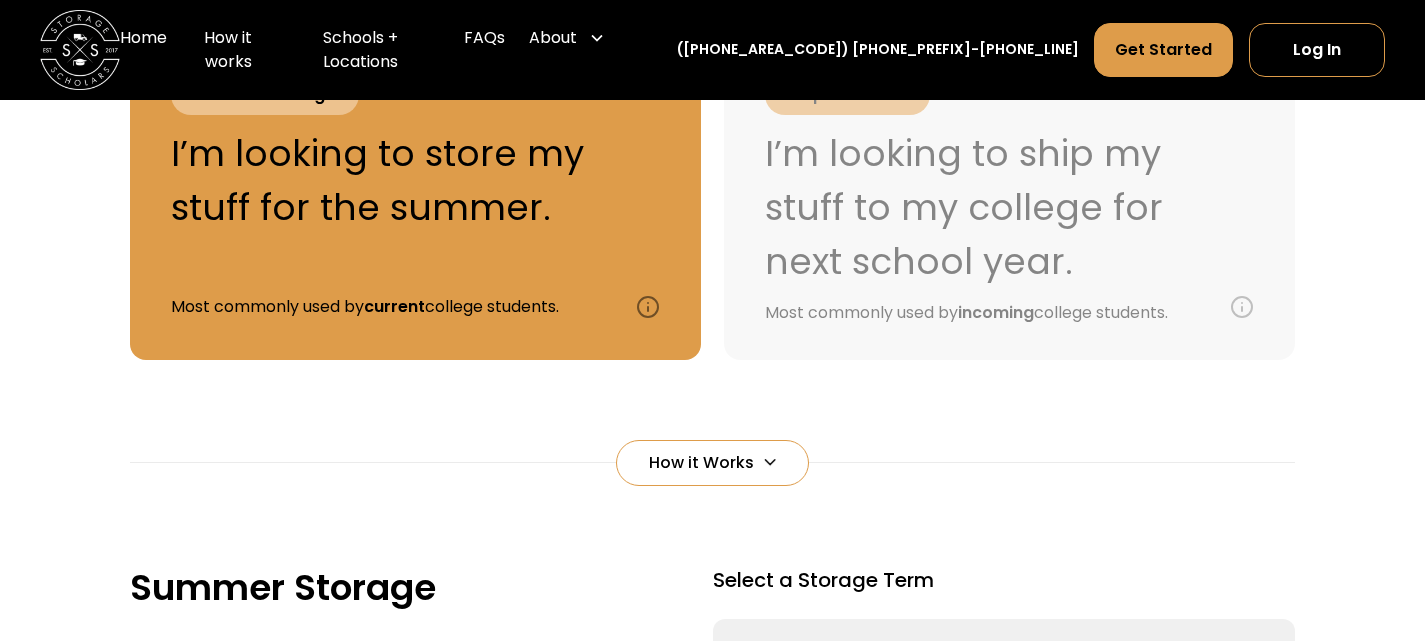 click on "Summer Storage I’m looking to store my stuff for the summer. Most commonly used by  current  college students. Summer Storage The Full-Service Move-Out Head home worry-free — we’ll handle the rest. Storage Scholars professionally picks up your items, stores them securely over the summer, and delivers them right to your new dorm or apartment when you return.No trucks to rent. No hauling boxes. No begging friends for help." at bounding box center (415, 197) 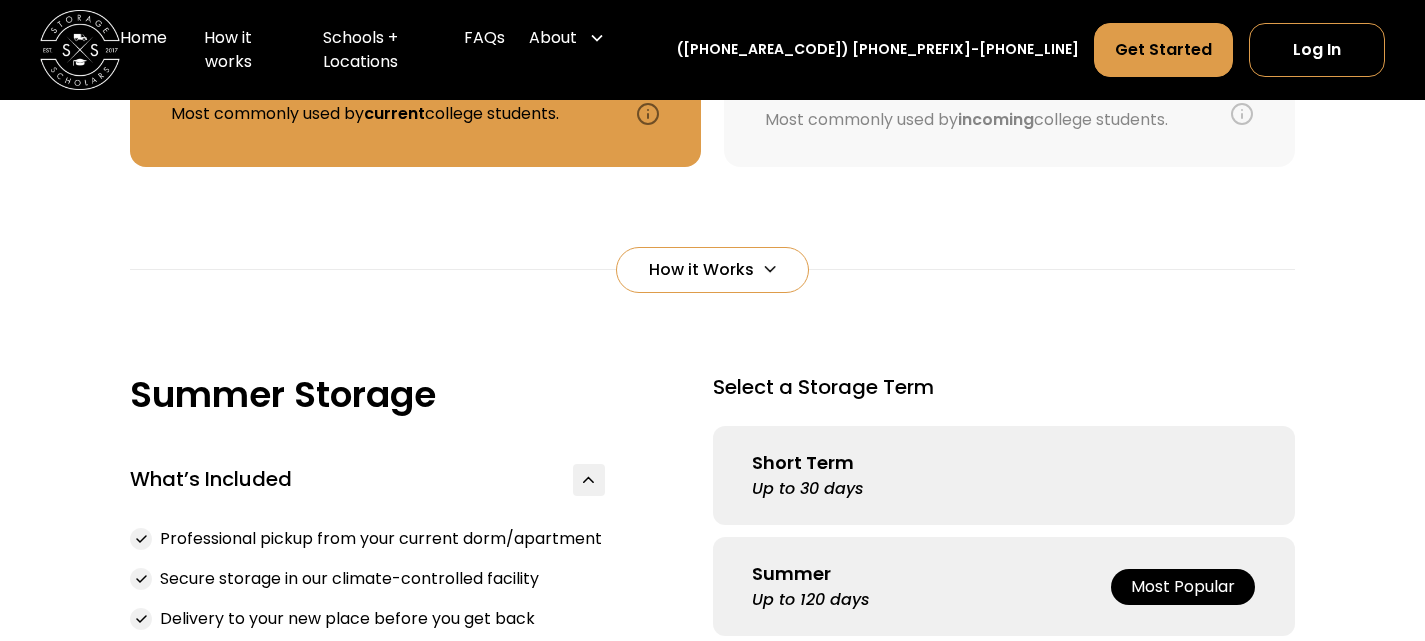 scroll, scrollTop: 1155, scrollLeft: 0, axis: vertical 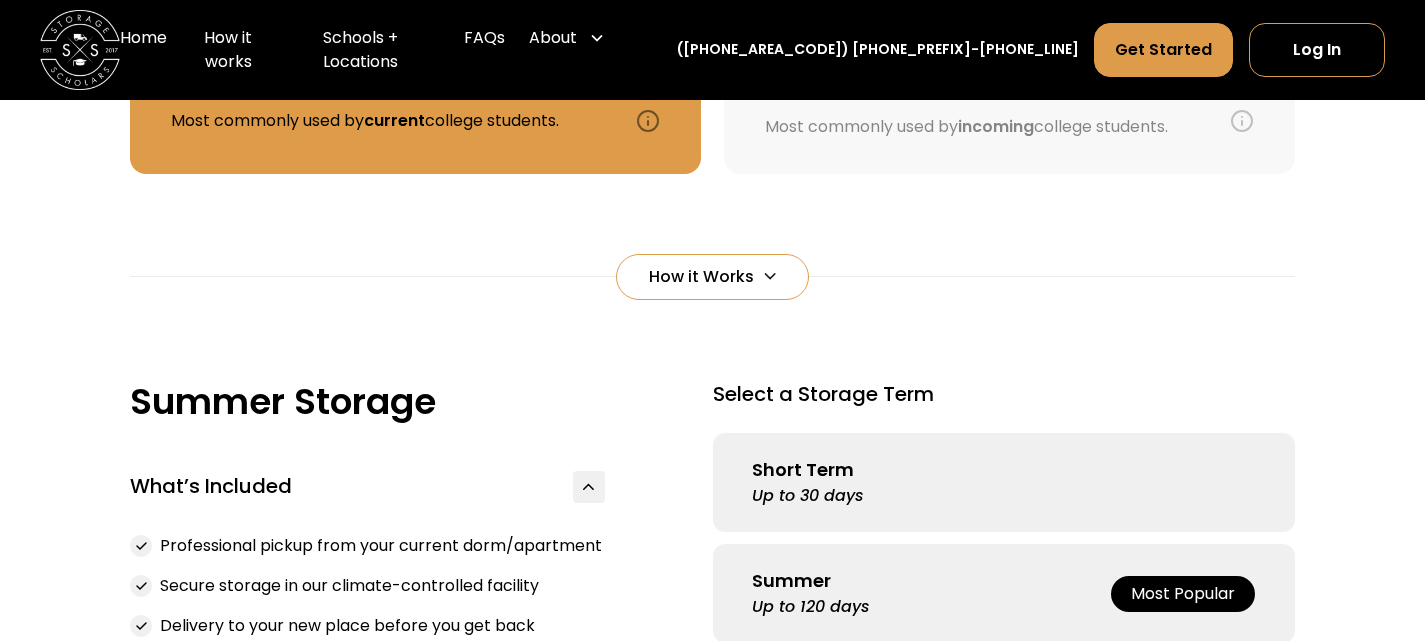 click on "Summer Storage I’m looking to store my stuff for the summer. Most commonly used by  current  college students. Summer Storage The Full-Service Move-Out Head home worry-free — we’ll handle the rest. Storage Scholars professionally picks up your items, stores them securely over the summer, and delivers them right to your new dorm or apartment when you return.No trucks to rent. No hauling boxes. No begging friends for help." at bounding box center [415, 11] 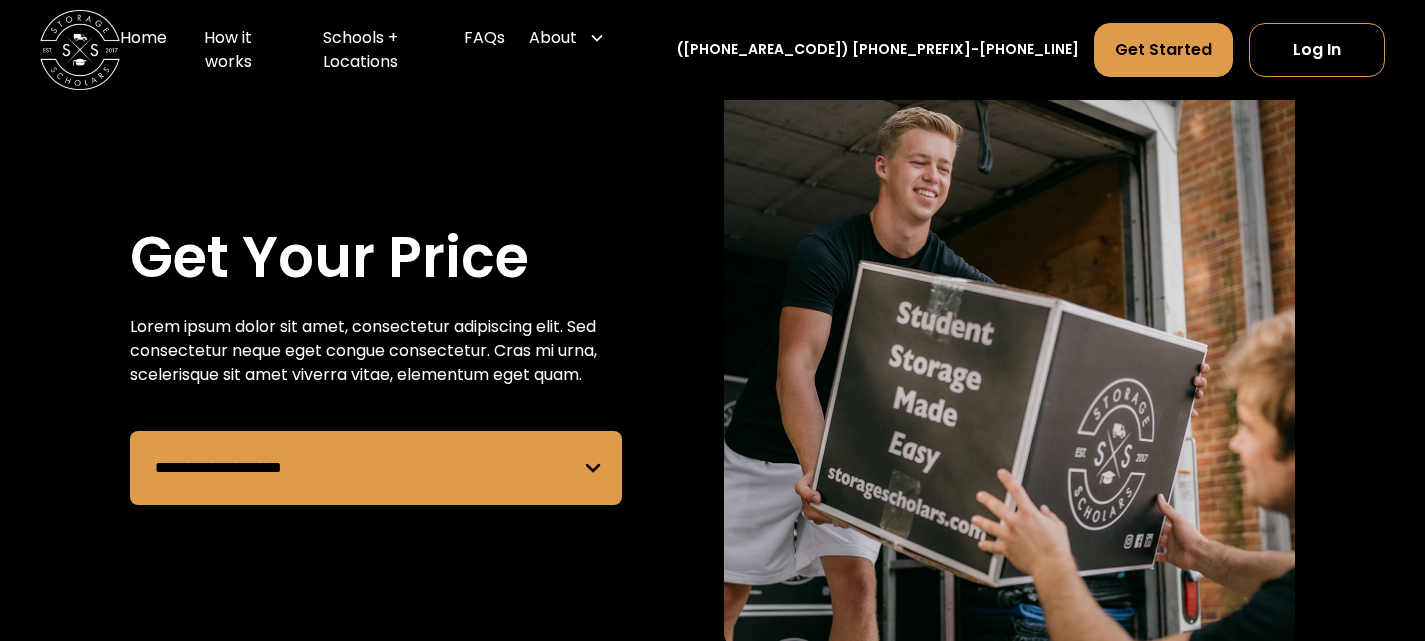 scroll, scrollTop: 0, scrollLeft: 0, axis: both 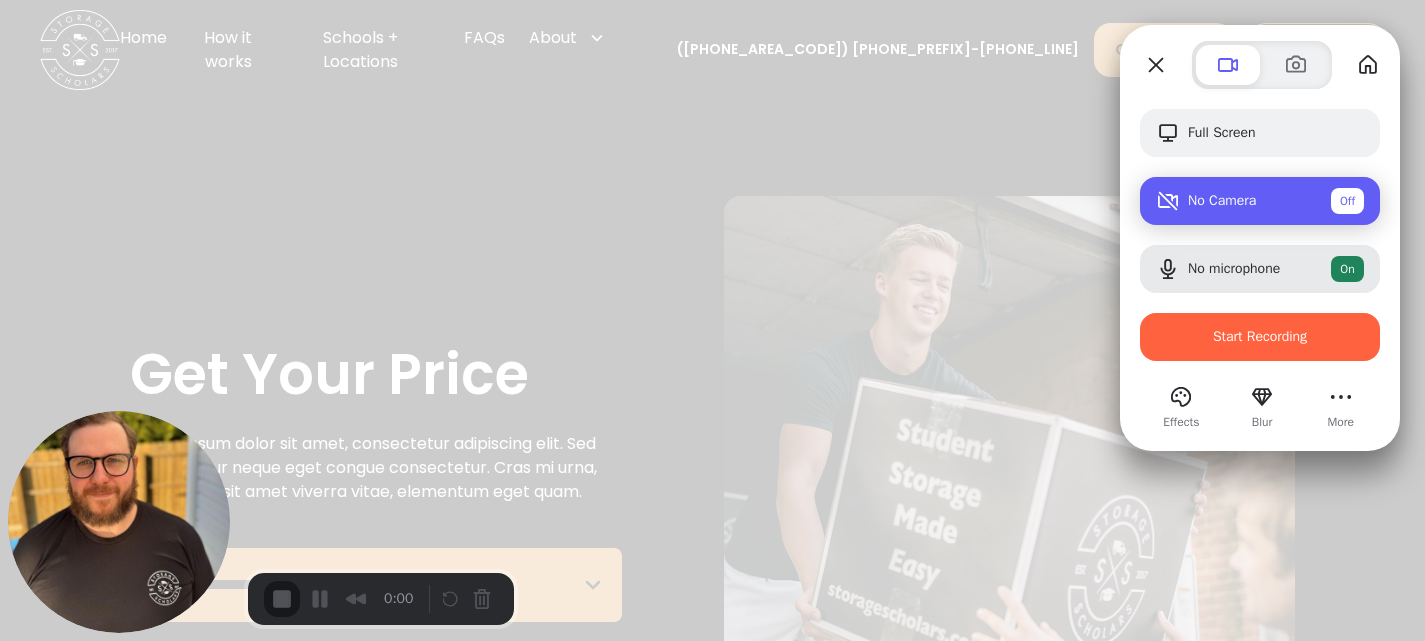 click on "No Camera Off" at bounding box center [1276, 201] 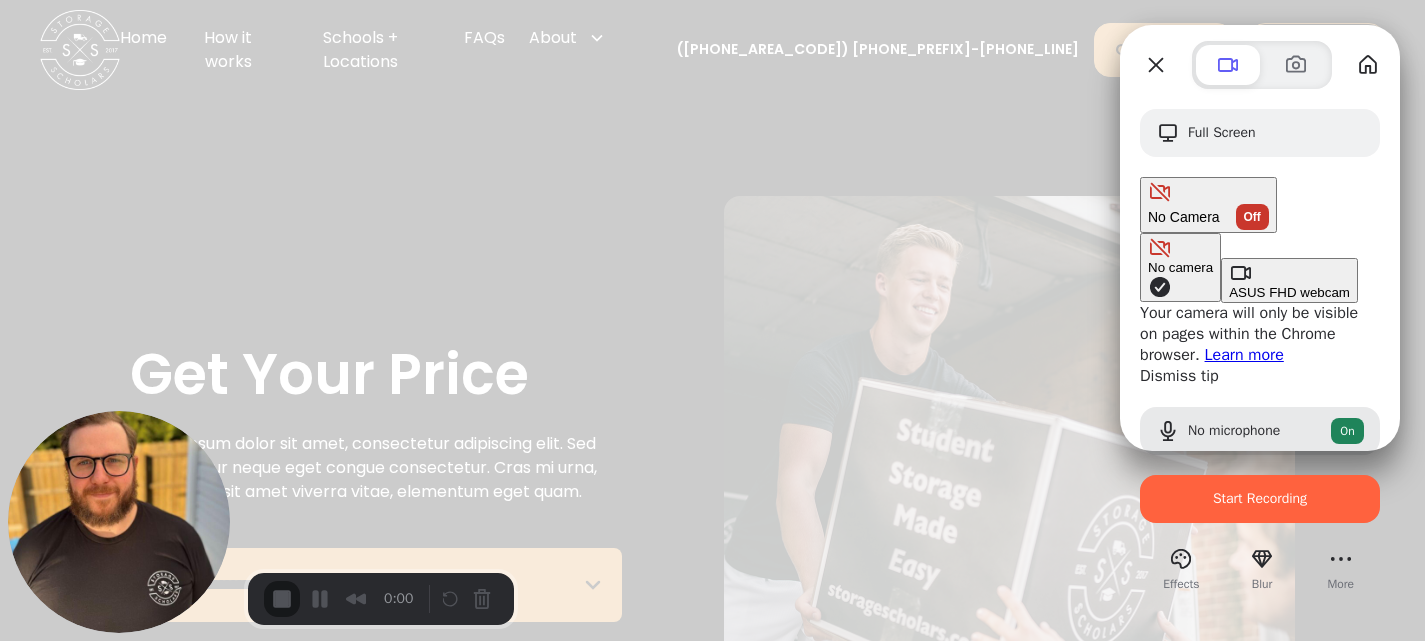 click on "ASUS FHD webcam" at bounding box center [1289, 280] 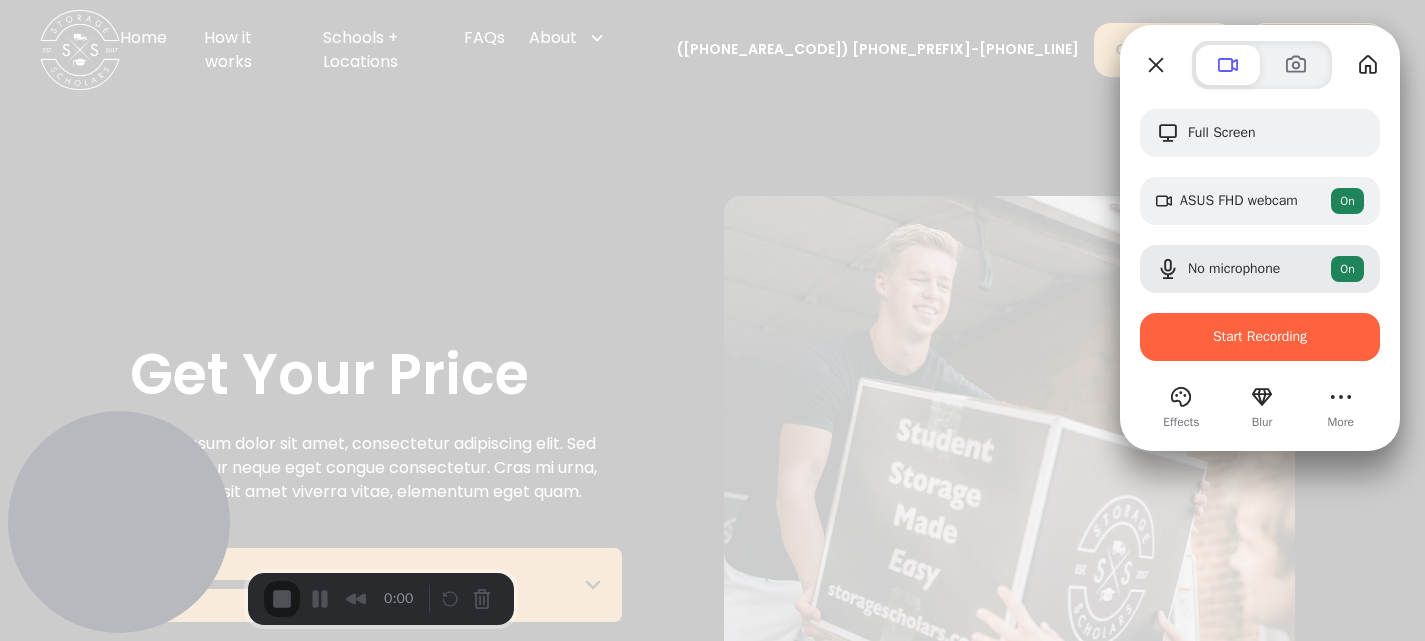 click at bounding box center [712, 320] 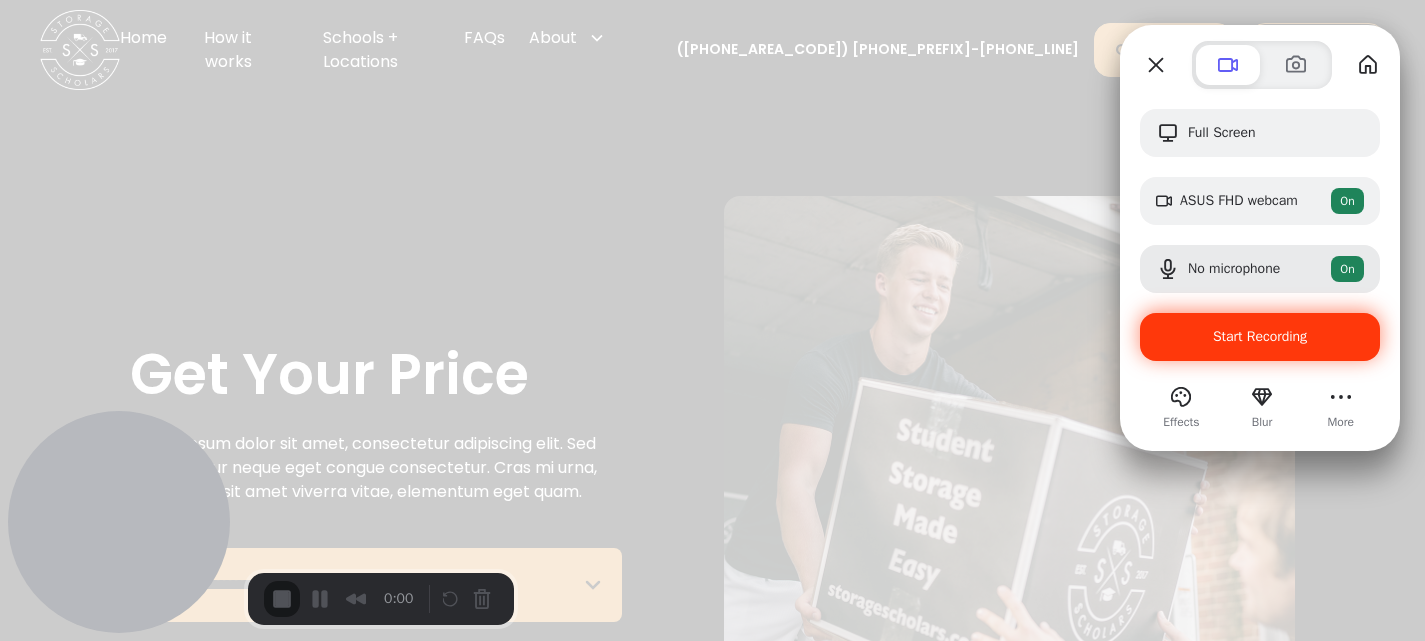 click on "Start Recording" at bounding box center (1260, 337) 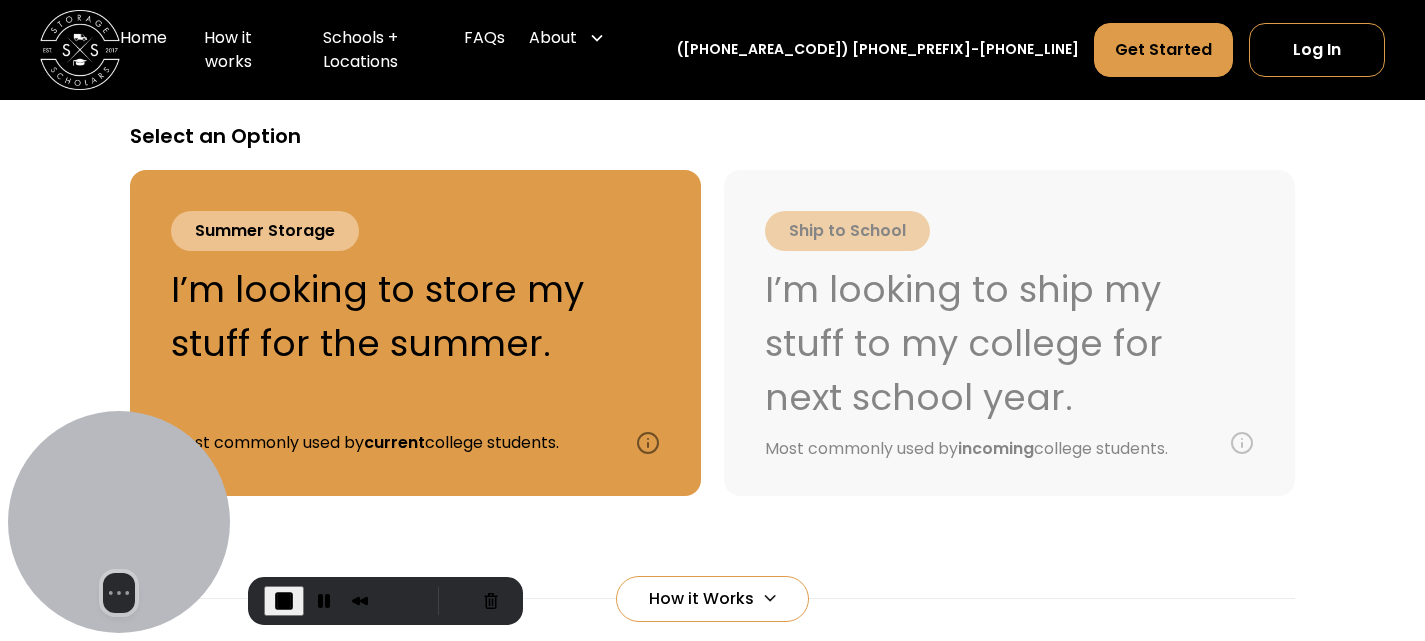 scroll, scrollTop: 834, scrollLeft: 0, axis: vertical 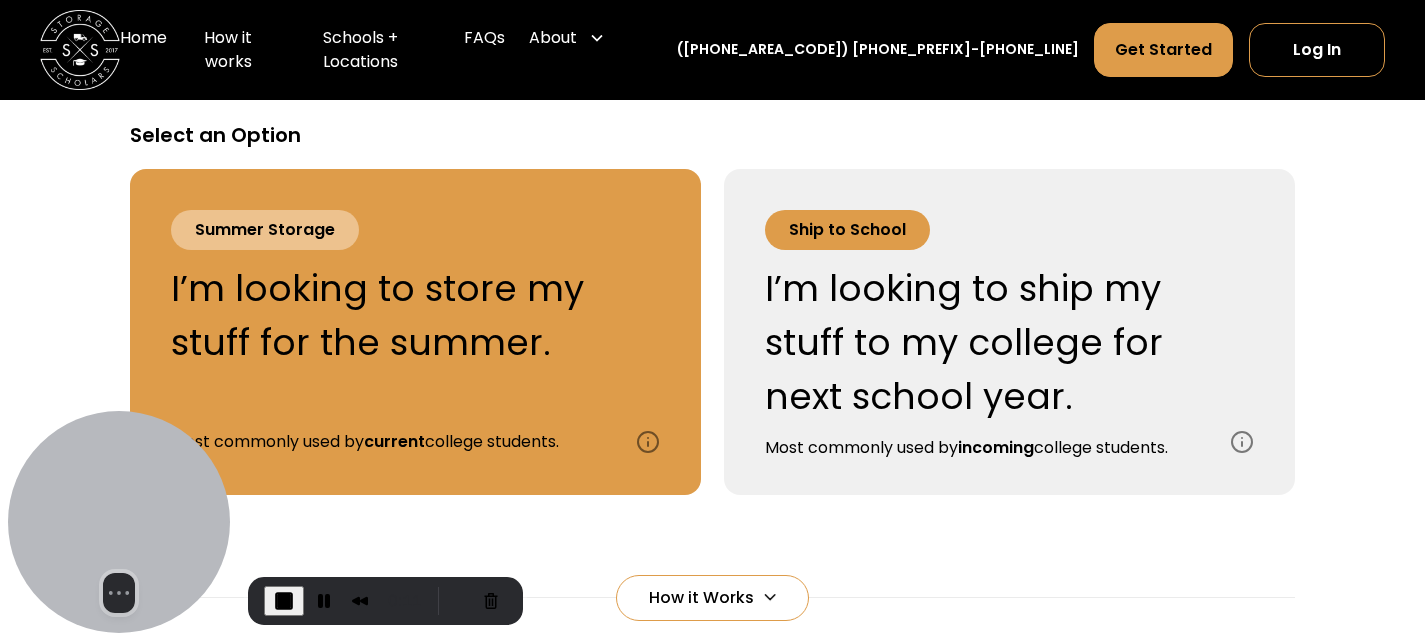 click on "I’m looking to ship my stuff to my college for next school year." at bounding box center (985, 343) 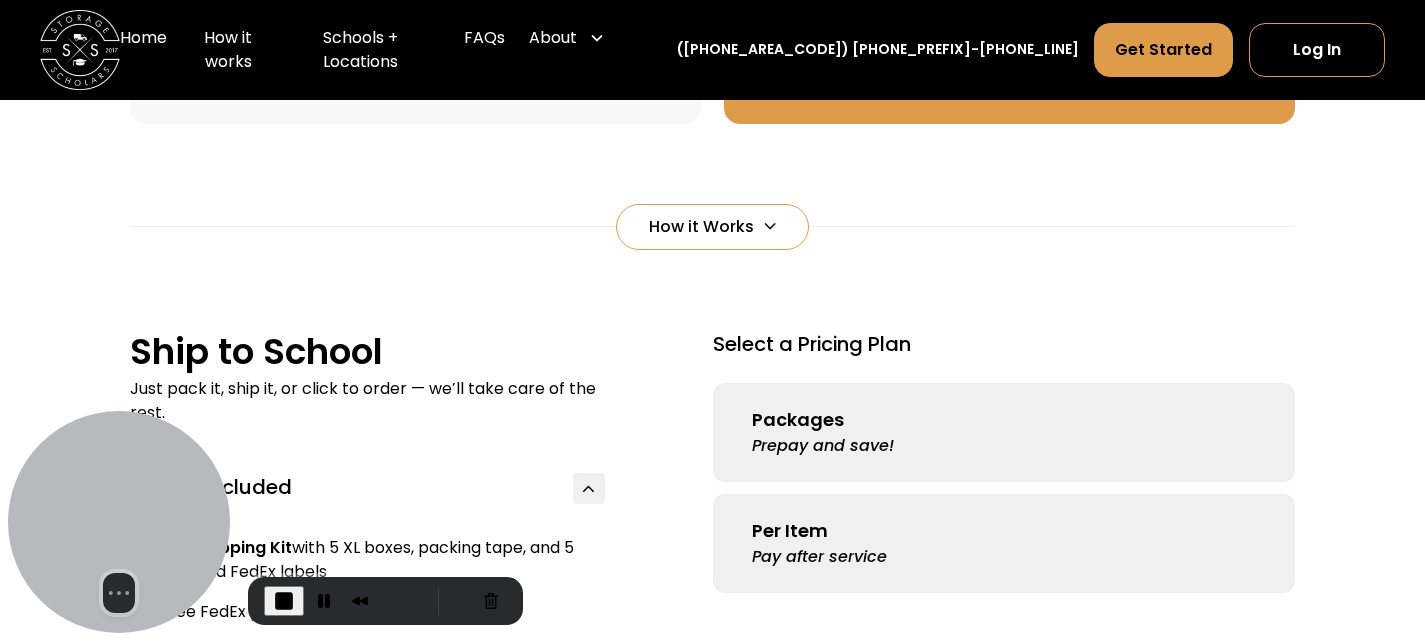 scroll, scrollTop: 1211, scrollLeft: 0, axis: vertical 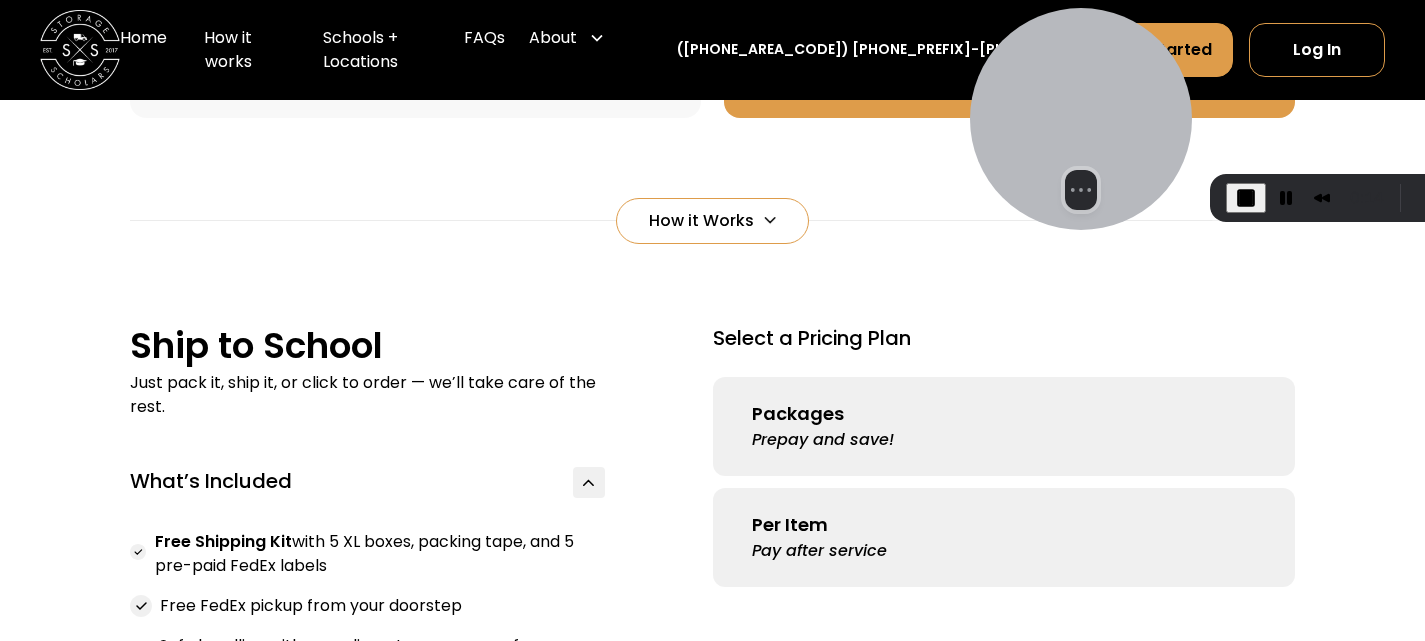 drag, startPoint x: 129, startPoint y: 480, endPoint x: 1098, endPoint y: 33, distance: 1067.1317 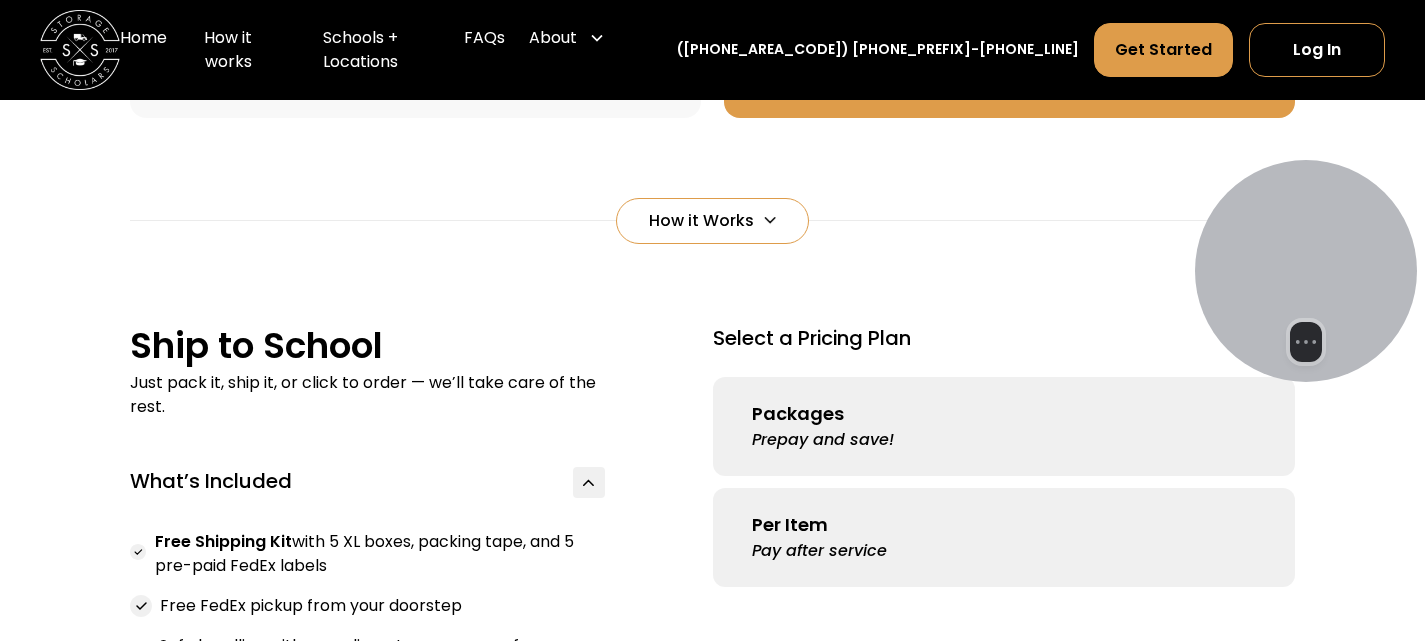 drag, startPoint x: 1127, startPoint y: 161, endPoint x: 1358, endPoint y: 313, distance: 276.52304 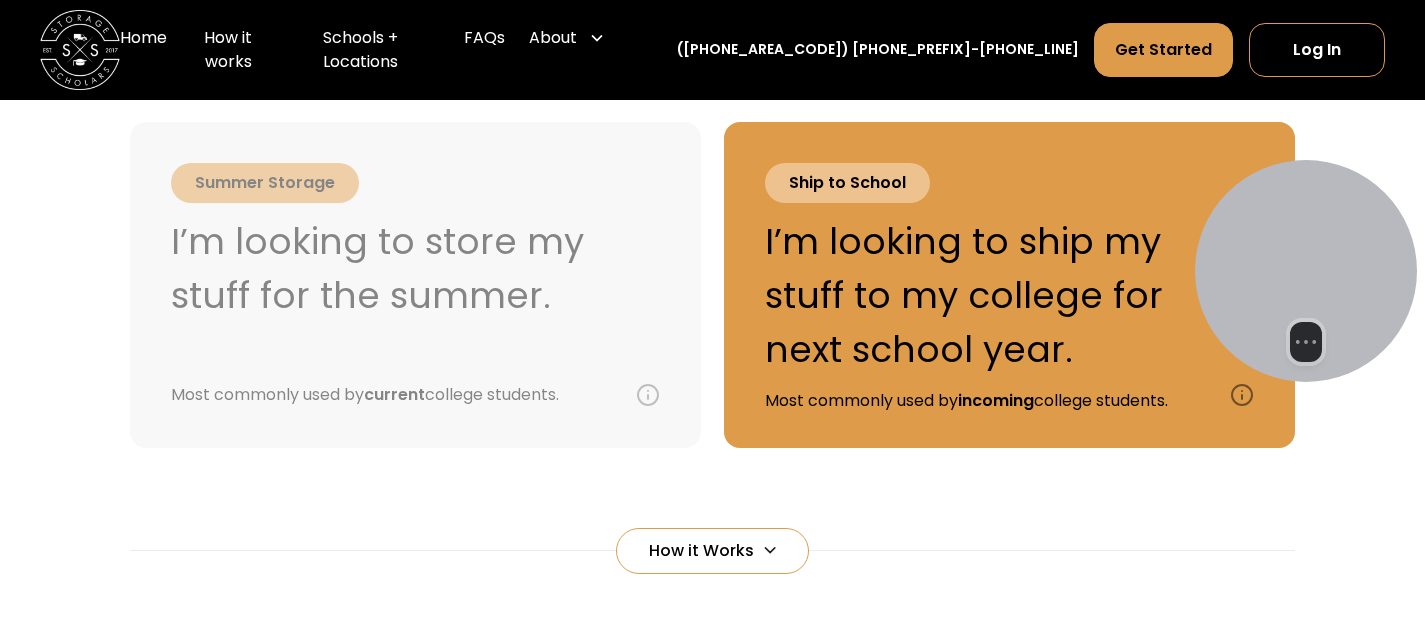 scroll, scrollTop: 868, scrollLeft: 0, axis: vertical 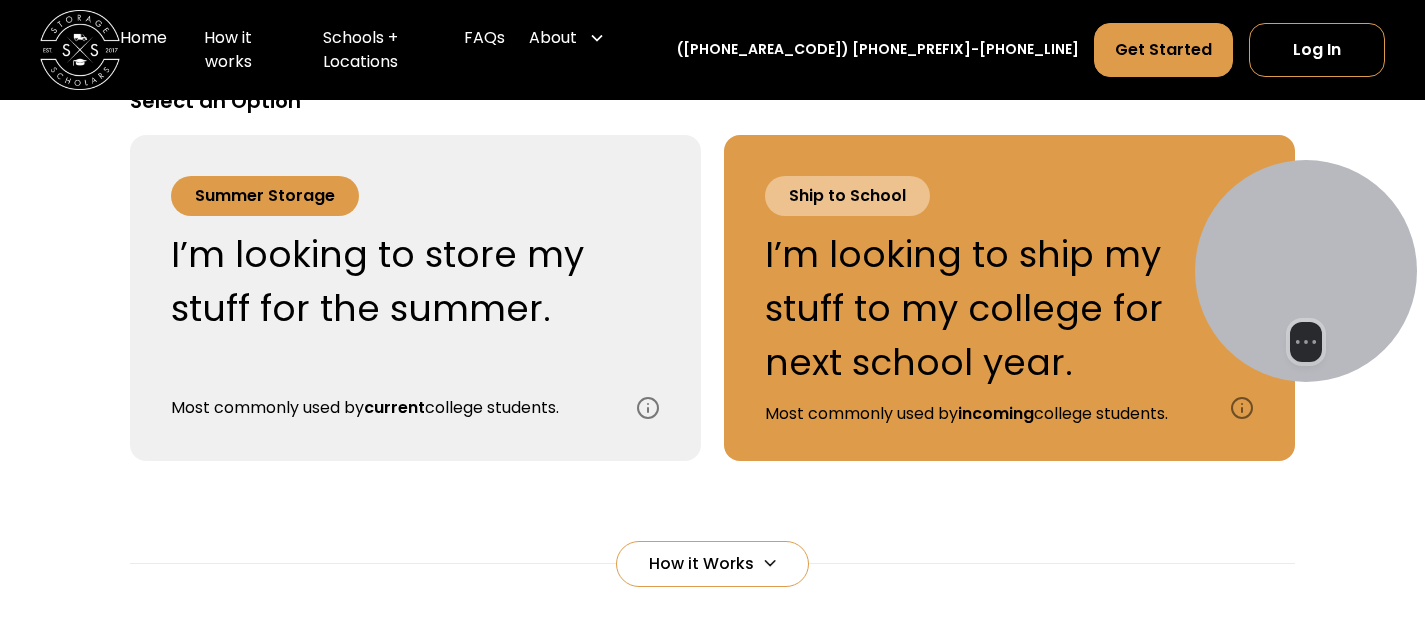 click on "I’m looking to store my stuff for the summer." at bounding box center [391, 282] 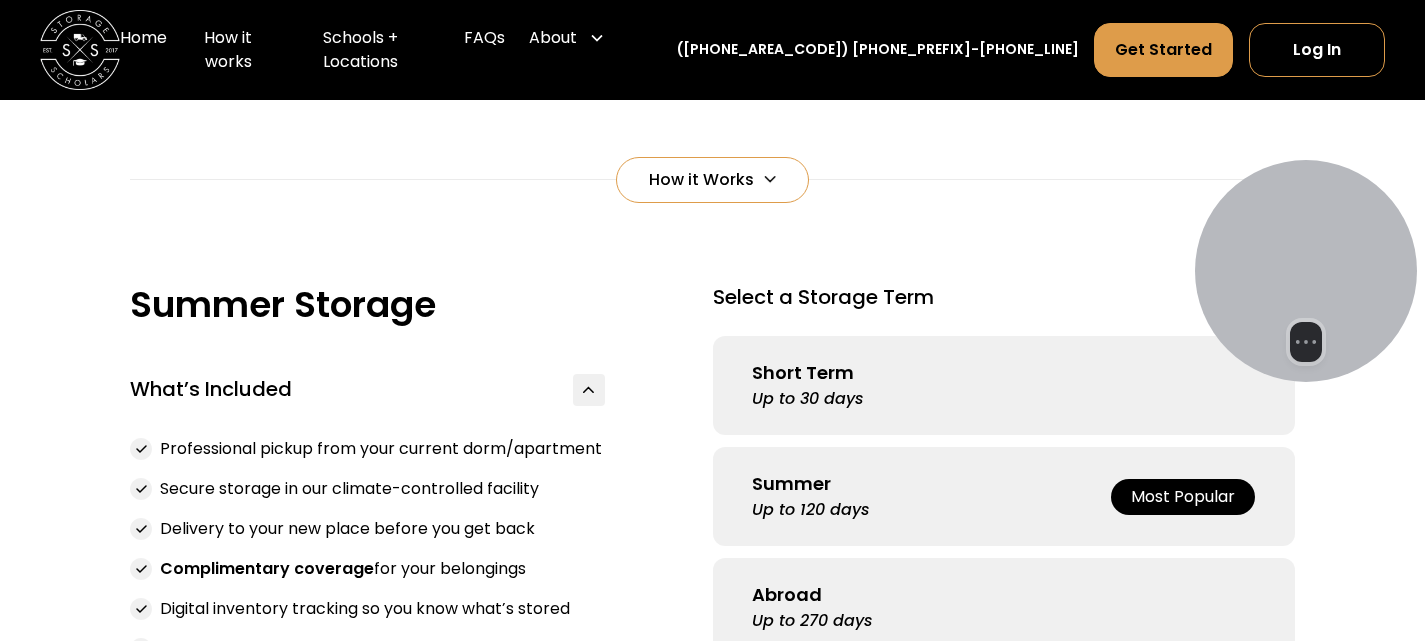 scroll, scrollTop: 1250, scrollLeft: 0, axis: vertical 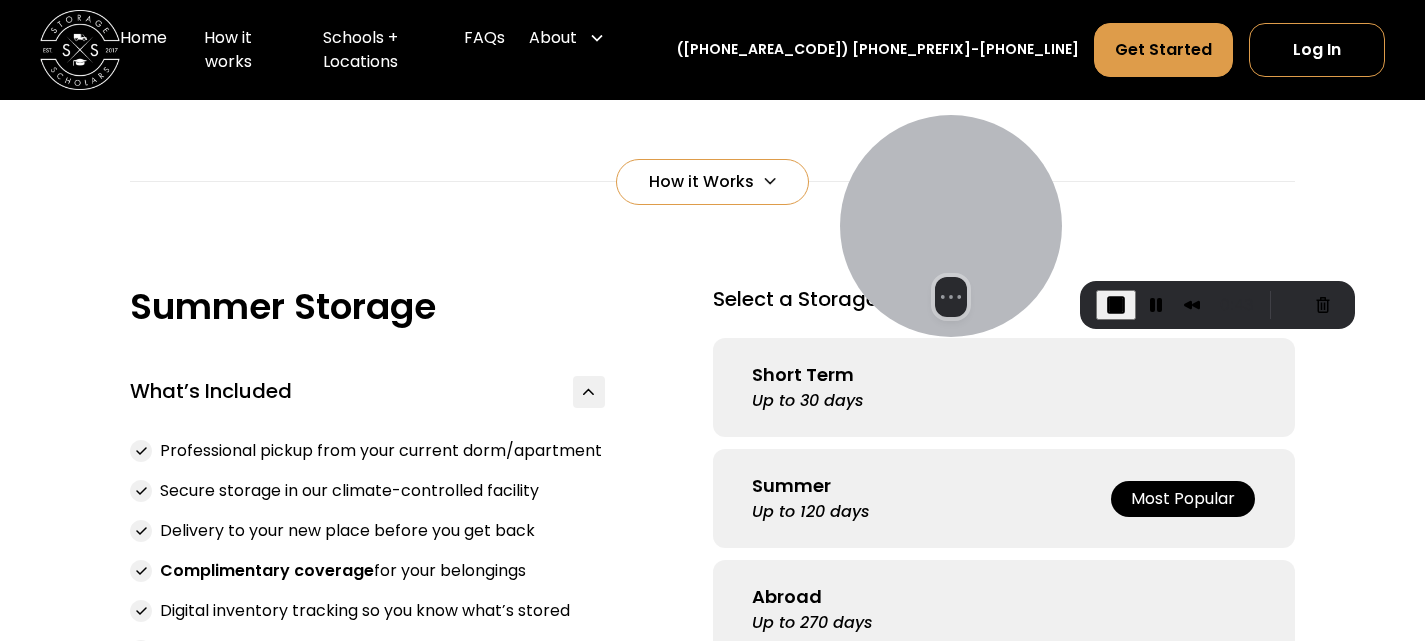 drag, startPoint x: 1356, startPoint y: 285, endPoint x: 936, endPoint y: 247, distance: 421.71555 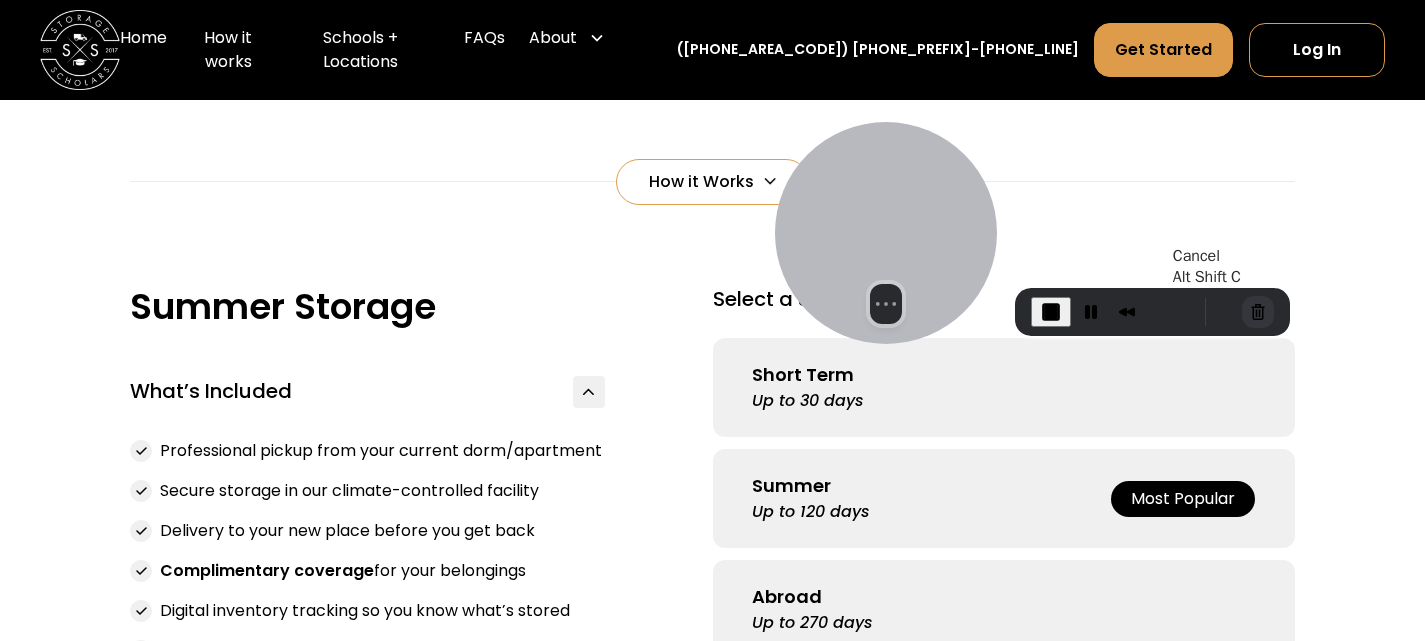click at bounding box center [1258, 312] 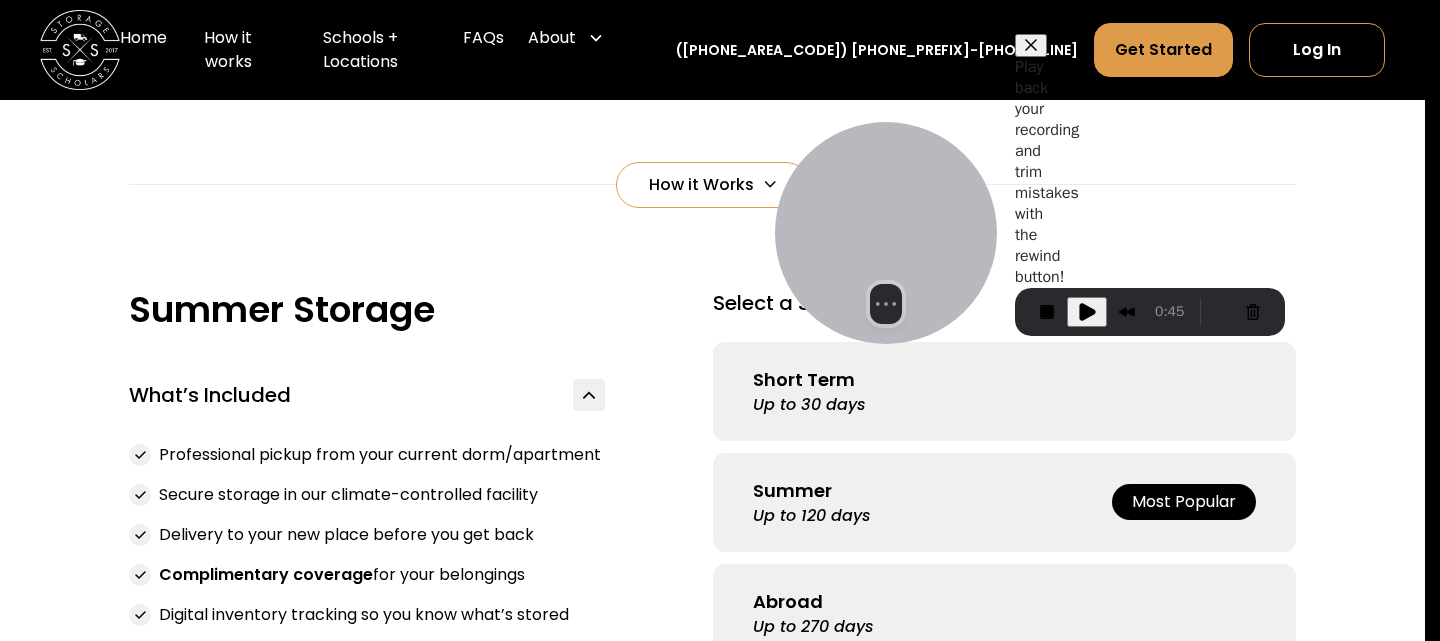 click on "Cancel recording" at bounding box center (551, 810) 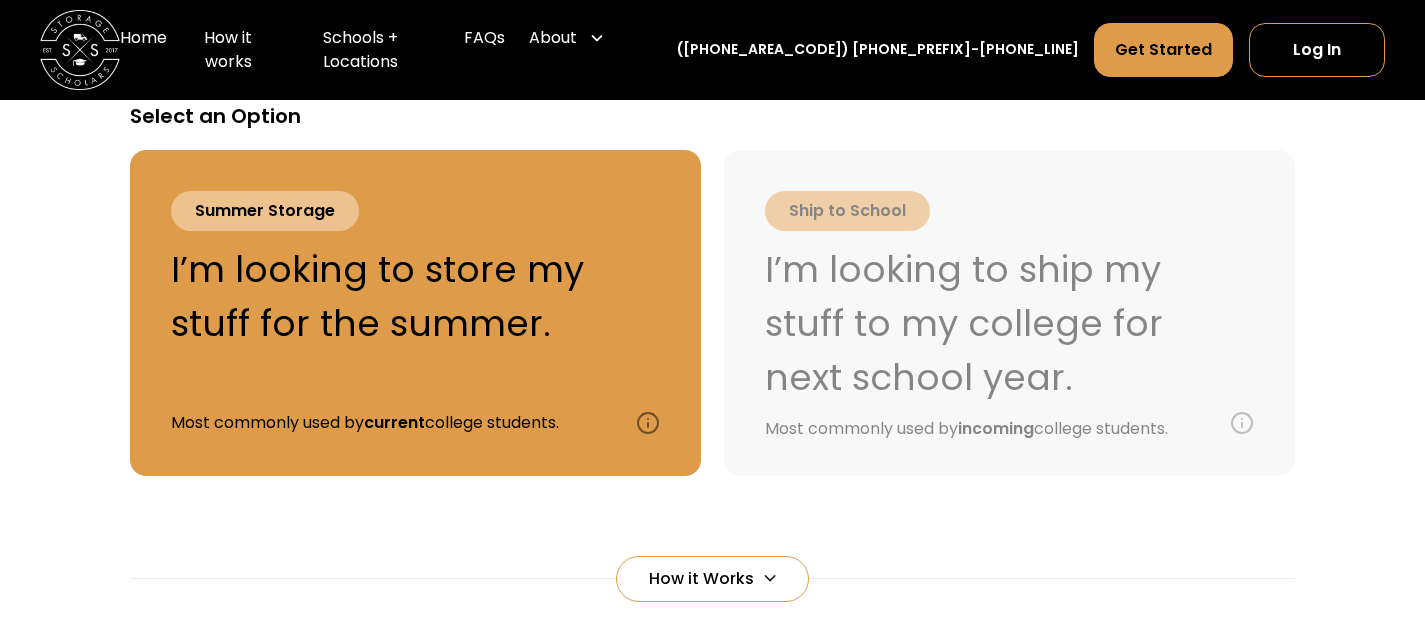 scroll, scrollTop: 852, scrollLeft: 0, axis: vertical 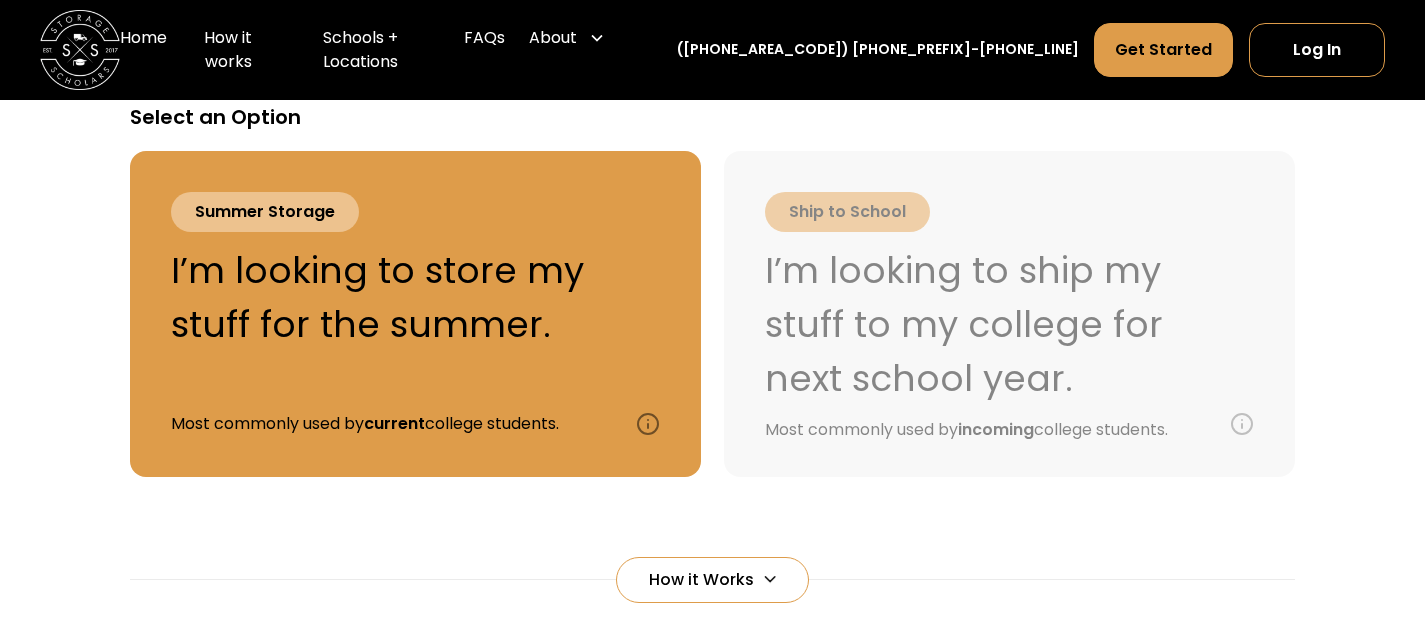 click on "Summer Storage I’m looking to store my stuff for the summer. Most commonly used by  current  college students." at bounding box center [391, 314] 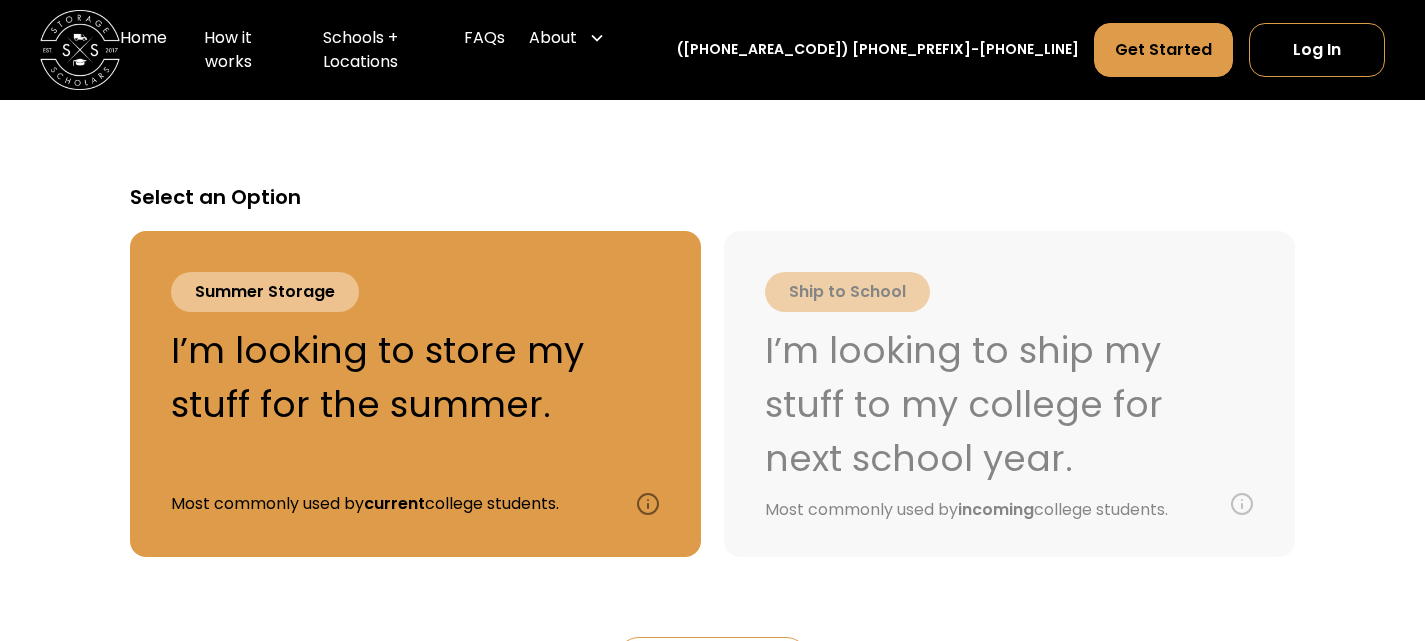 scroll, scrollTop: 666, scrollLeft: 0, axis: vertical 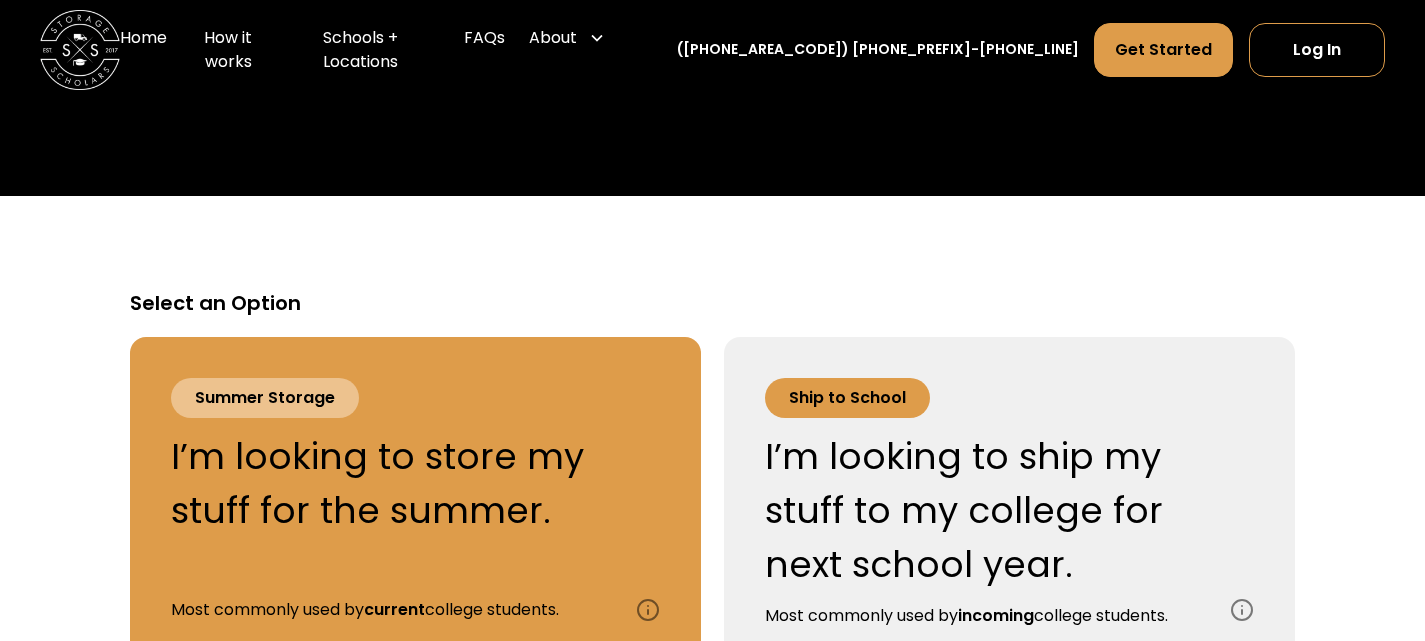 click on "Ship to School" at bounding box center [847, 398] 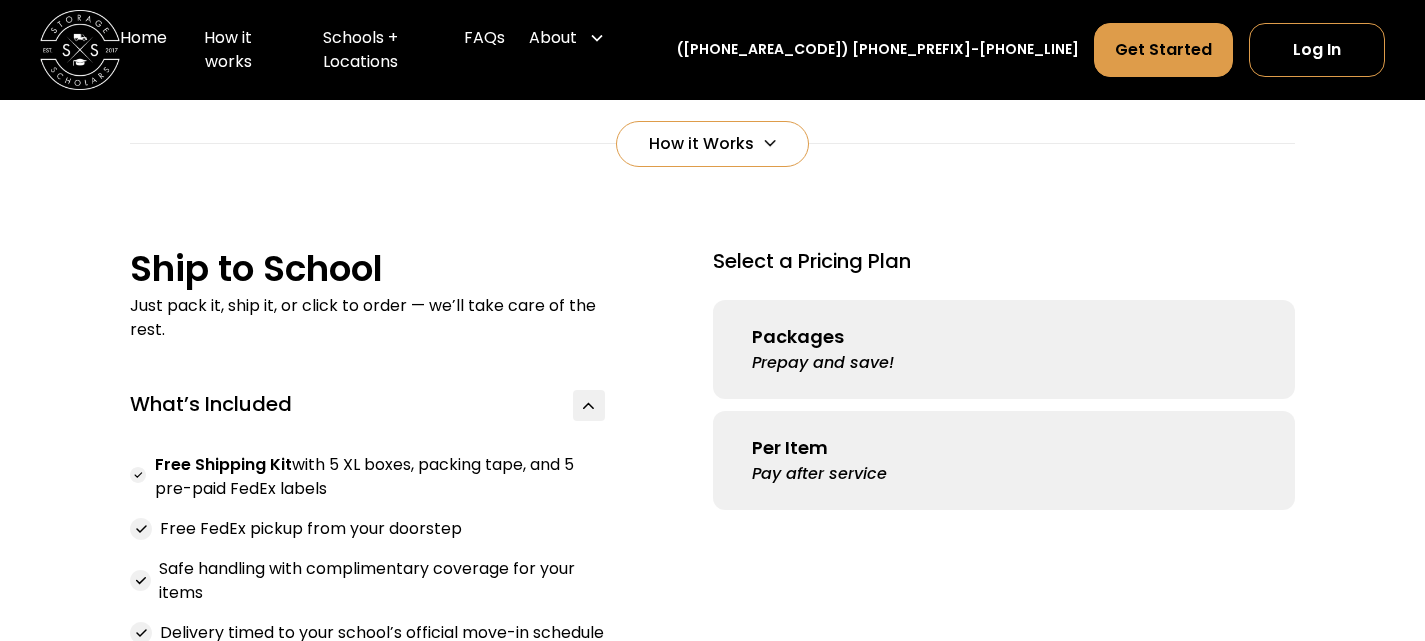 scroll, scrollTop: 1278, scrollLeft: 0, axis: vertical 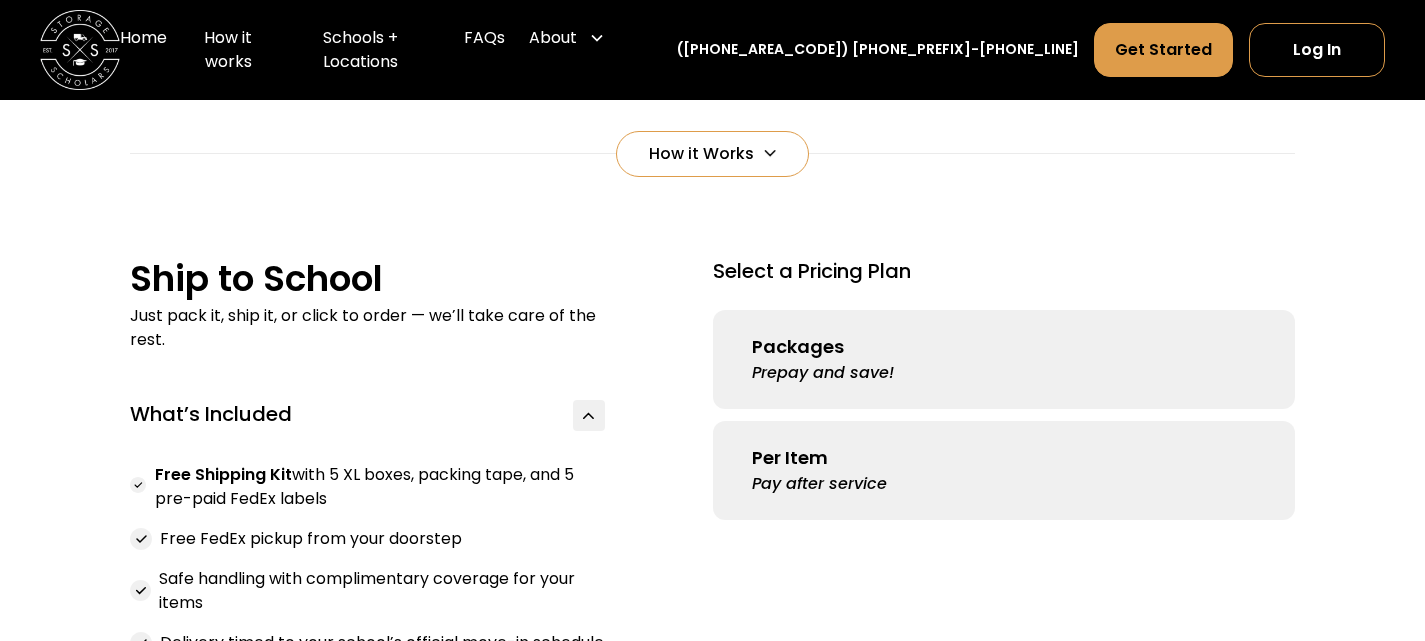 click on "Packages Prepay and save!" at bounding box center (1004, 359) 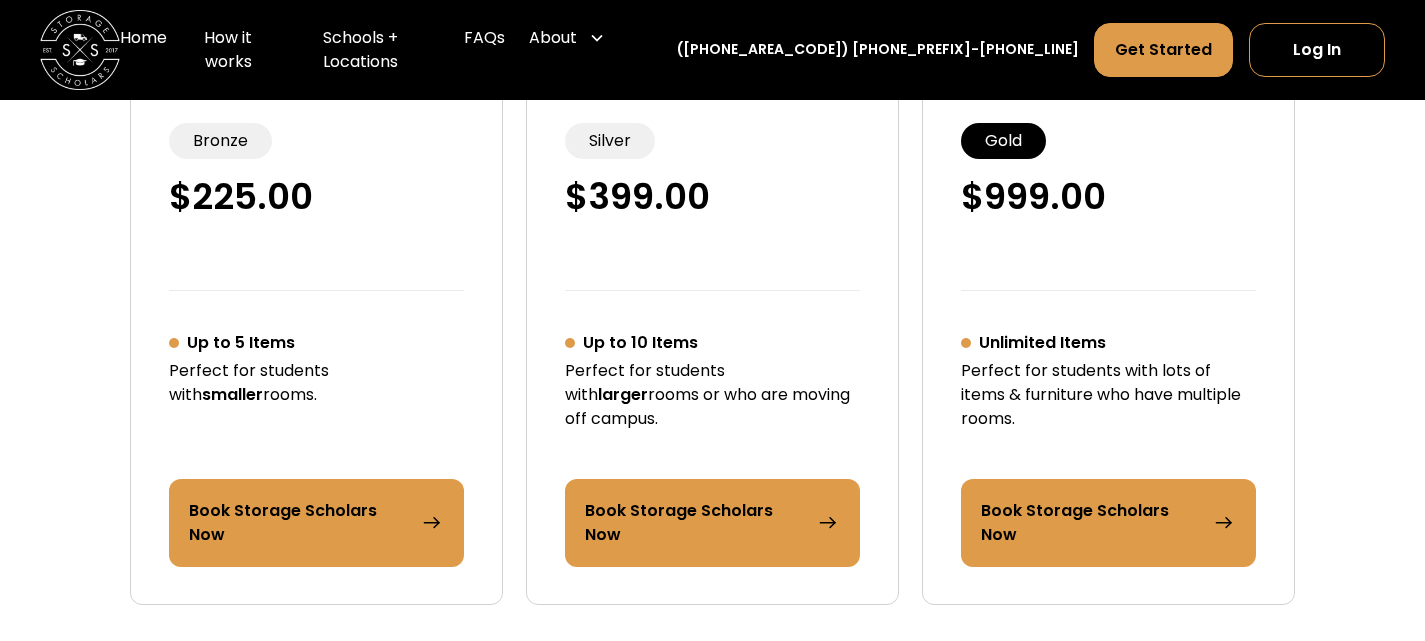 scroll, scrollTop: 2234, scrollLeft: 0, axis: vertical 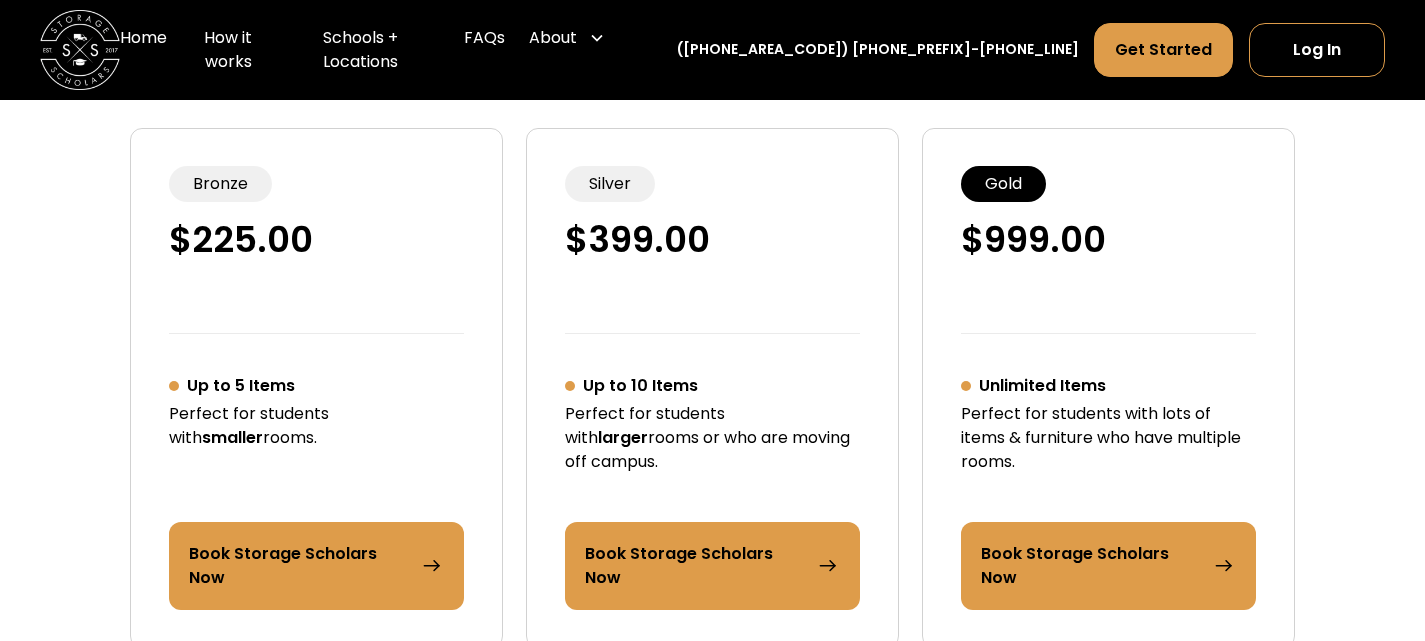 click on "Book Storage Scholars Now" at bounding box center [298, 566] 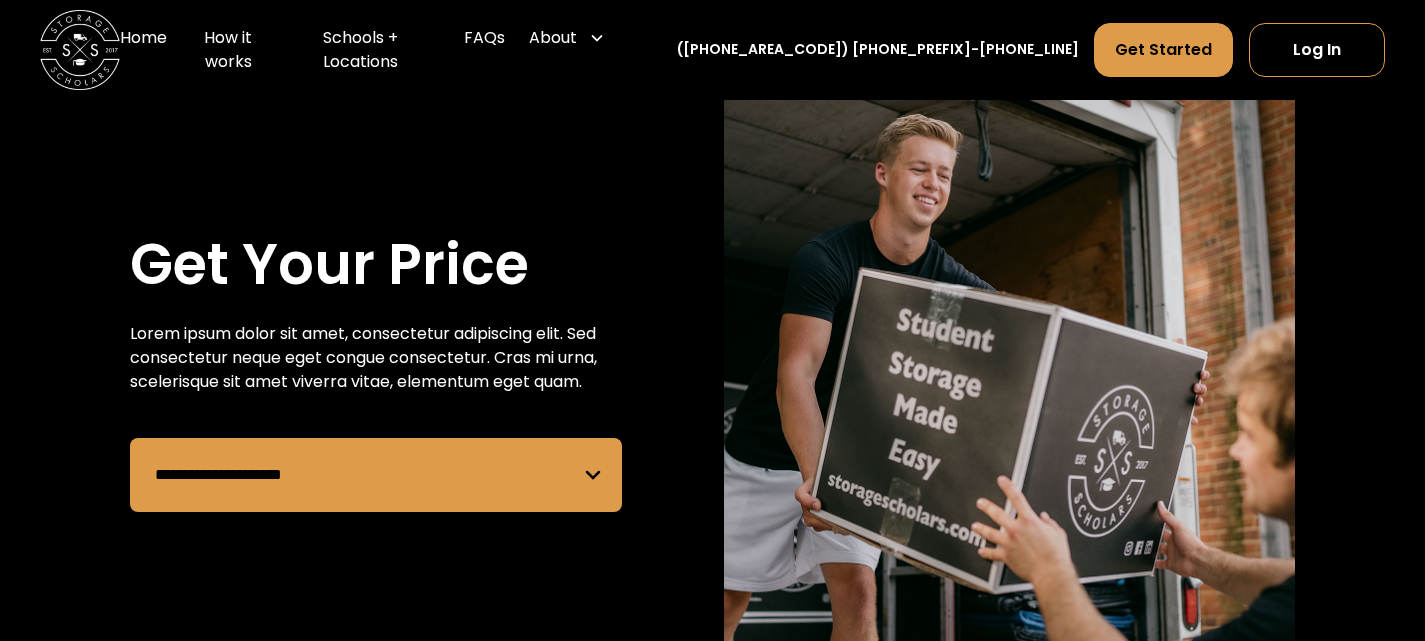 scroll, scrollTop: 0, scrollLeft: 0, axis: both 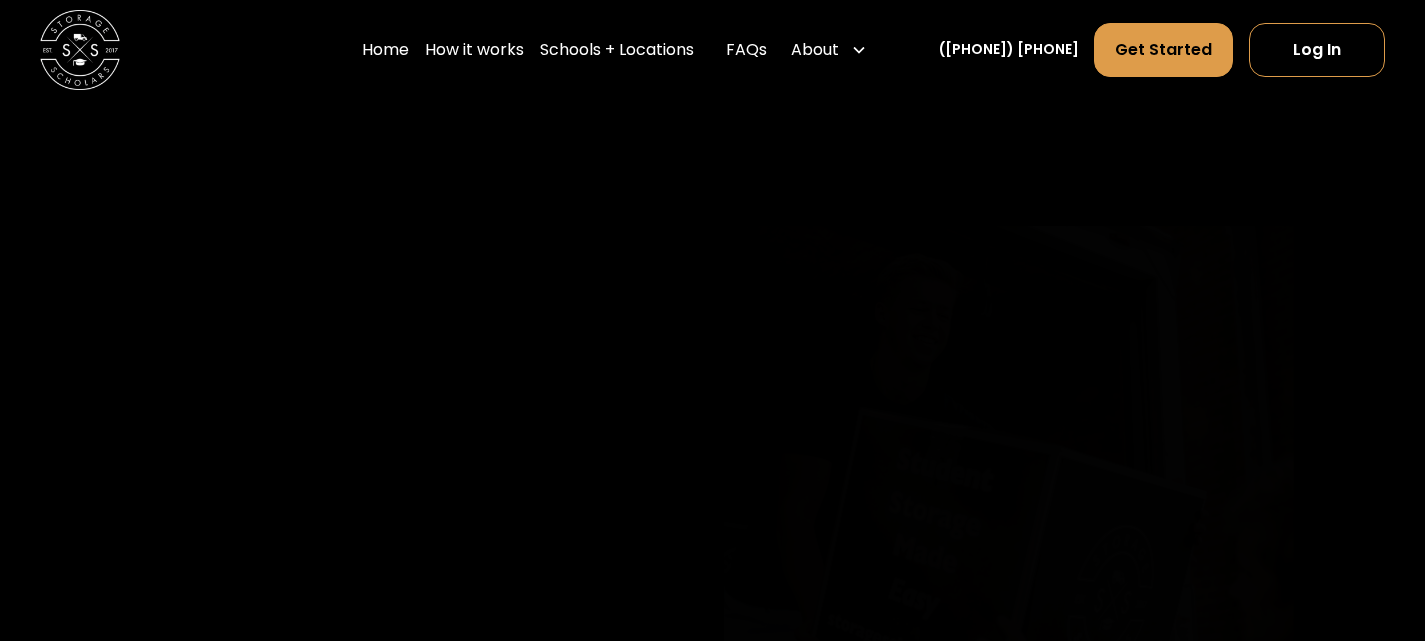select on "**********" 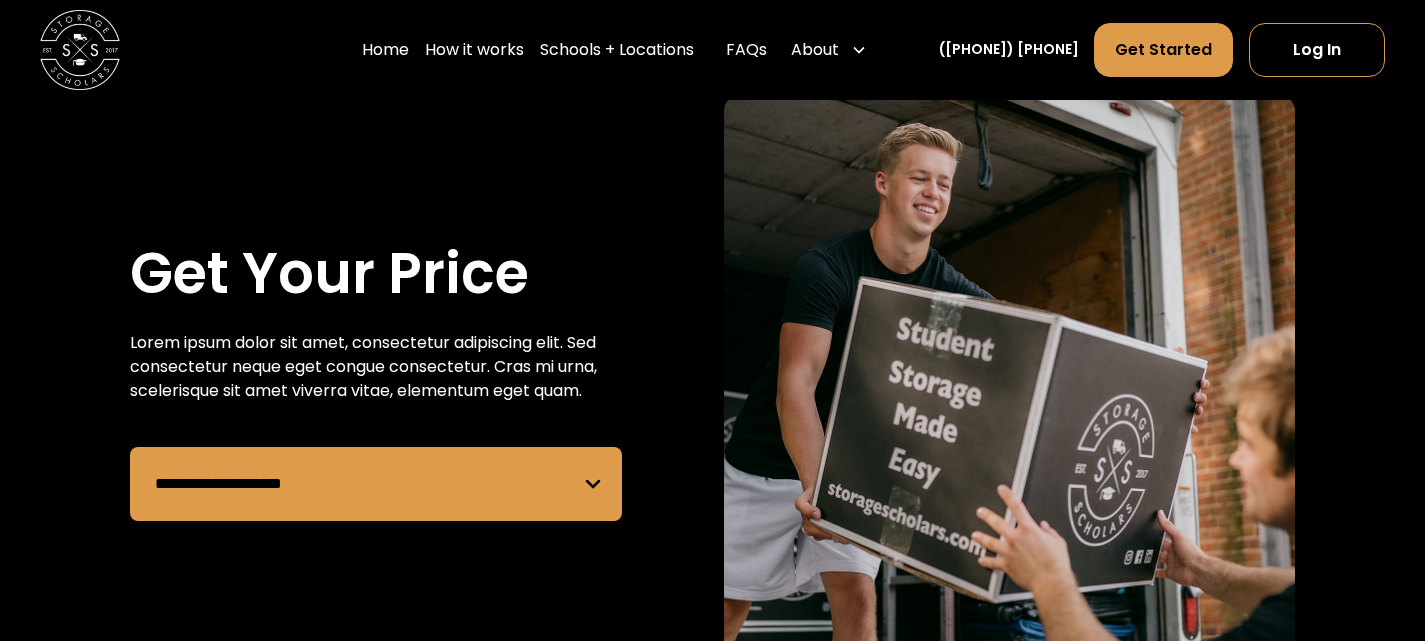 scroll, scrollTop: 0, scrollLeft: 0, axis: both 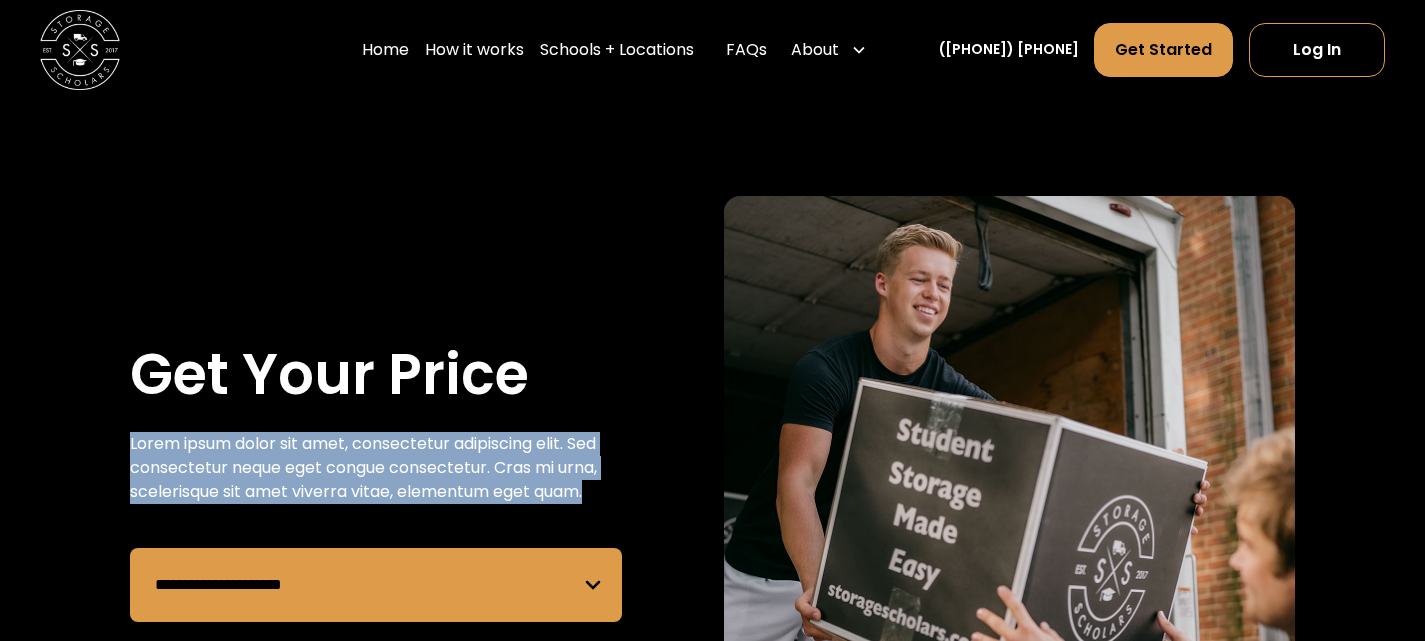 drag, startPoint x: 132, startPoint y: 444, endPoint x: 610, endPoint y: 506, distance: 482.00415 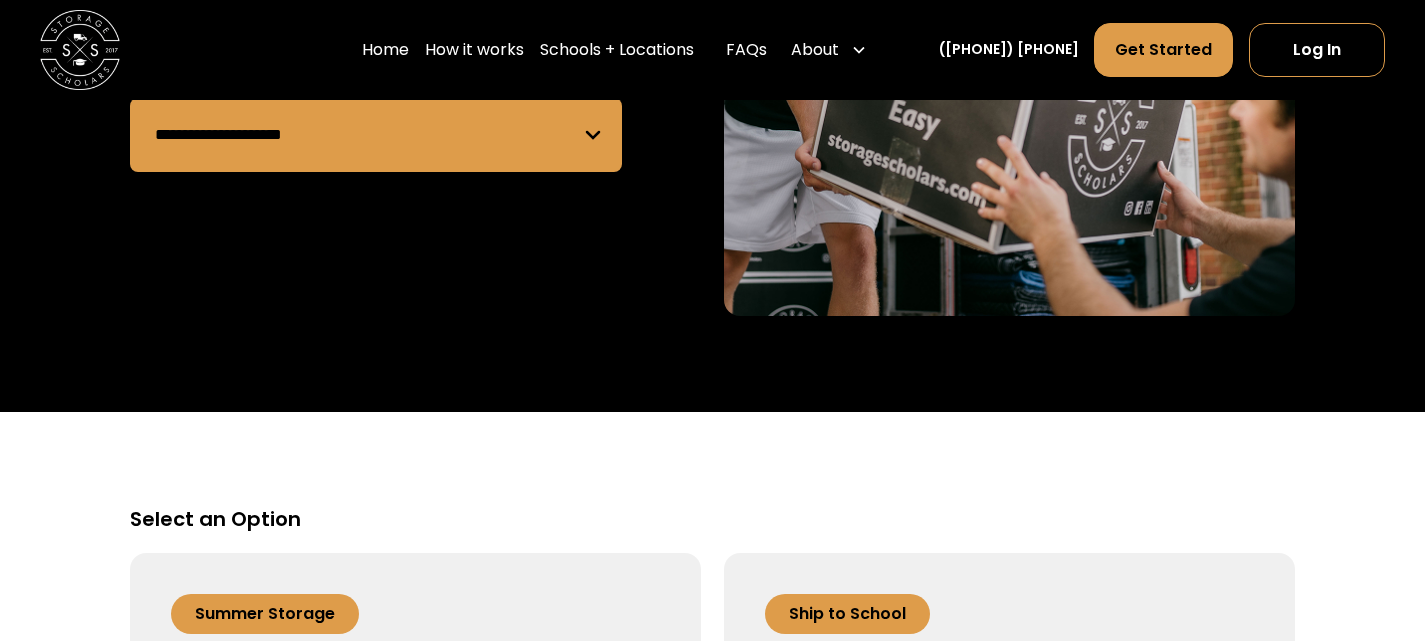 scroll, scrollTop: 0, scrollLeft: 0, axis: both 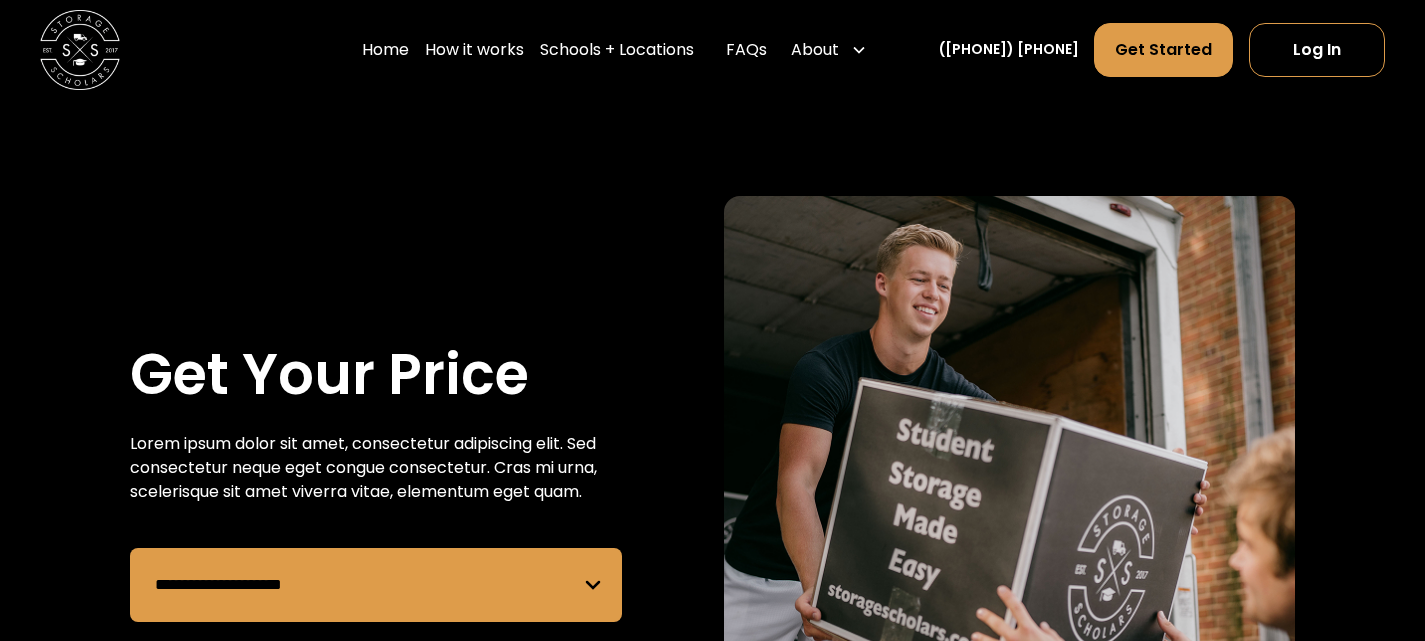 click on "**********" at bounding box center [415, 481] 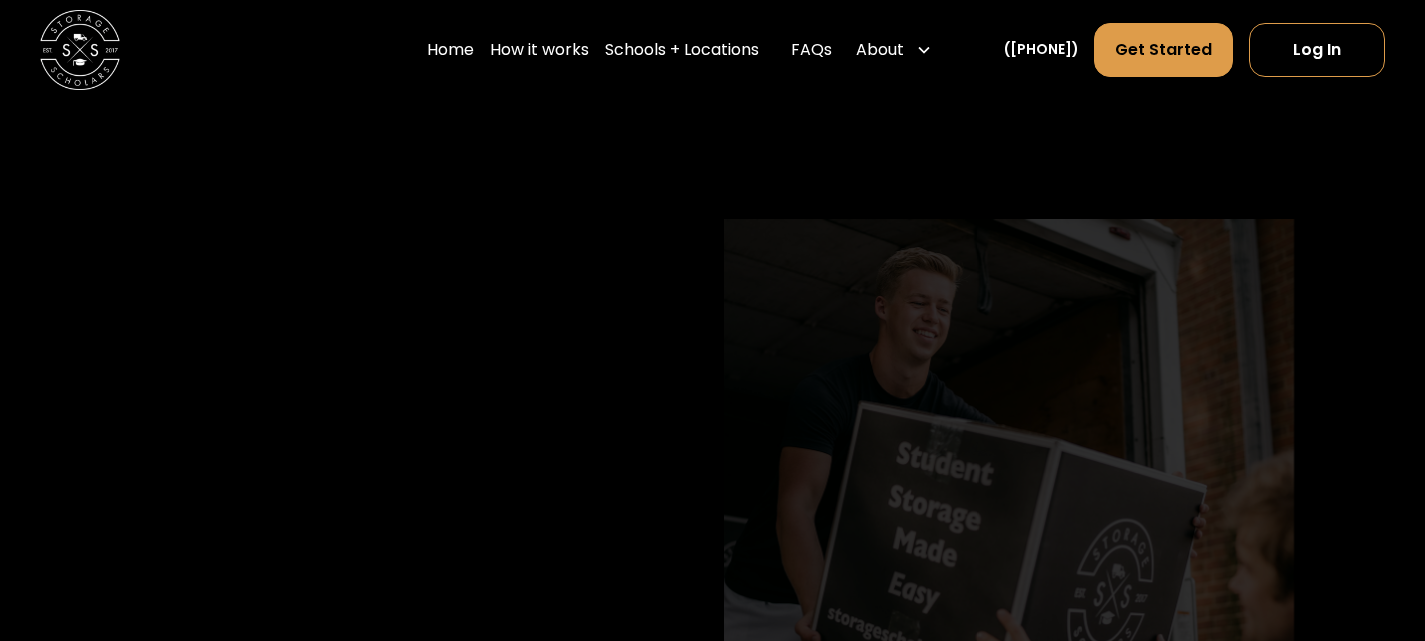 scroll, scrollTop: 0, scrollLeft: 0, axis: both 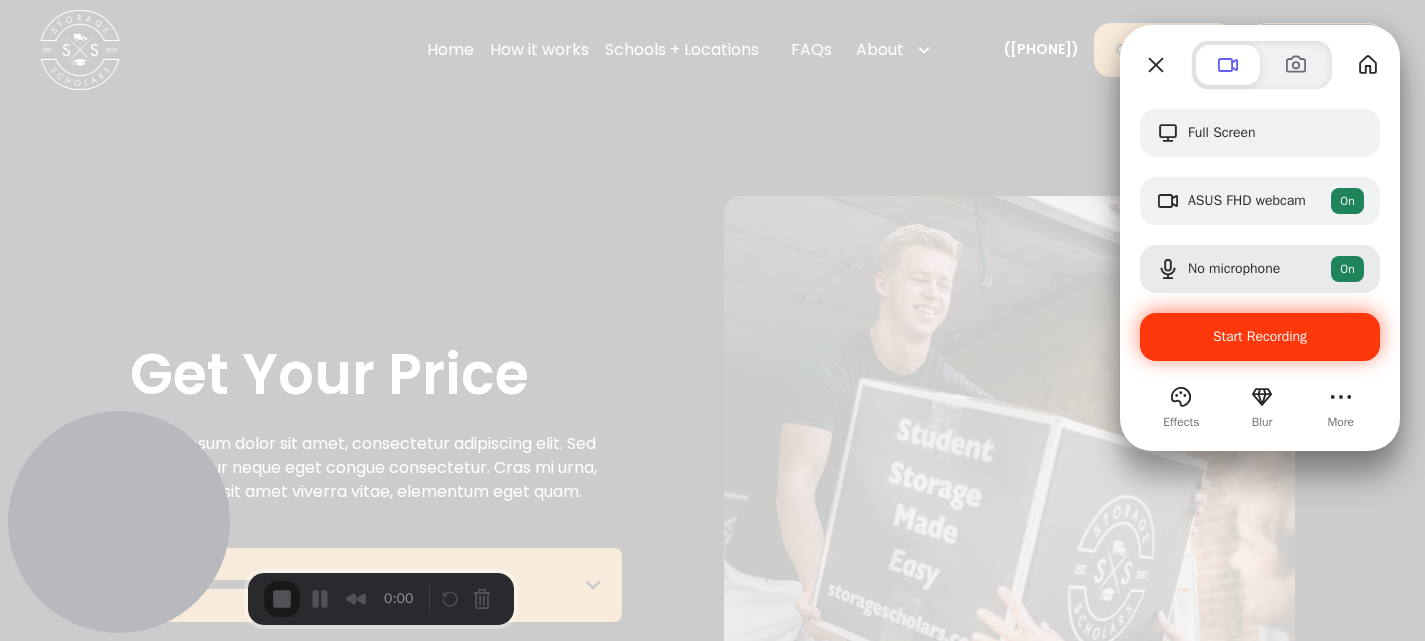 click on "Start Recording" at bounding box center [1260, 337] 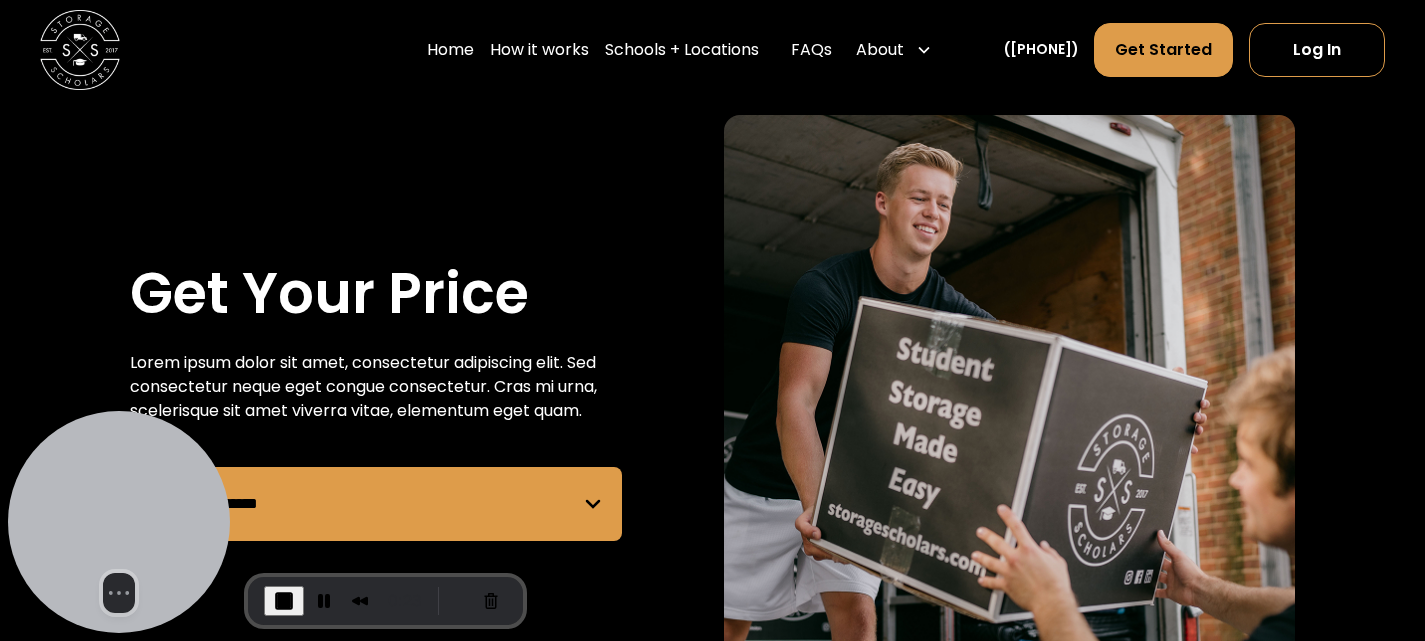 scroll, scrollTop: 0, scrollLeft: 0, axis: both 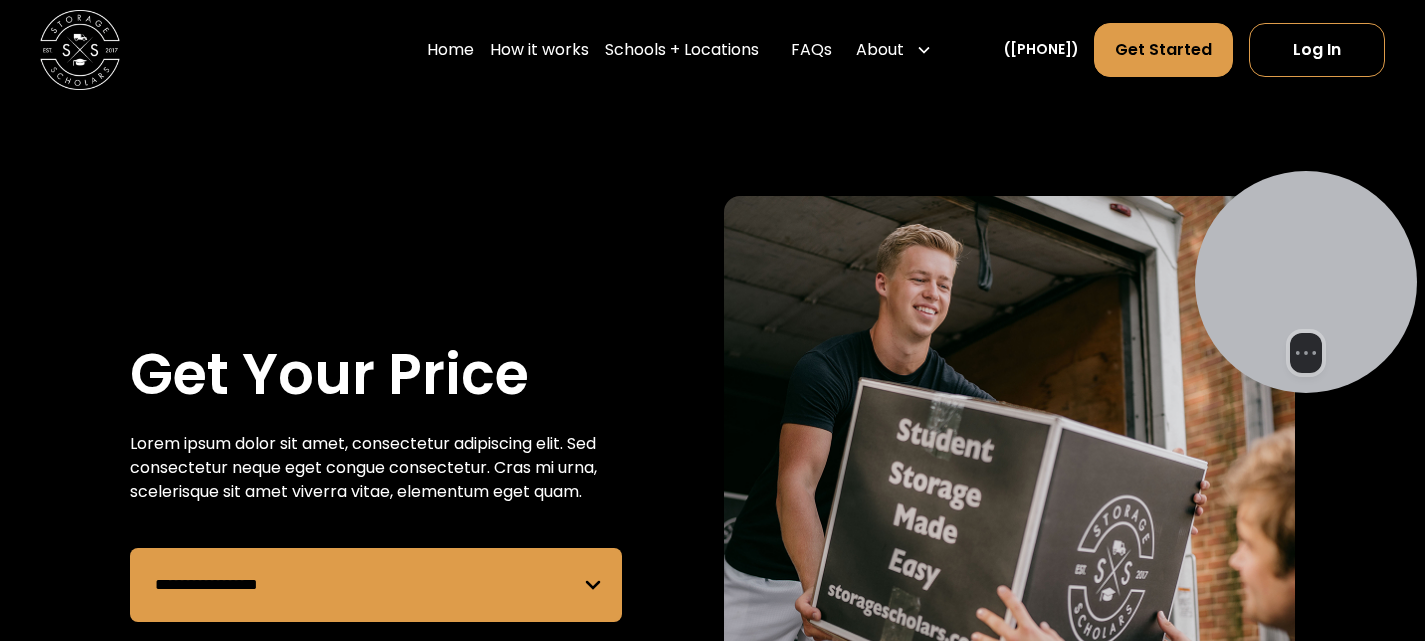 drag, startPoint x: 161, startPoint y: 528, endPoint x: 1439, endPoint y: 288, distance: 1300.34 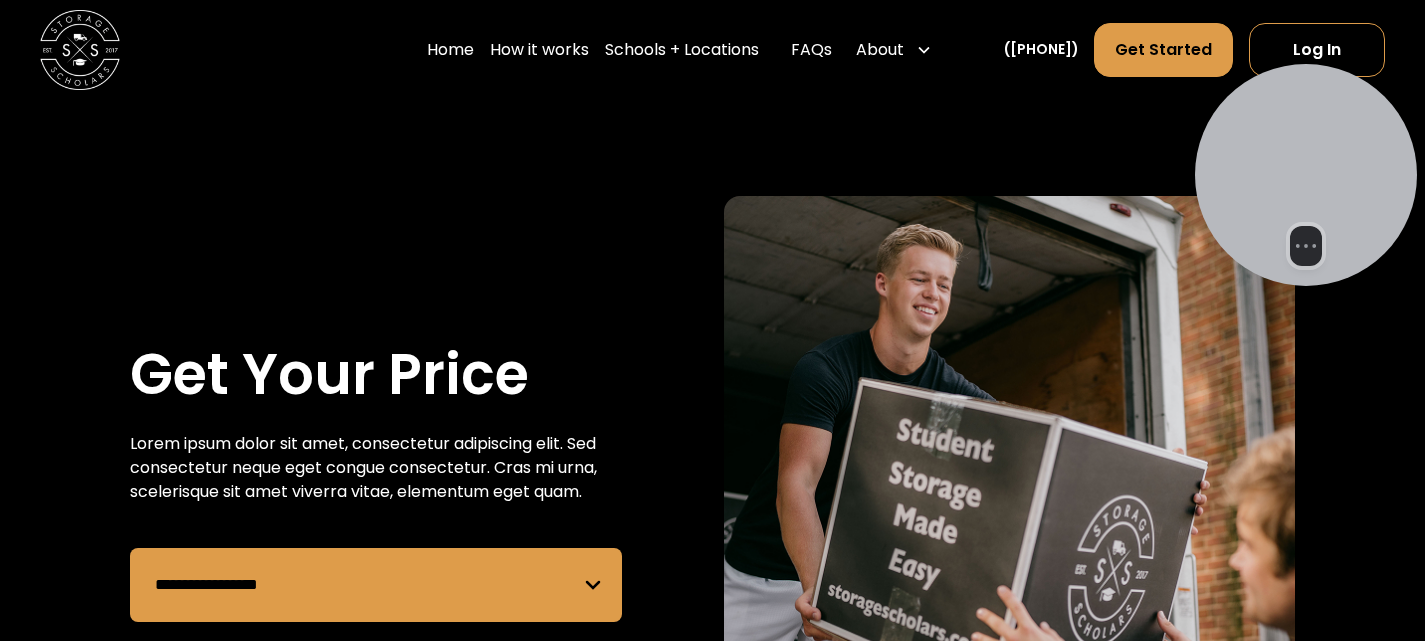 drag, startPoint x: 1305, startPoint y: 278, endPoint x: 1439, endPoint y: 171, distance: 171.47887 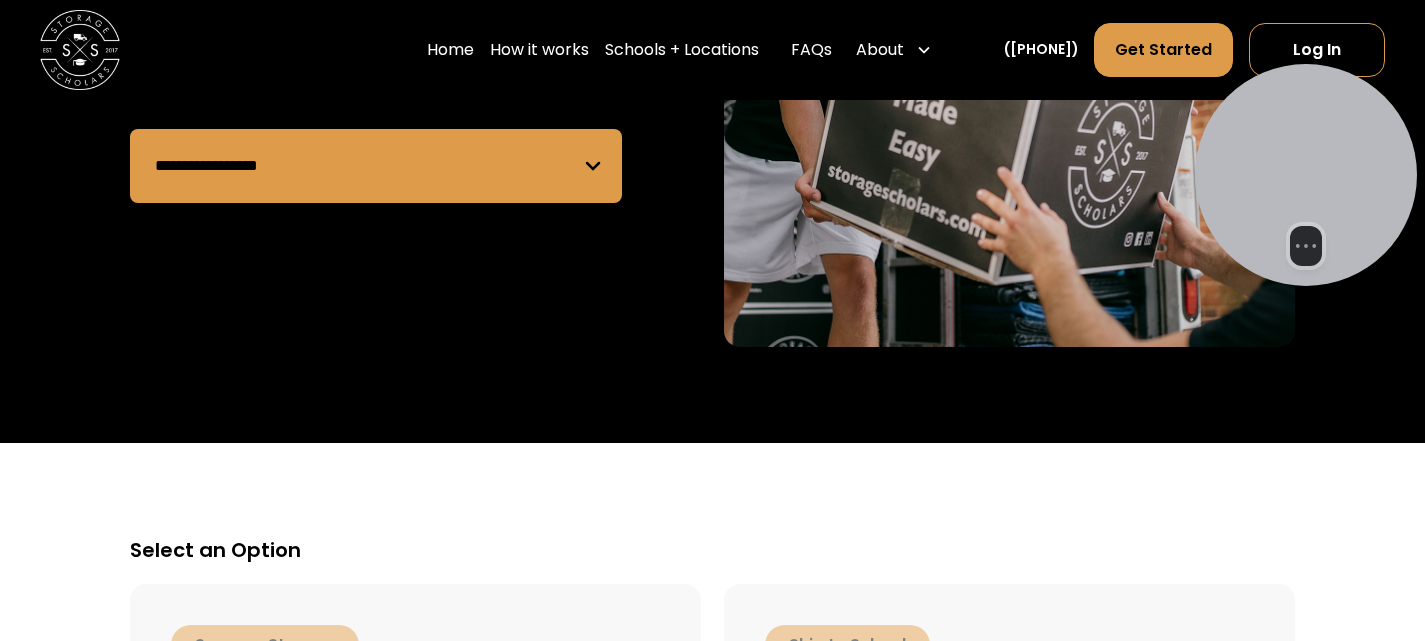 scroll, scrollTop: 421, scrollLeft: 0, axis: vertical 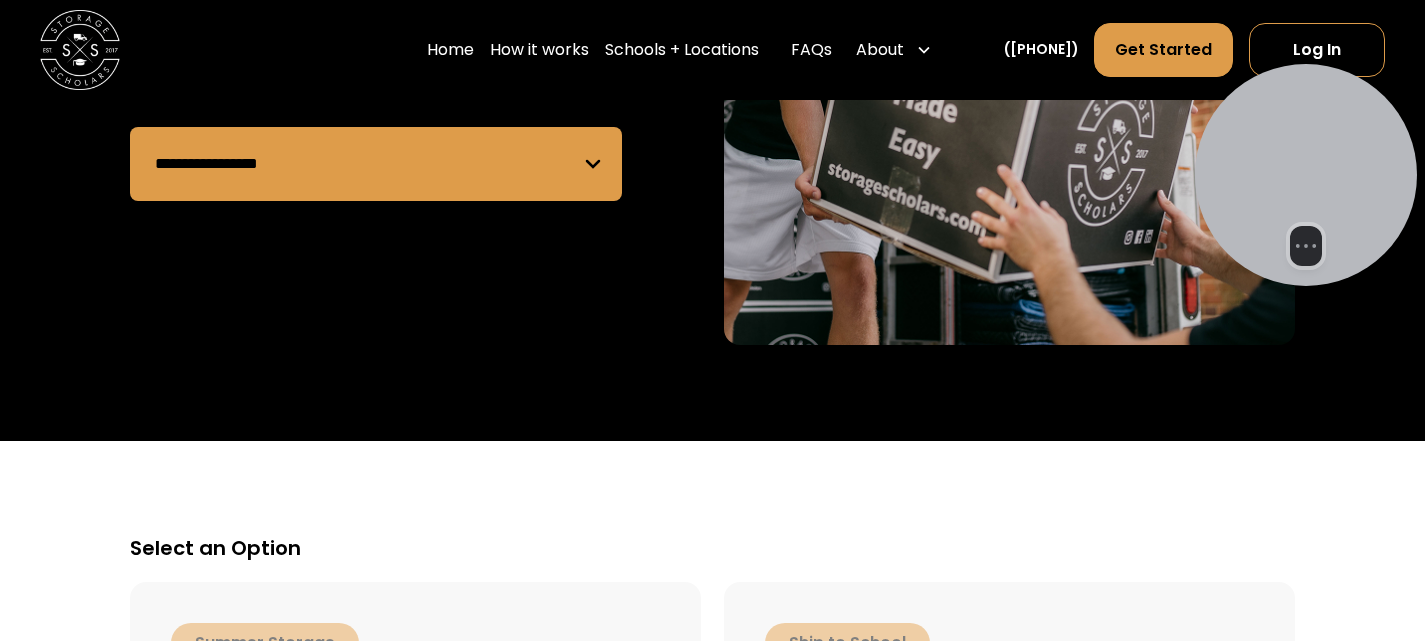 click on "**********" at bounding box center (375, 164) 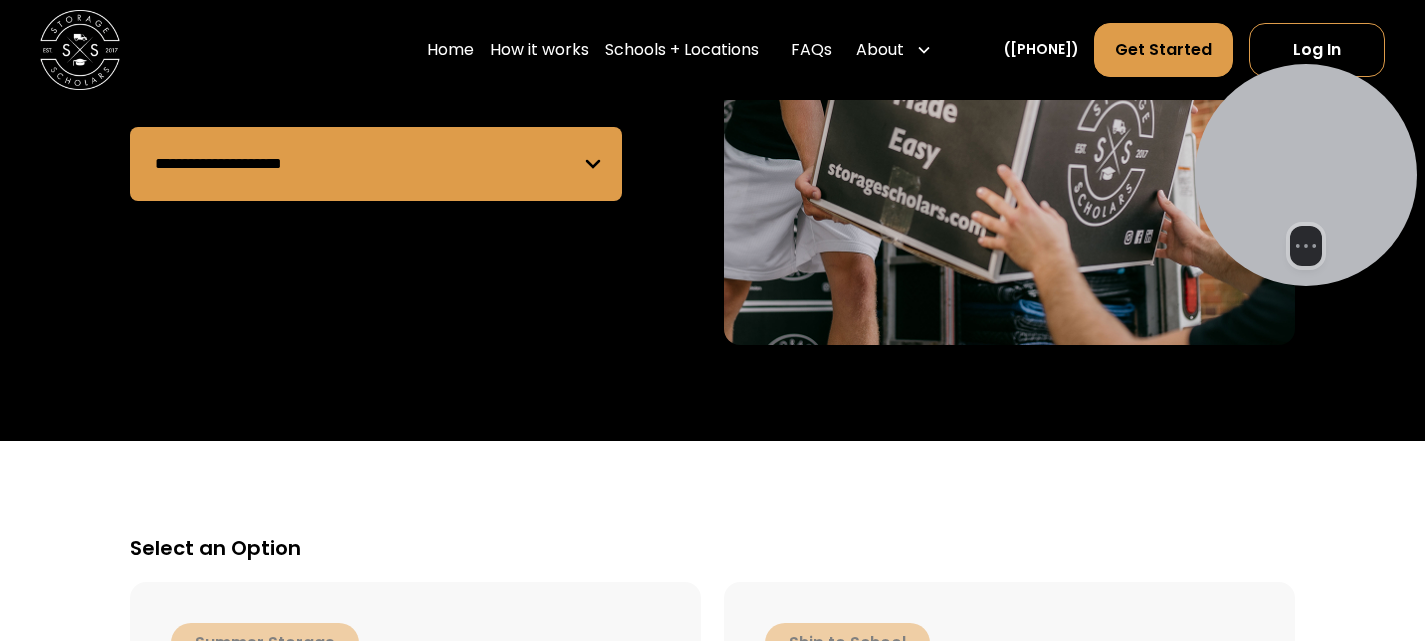 click on "**********" at bounding box center [375, 164] 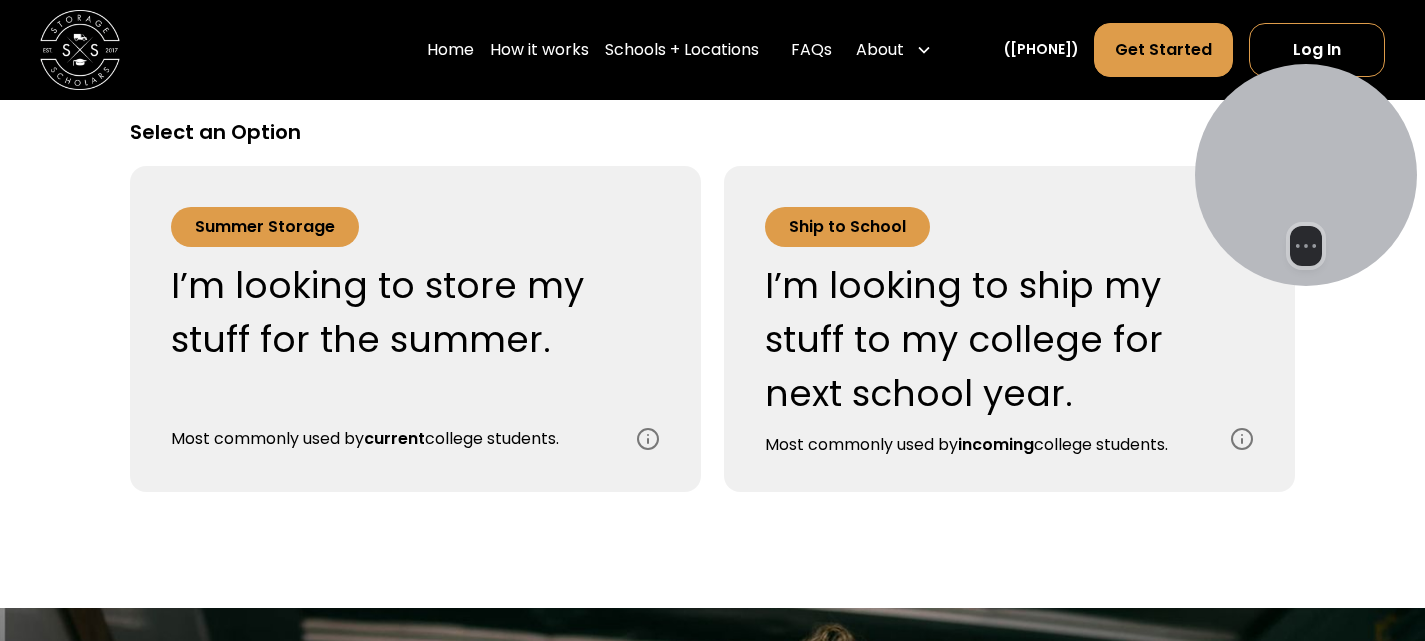 scroll, scrollTop: 839, scrollLeft: 0, axis: vertical 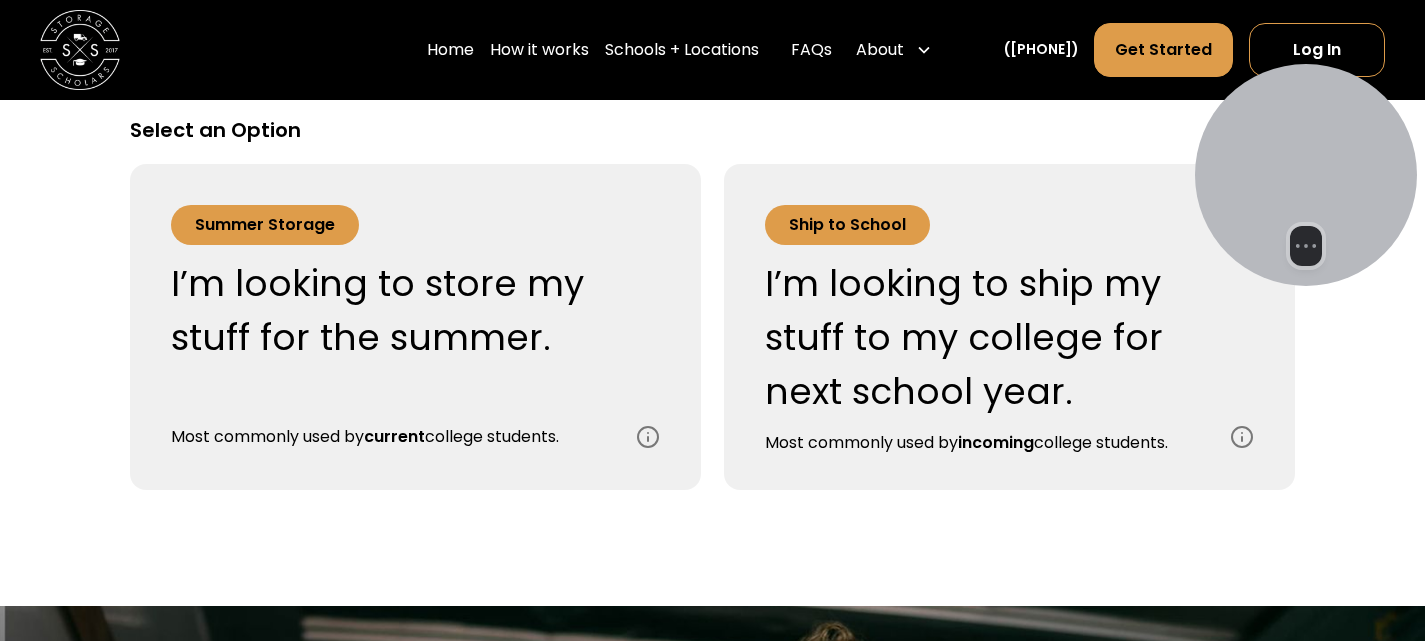 click on "I’m looking to store my stuff for the summer." at bounding box center (391, 311) 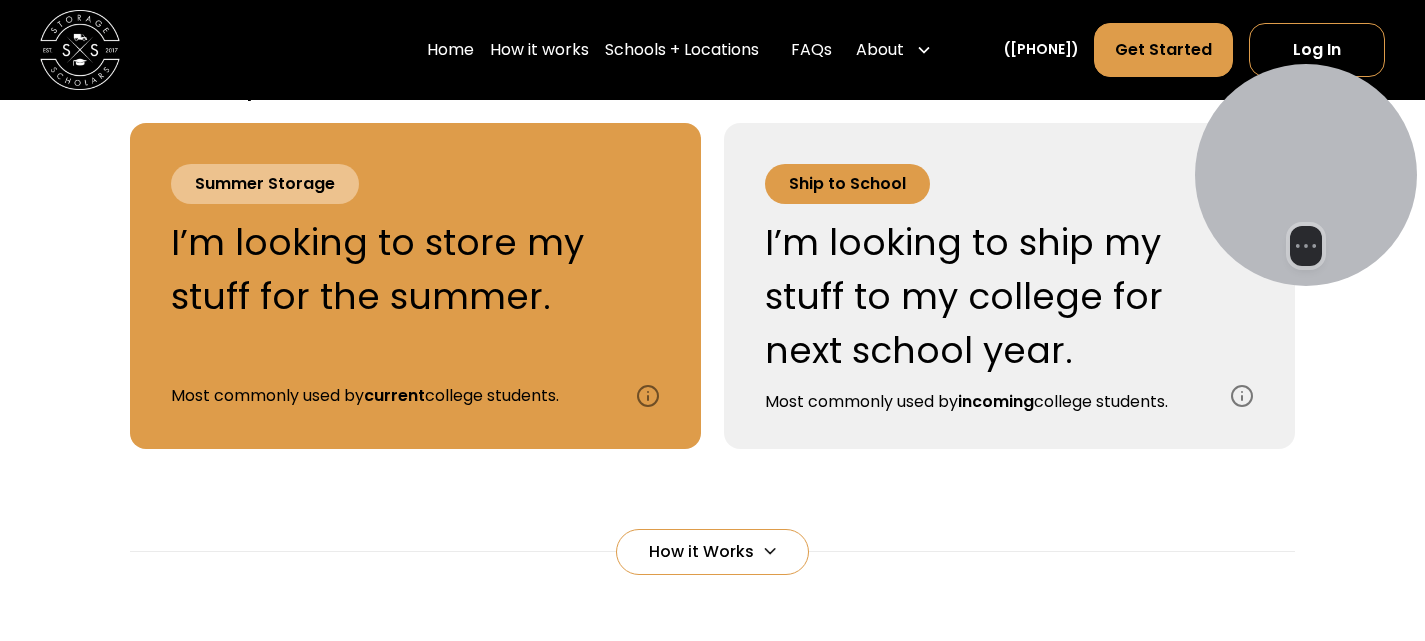 scroll, scrollTop: 879, scrollLeft: 0, axis: vertical 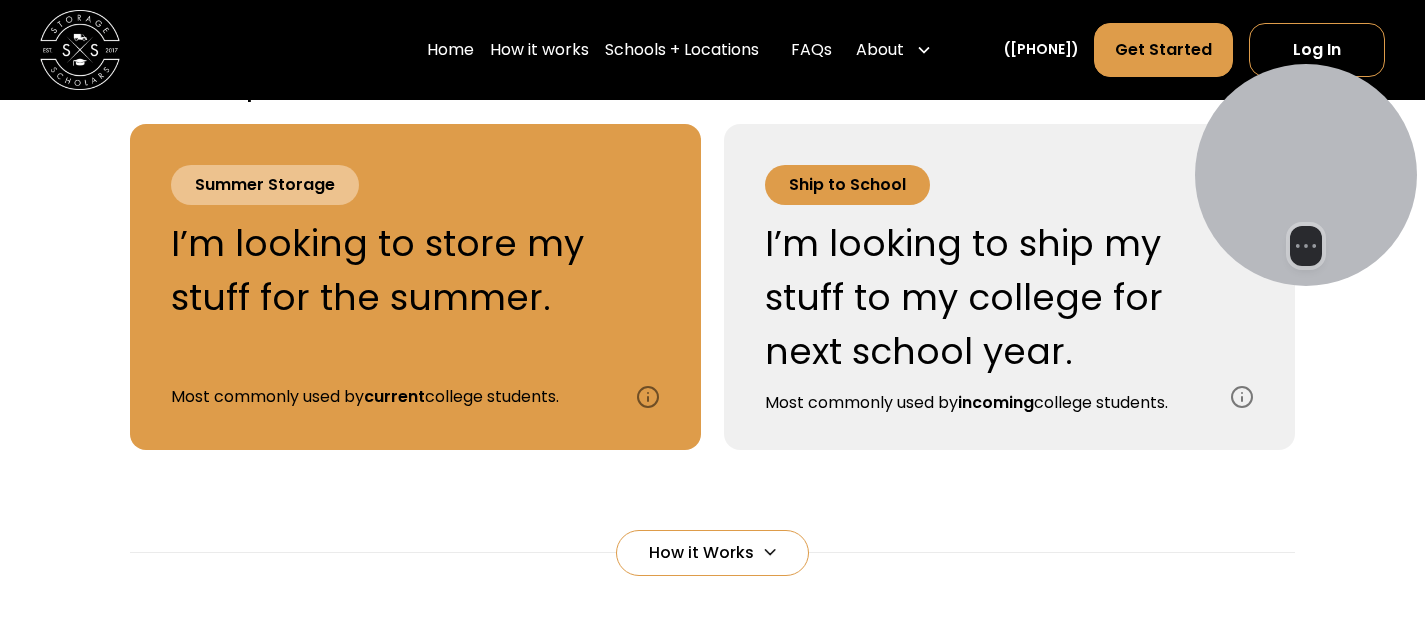click on "Ship to School I’m looking to ship my stuff to my college for next school year. Most commonly used by  incoming  college students." at bounding box center (985, 287) 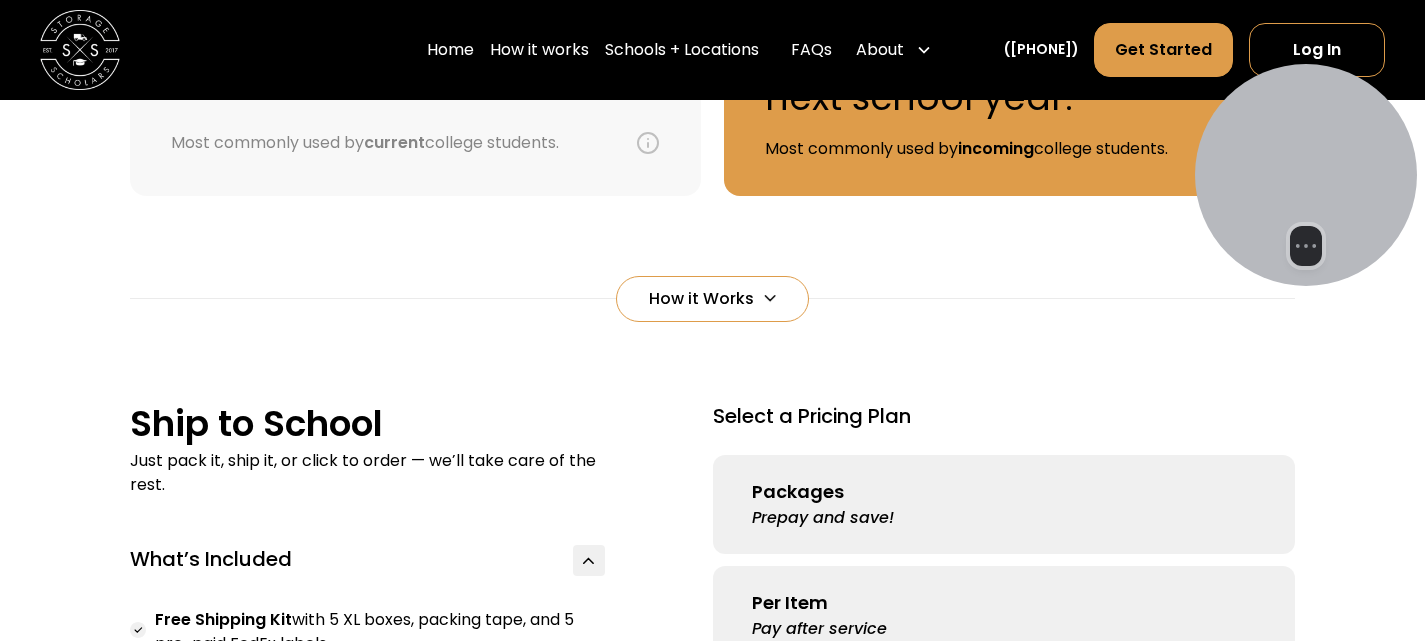 scroll, scrollTop: 1117, scrollLeft: 0, axis: vertical 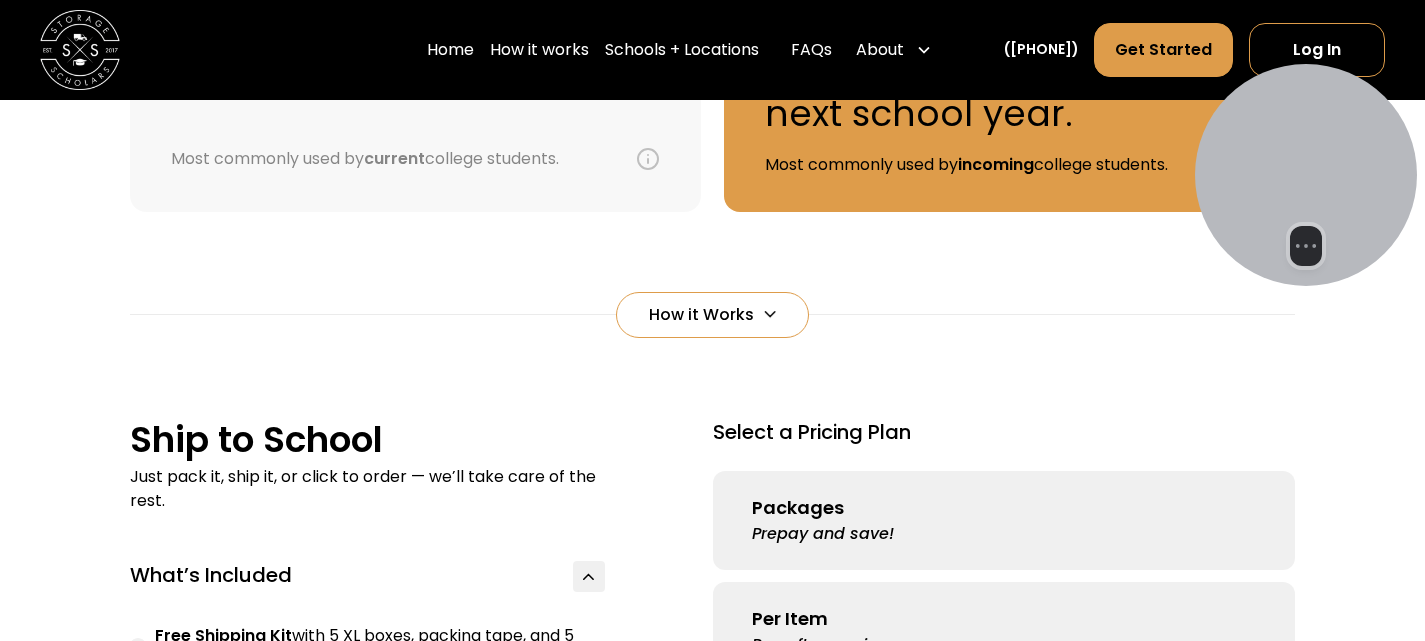 click on "Most commonly used by  incoming  college students." at bounding box center (966, 165) 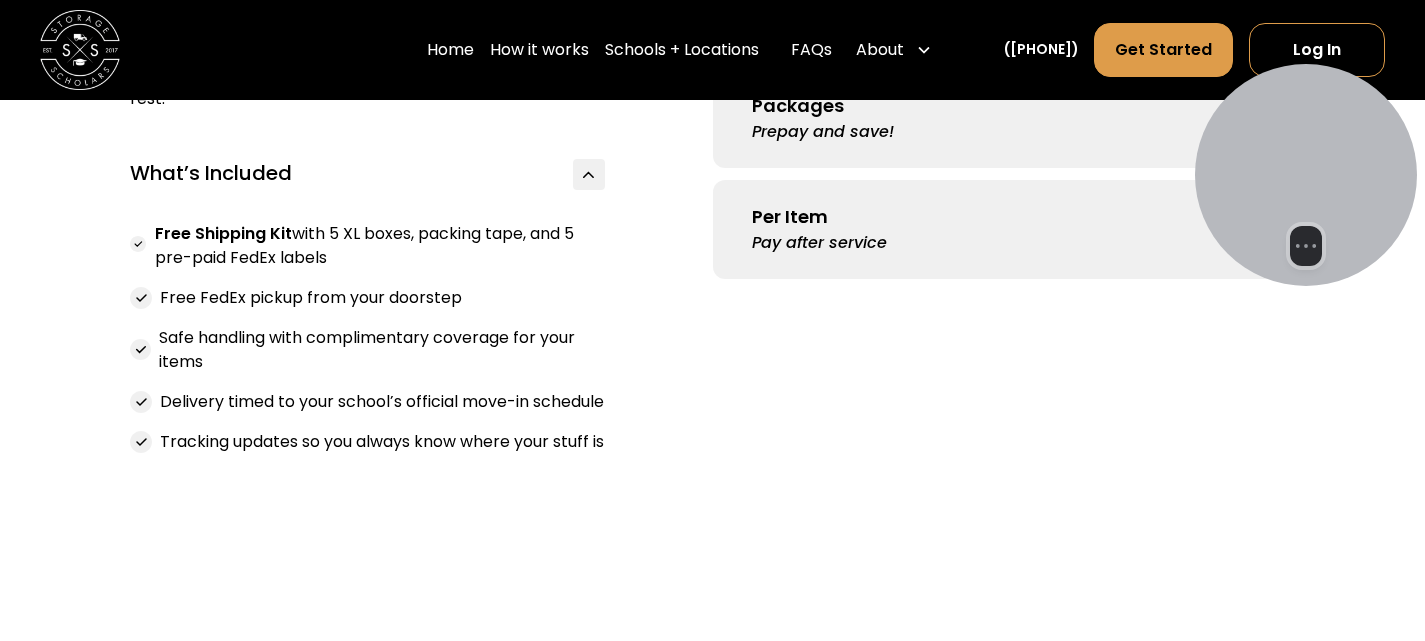 scroll, scrollTop: 1540, scrollLeft: 0, axis: vertical 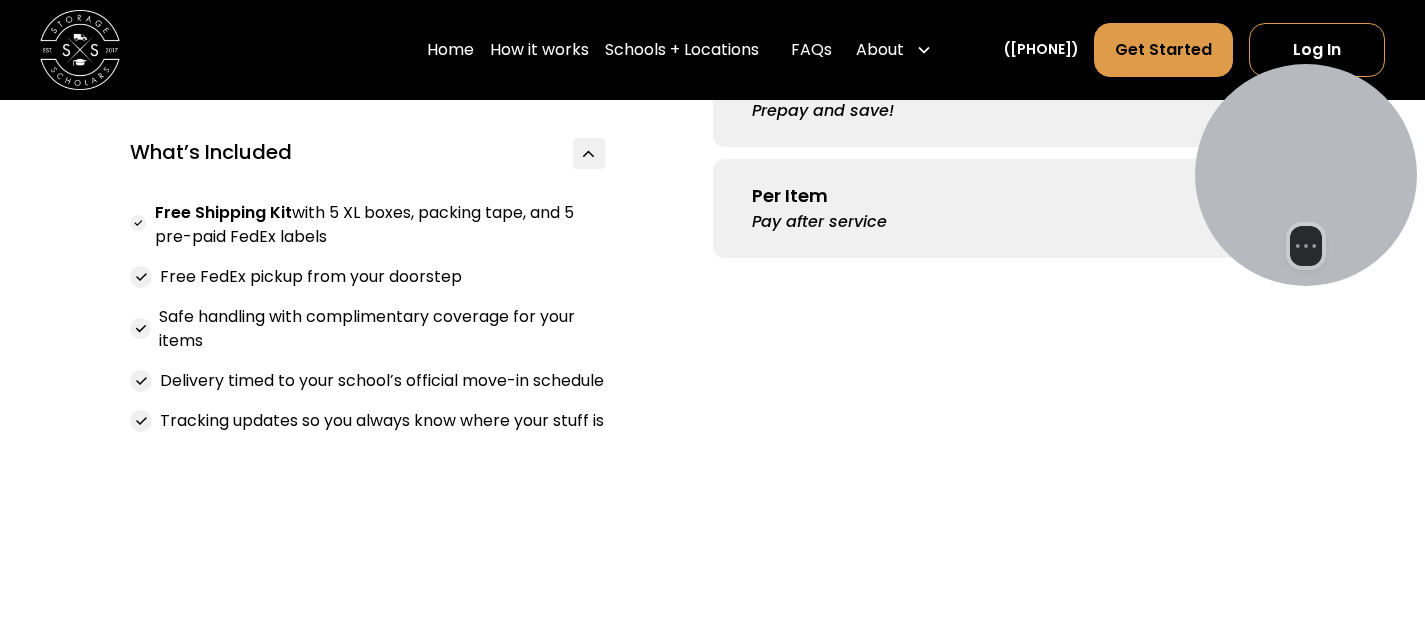 drag, startPoint x: 233, startPoint y: 342, endPoint x: 165, endPoint y: 316, distance: 72.8011 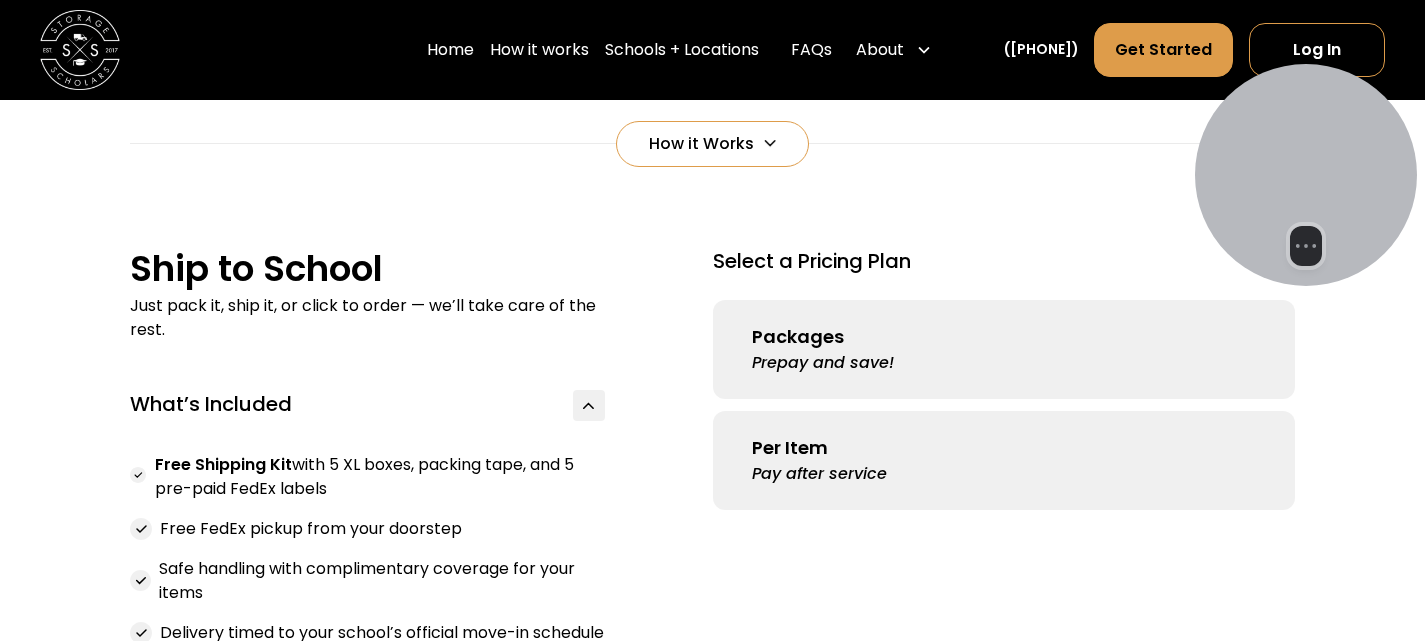 scroll, scrollTop: 1287, scrollLeft: 0, axis: vertical 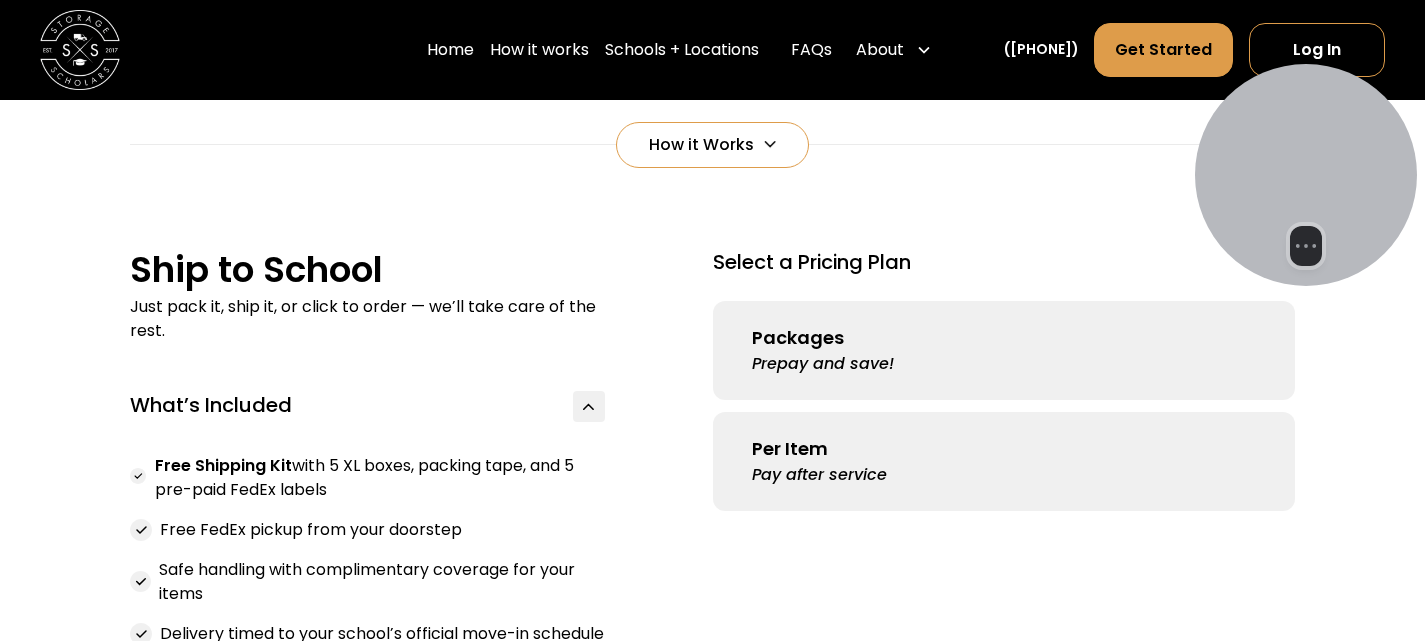 click on "Prepay and save!" at bounding box center (823, 364) 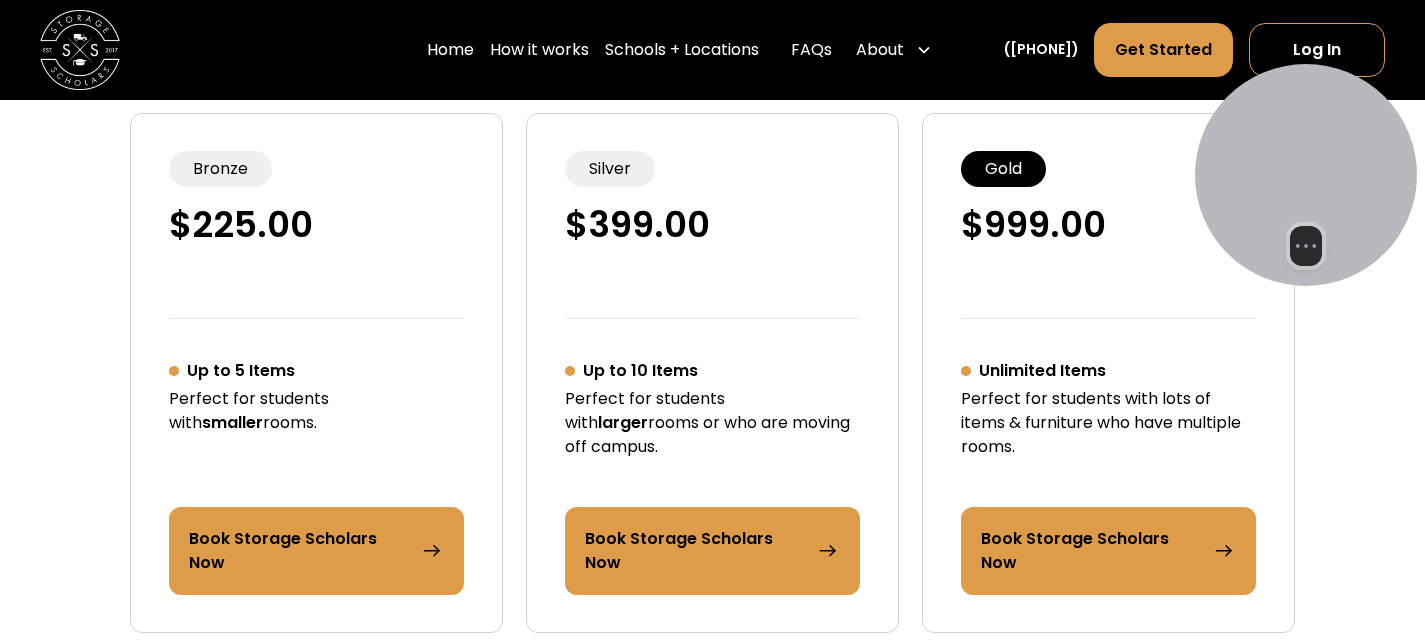 scroll, scrollTop: 2251, scrollLeft: 0, axis: vertical 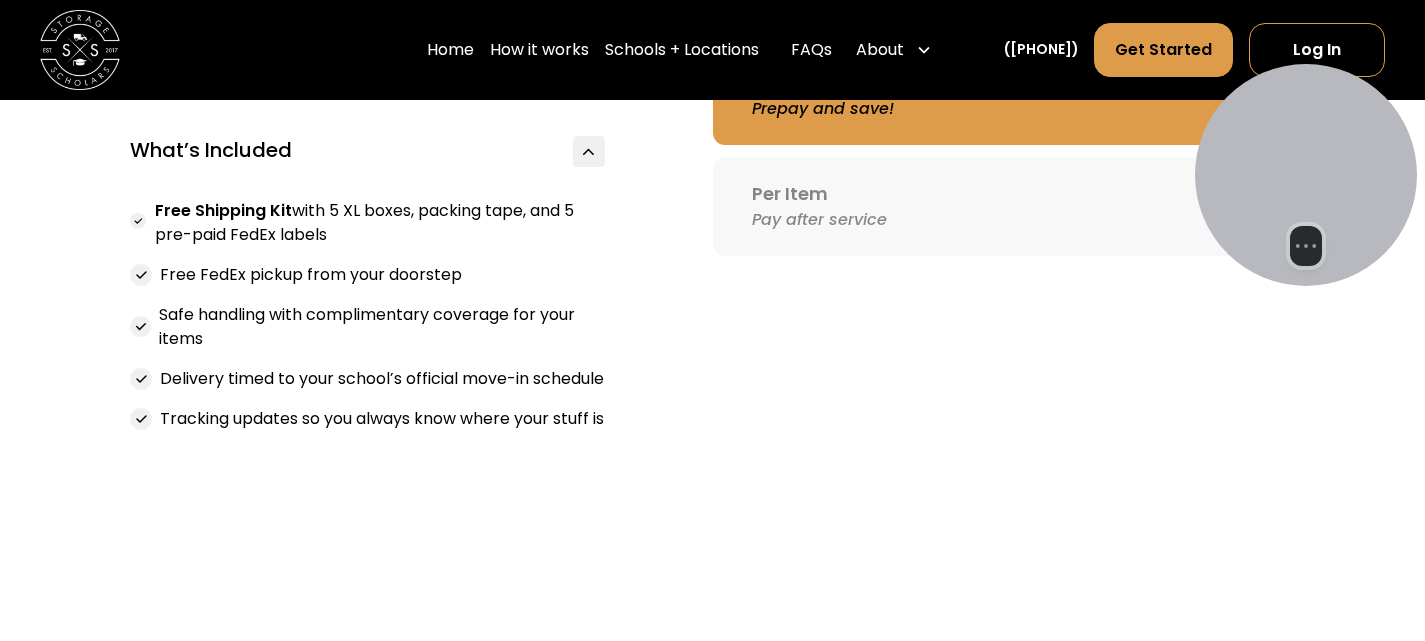 drag, startPoint x: 258, startPoint y: 341, endPoint x: 130, endPoint y: 313, distance: 131.02672 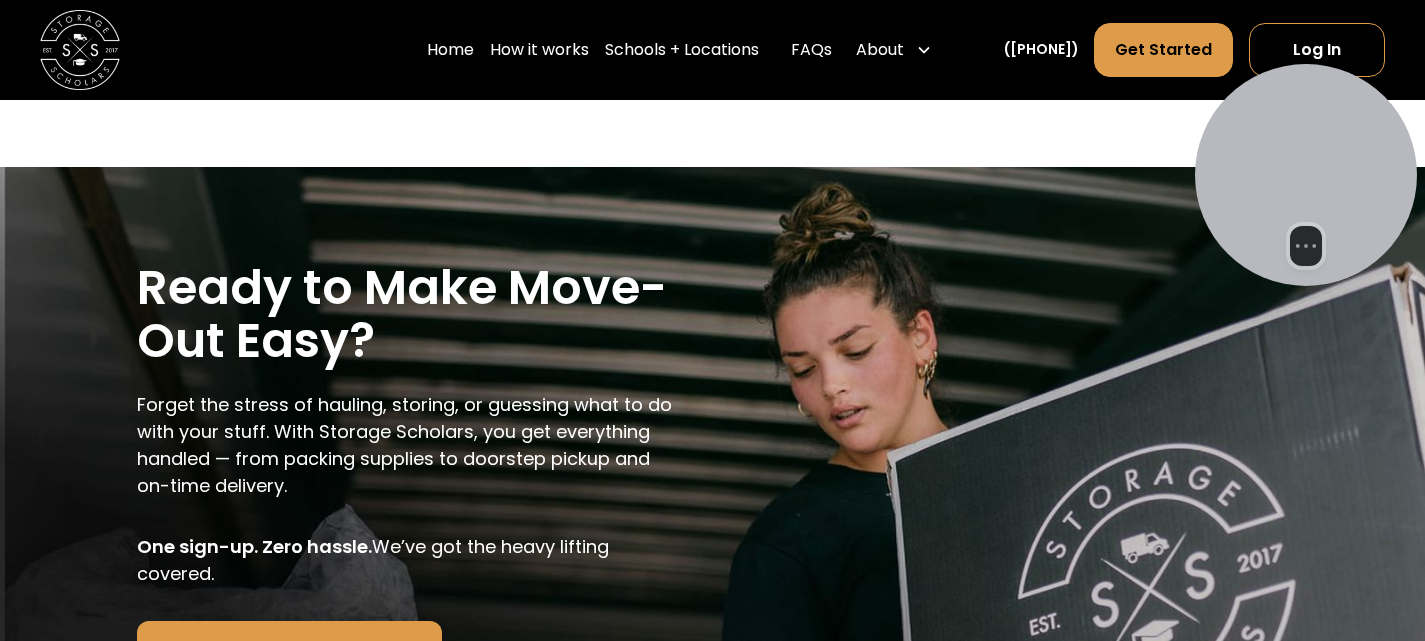 scroll, scrollTop: 2865, scrollLeft: 0, axis: vertical 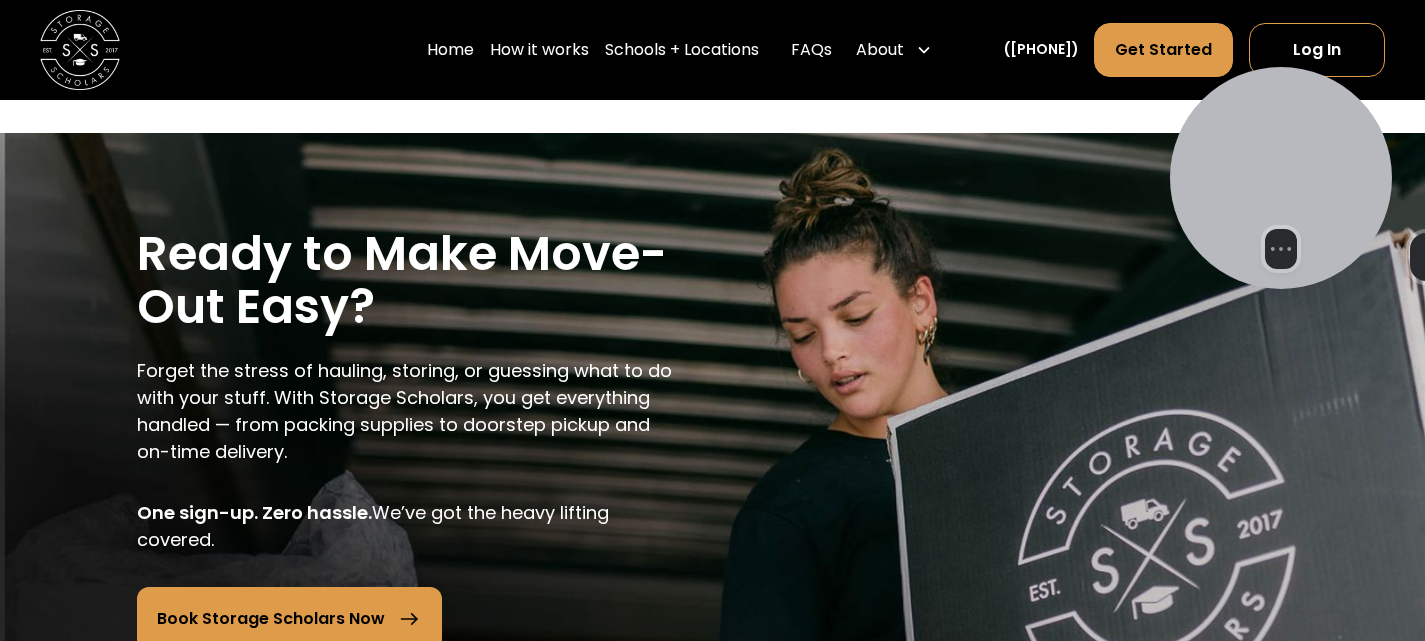 drag, startPoint x: 1344, startPoint y: 130, endPoint x: 851, endPoint y: 154, distance: 493.58383 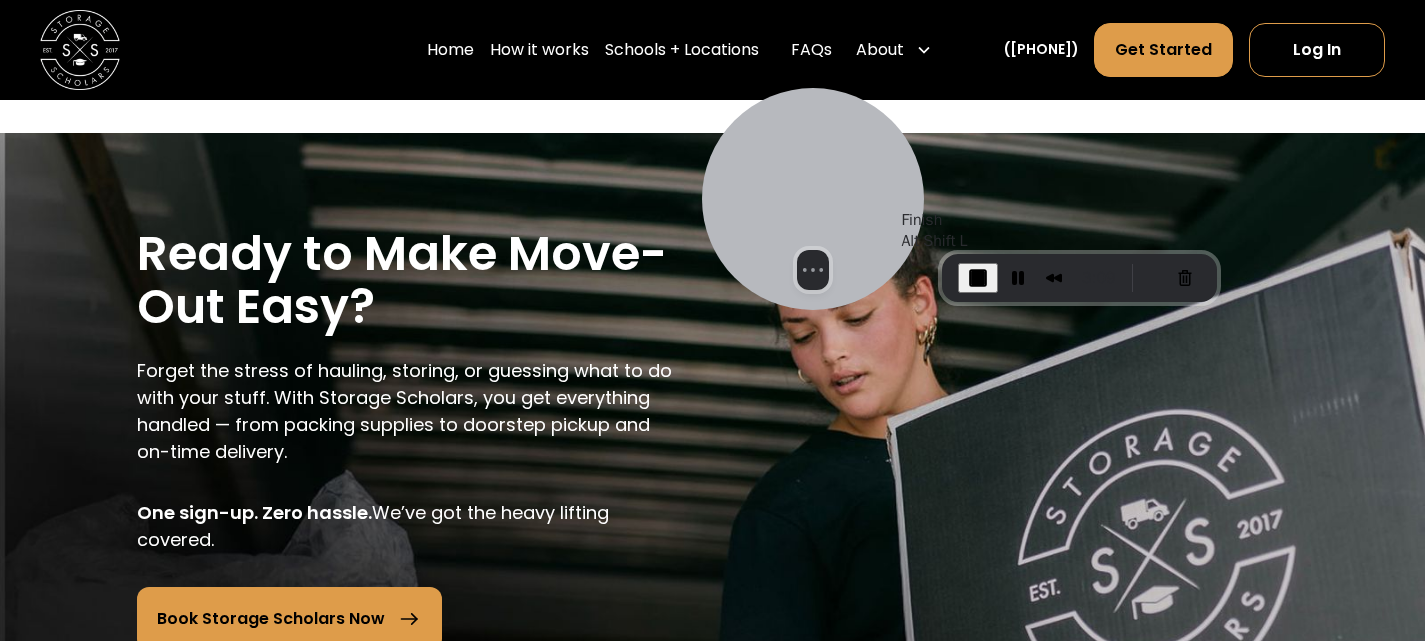 click at bounding box center [978, 278] 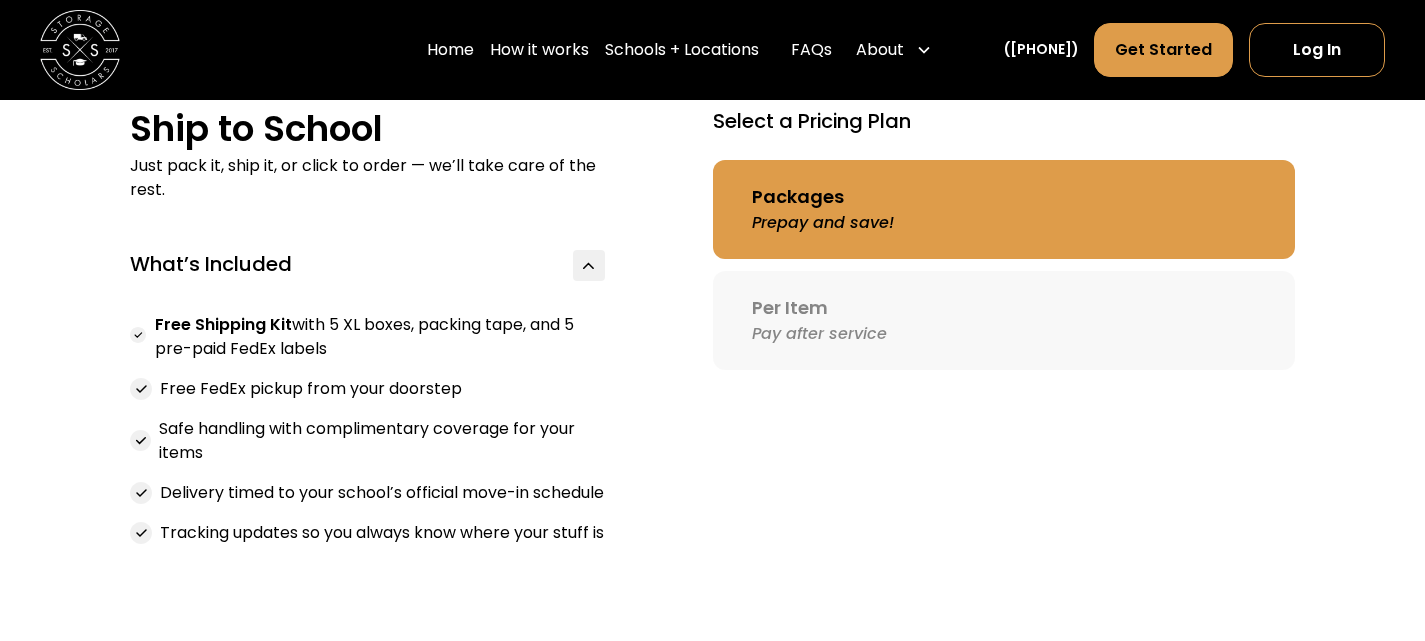 scroll, scrollTop: 1437, scrollLeft: 0, axis: vertical 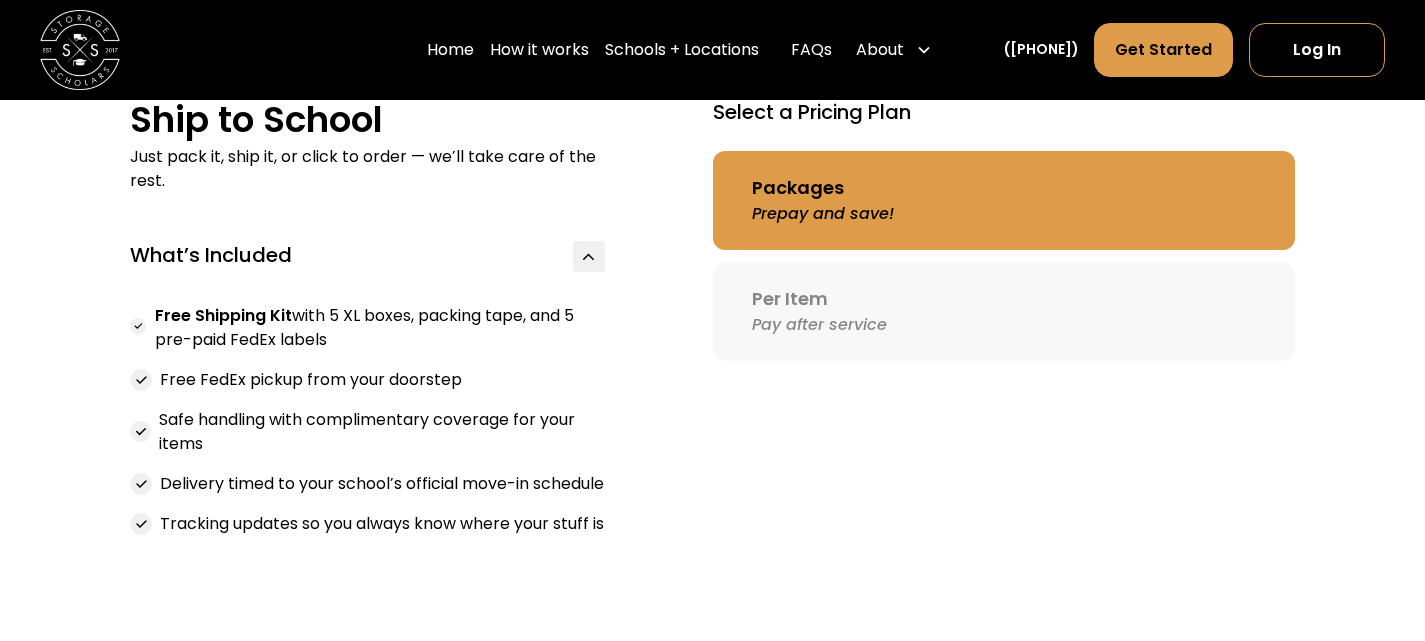 click on "Packages Prepay and save! Per Item Pay after service Tab Packages & Pricing Prepay and save! Bronze $ 225.00 Up to 5 Items Perfect for students with  smaller  rooms. Book Storage Scholars Now Silver $ 399.00 Up to 10 Items Perfect for students with  larger  rooms or who are moving off campus. Book Storage Scholars Now Gold $ 999.00 Unlimited Items Perfect for students with lots of items & furniture who have multiple rooms. Book Storage Scholars Now Pay Per Item Pay after service In Room Delivery Service $ 47.00 / item received Ship anytime after July 1st Only pay for exactly what you ship Delivery in room before you arrive on campus Book Storage Scholars Now" at bounding box center [712, 797] 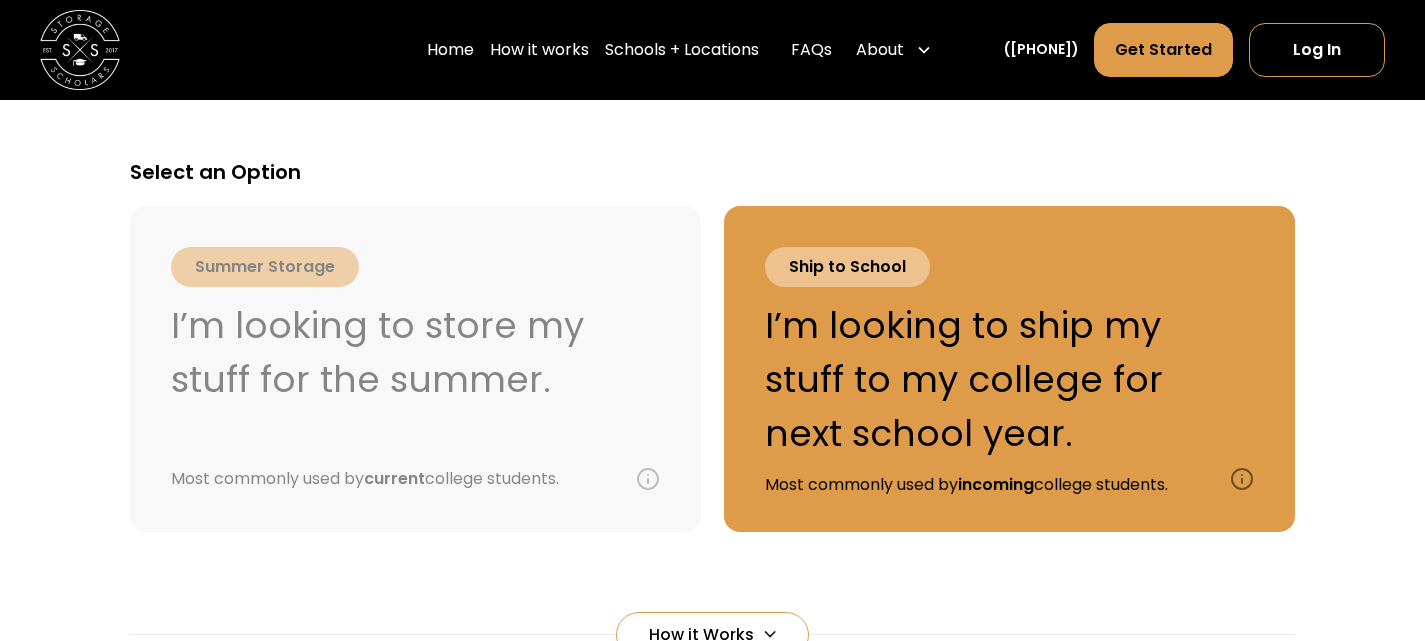 scroll, scrollTop: 800, scrollLeft: 0, axis: vertical 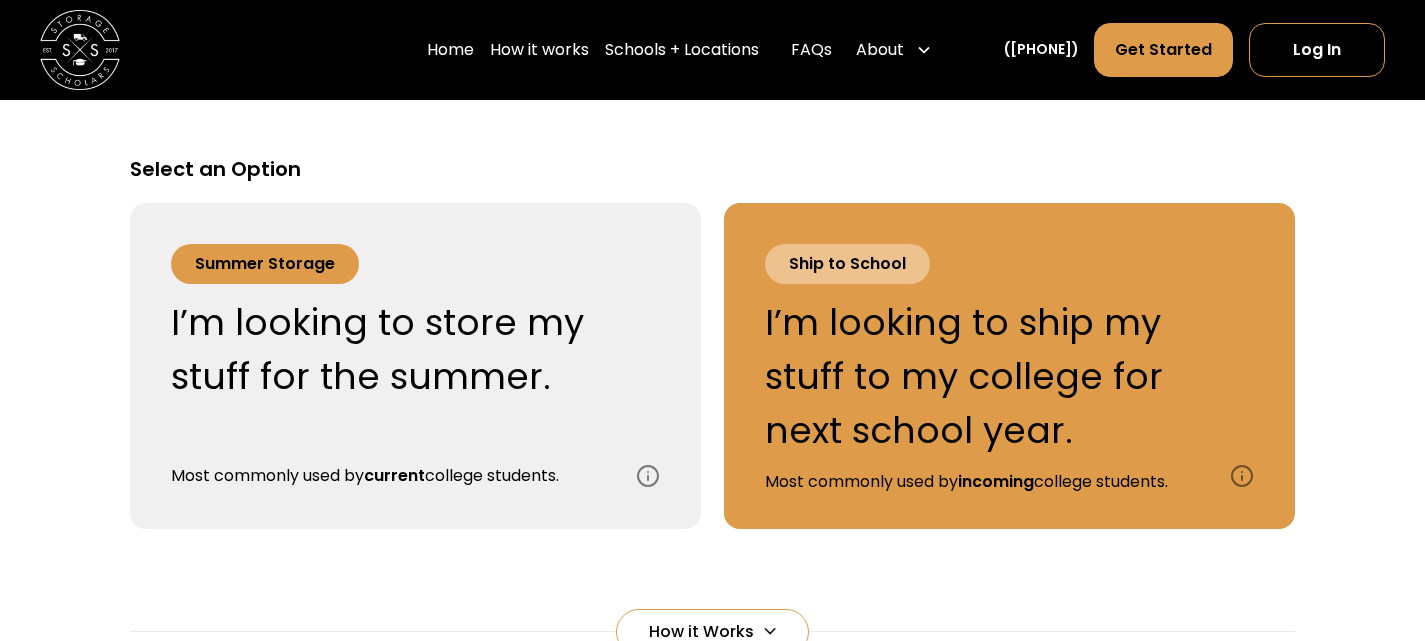 click on "I’m looking to store my stuff for the summer." at bounding box center (391, 350) 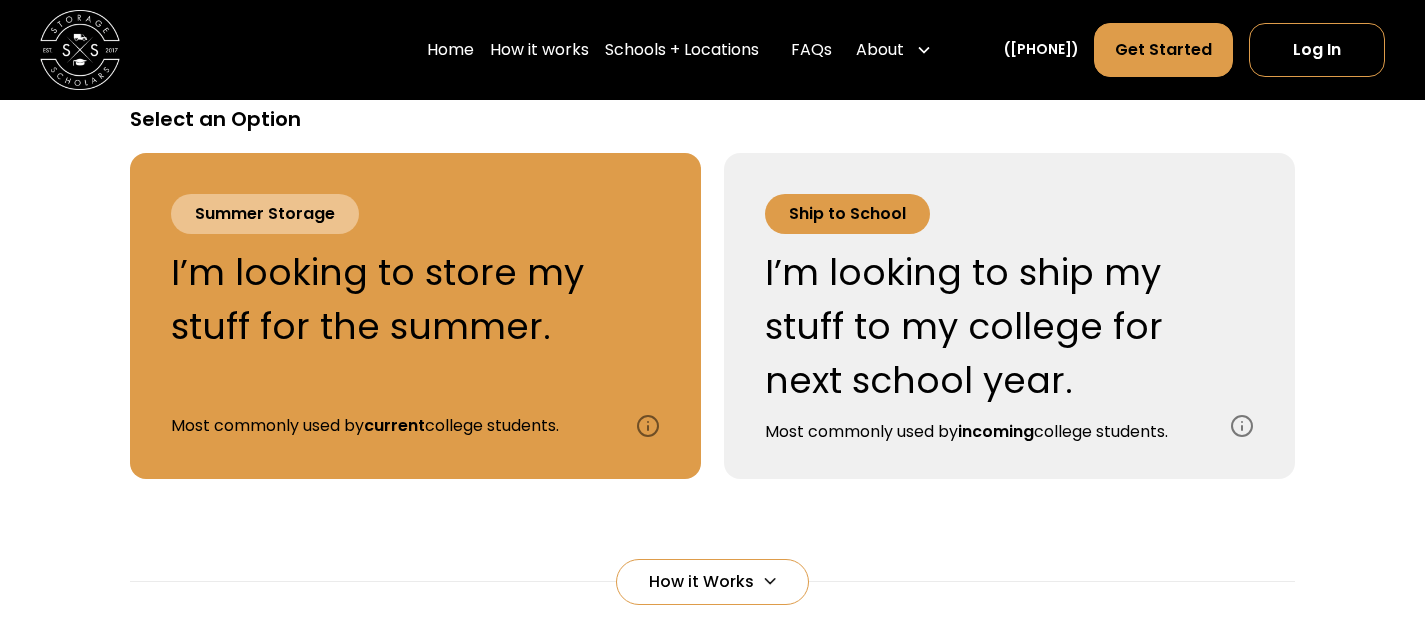 scroll, scrollTop: 849, scrollLeft: 0, axis: vertical 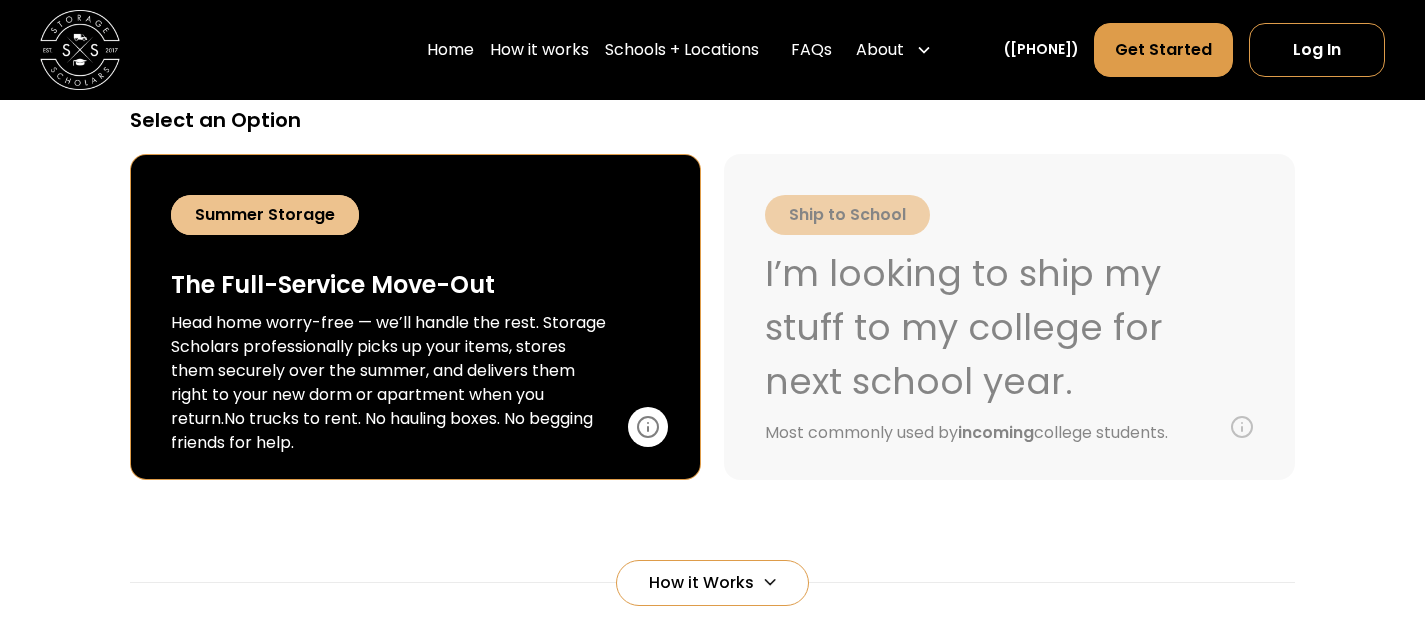 click 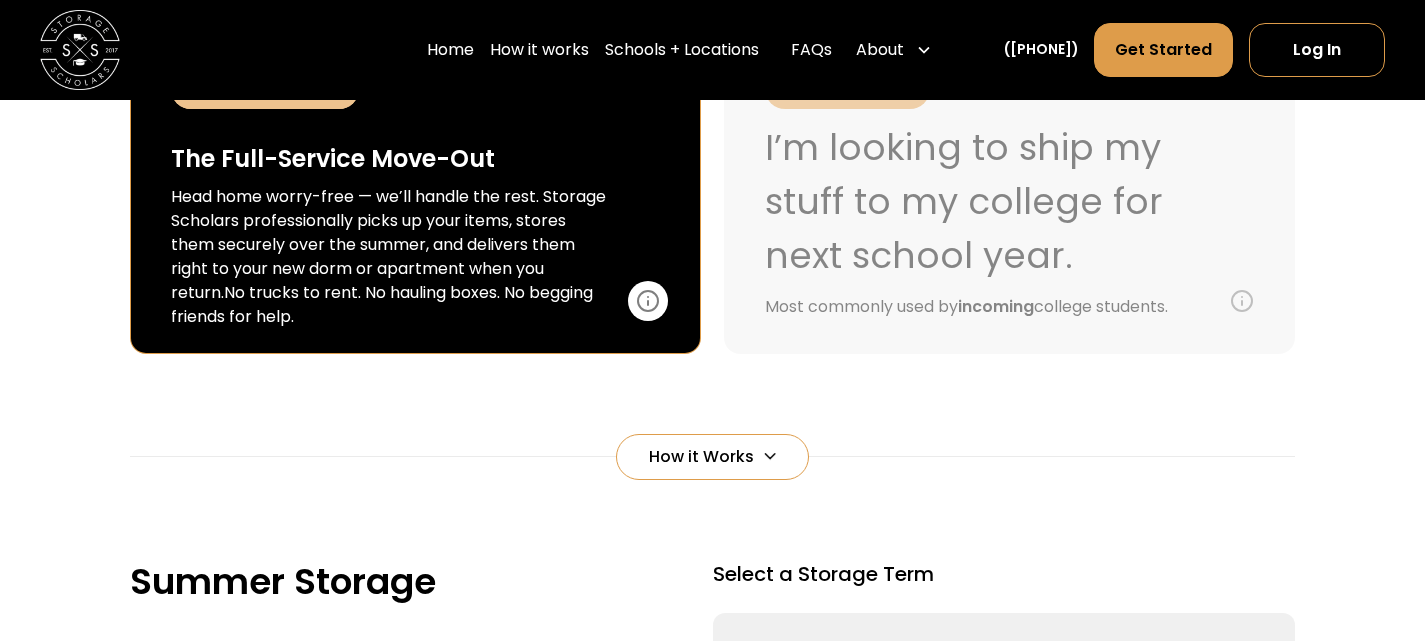 scroll, scrollTop: 974, scrollLeft: 0, axis: vertical 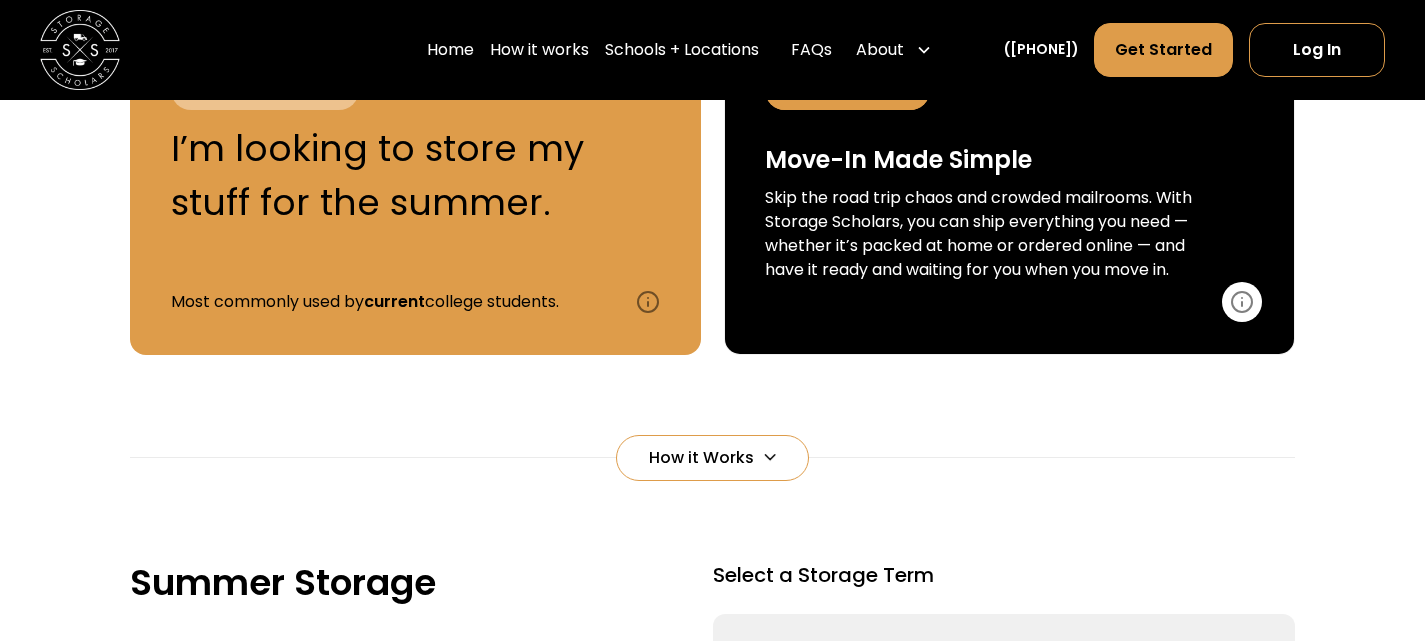 click 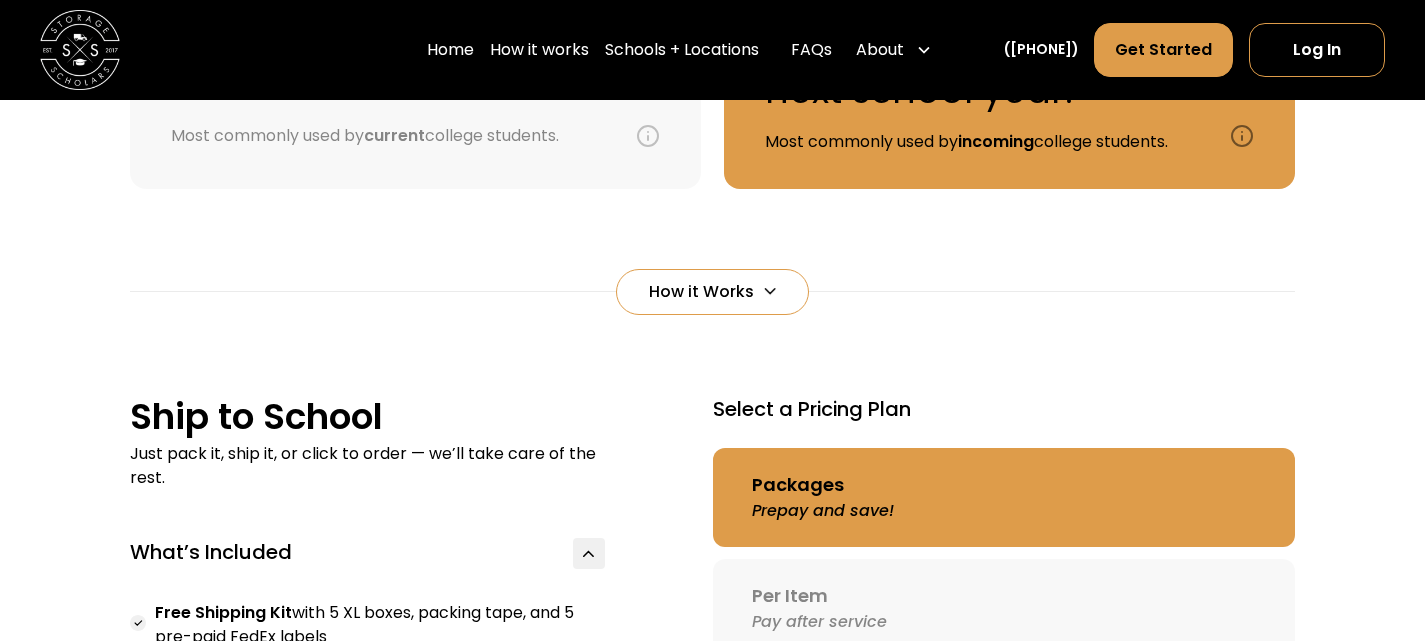 scroll, scrollTop: 1211, scrollLeft: 0, axis: vertical 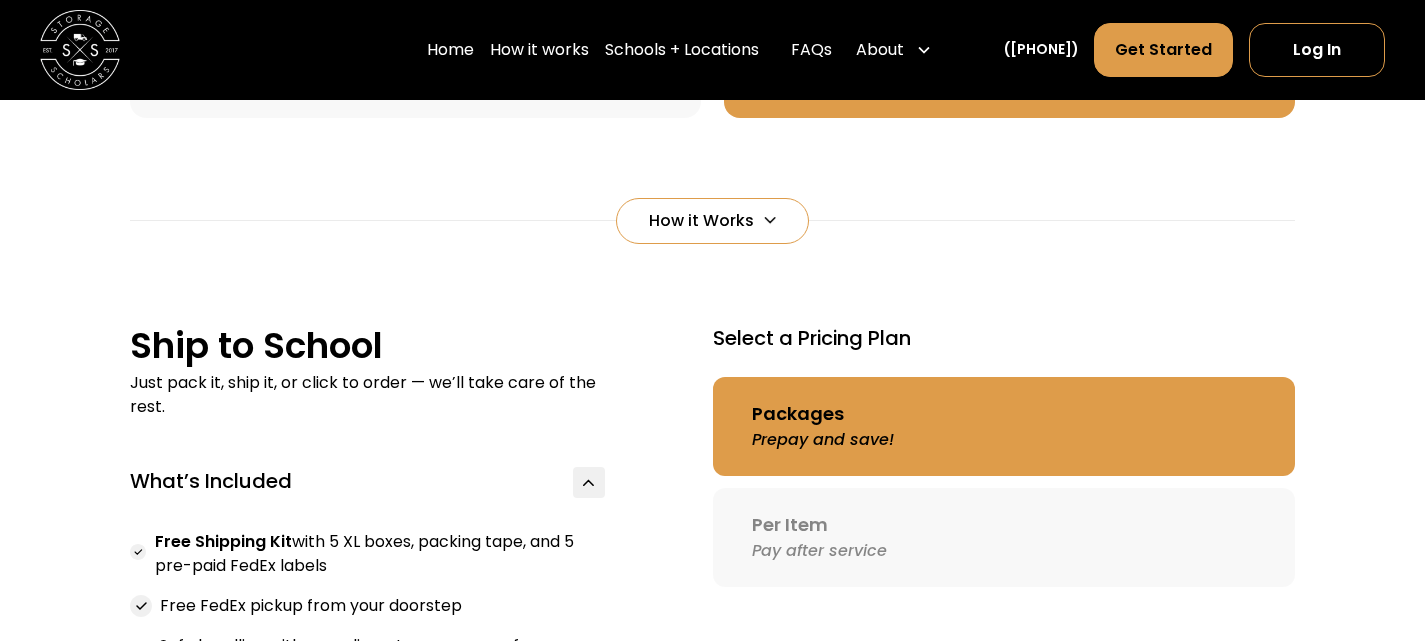 click on "How it Works" at bounding box center [701, 221] 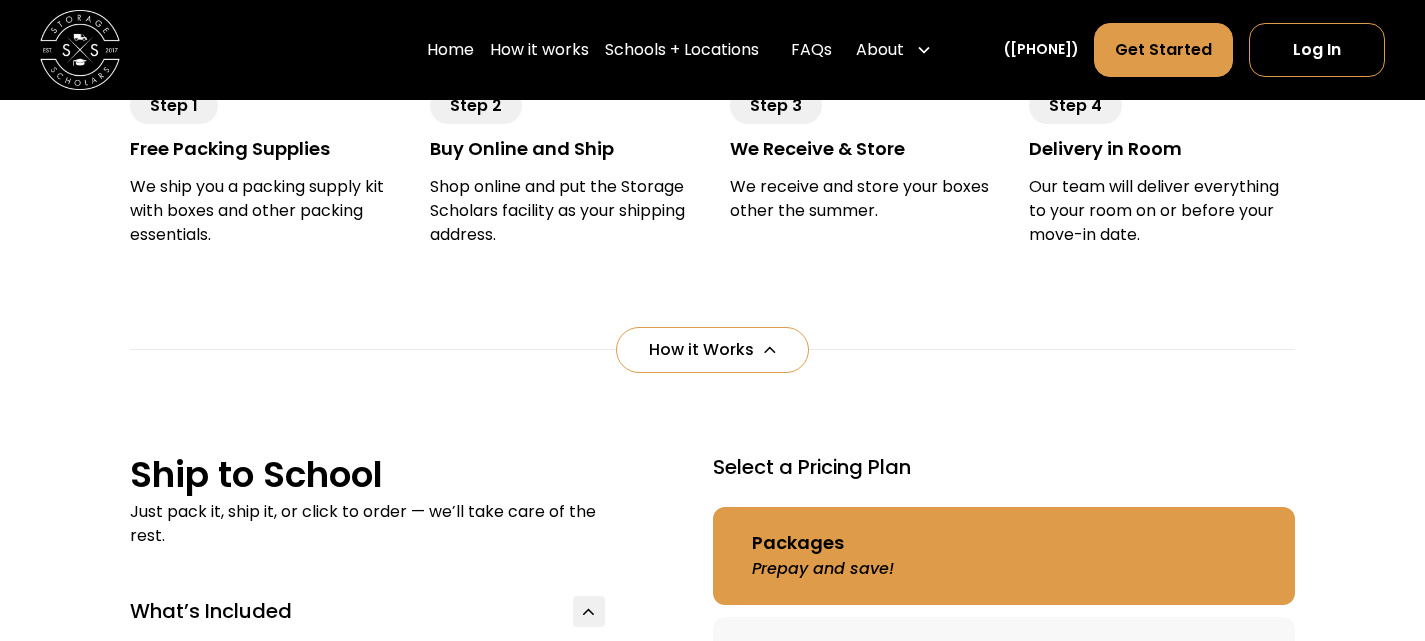 scroll, scrollTop: 1760, scrollLeft: 0, axis: vertical 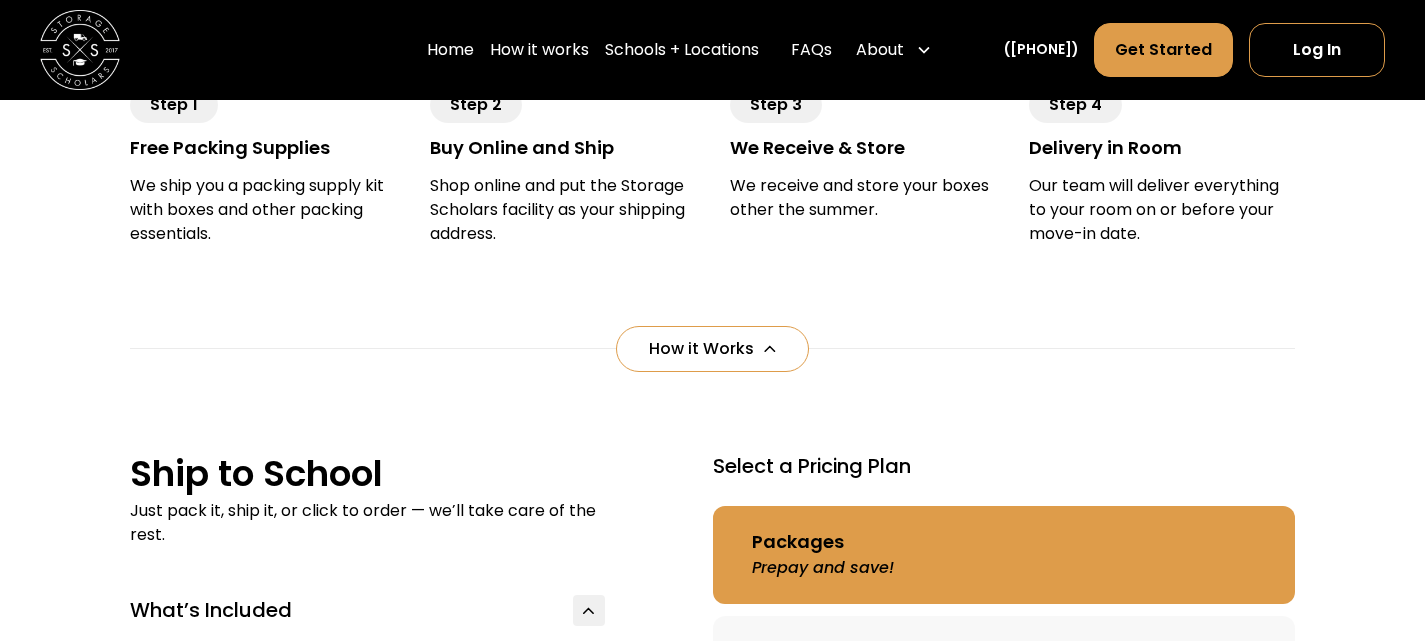 click on "How it Works" at bounding box center [701, 349] 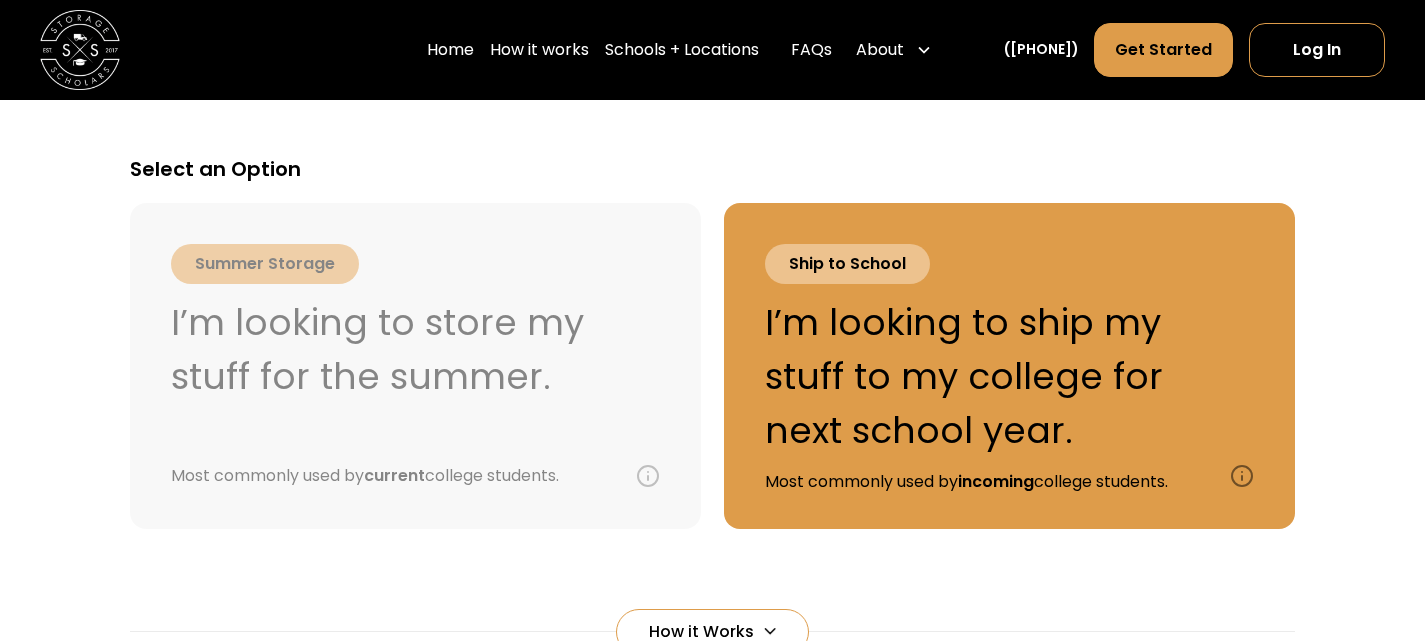scroll, scrollTop: 772, scrollLeft: 0, axis: vertical 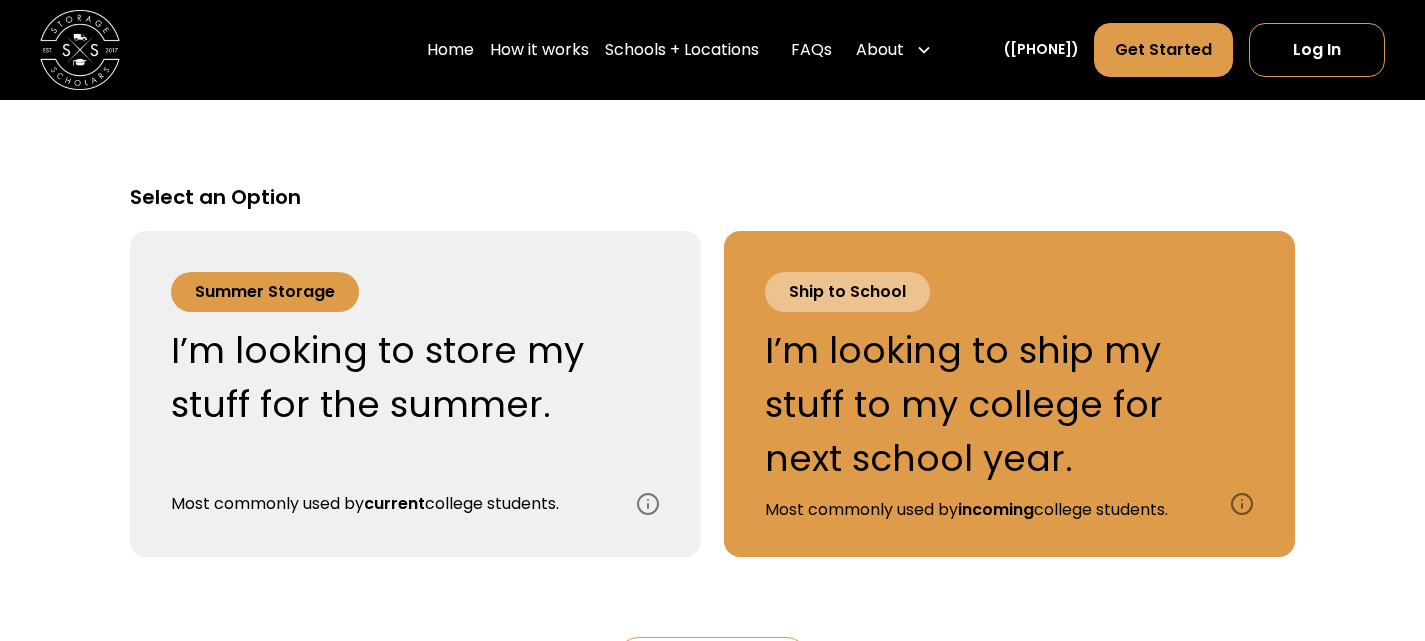 click on "Summer Storage I’m looking to store my stuff for the summer. Most commonly used by  current  college students. Summer Storage The Full-Service Move-Out Head home worry-free — we’ll handle the rest. Storage Scholars professionally picks up your items, stores them securely over the summer, and delivers them right to your new dorm or apartment when you return.No trucks to rent. No hauling boxes. No begging friends for help." at bounding box center [415, 394] 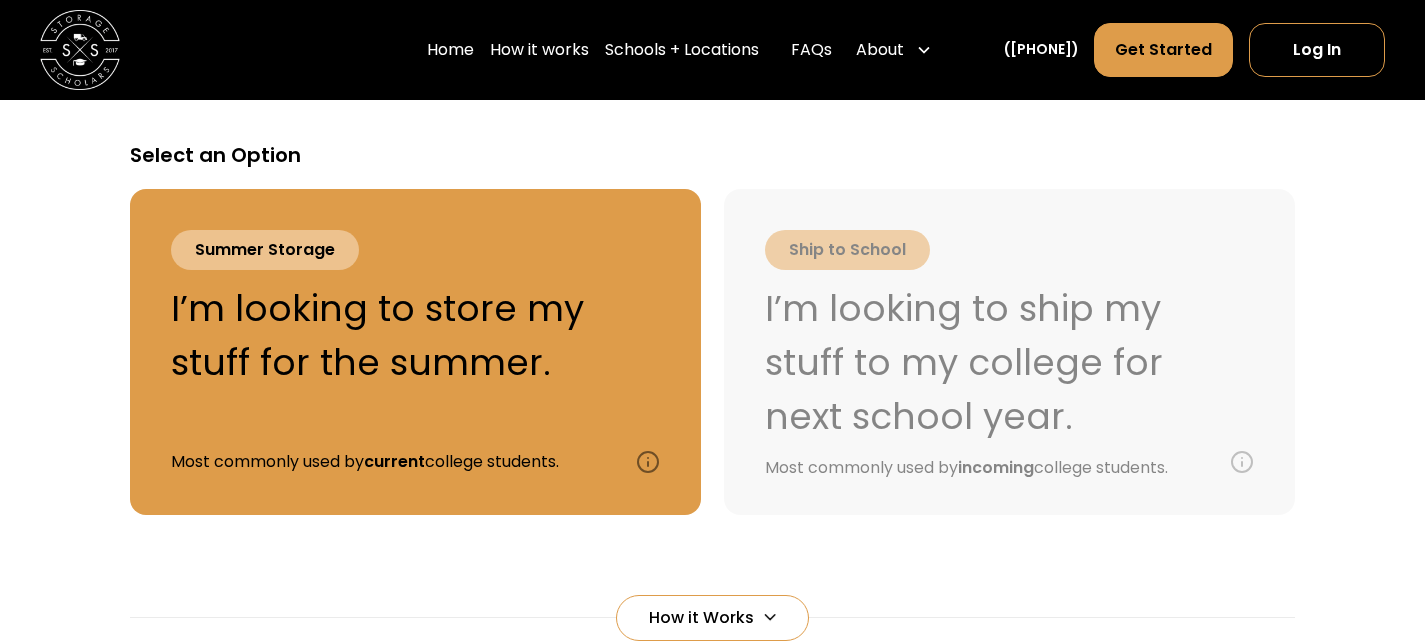 scroll, scrollTop: 798, scrollLeft: 0, axis: vertical 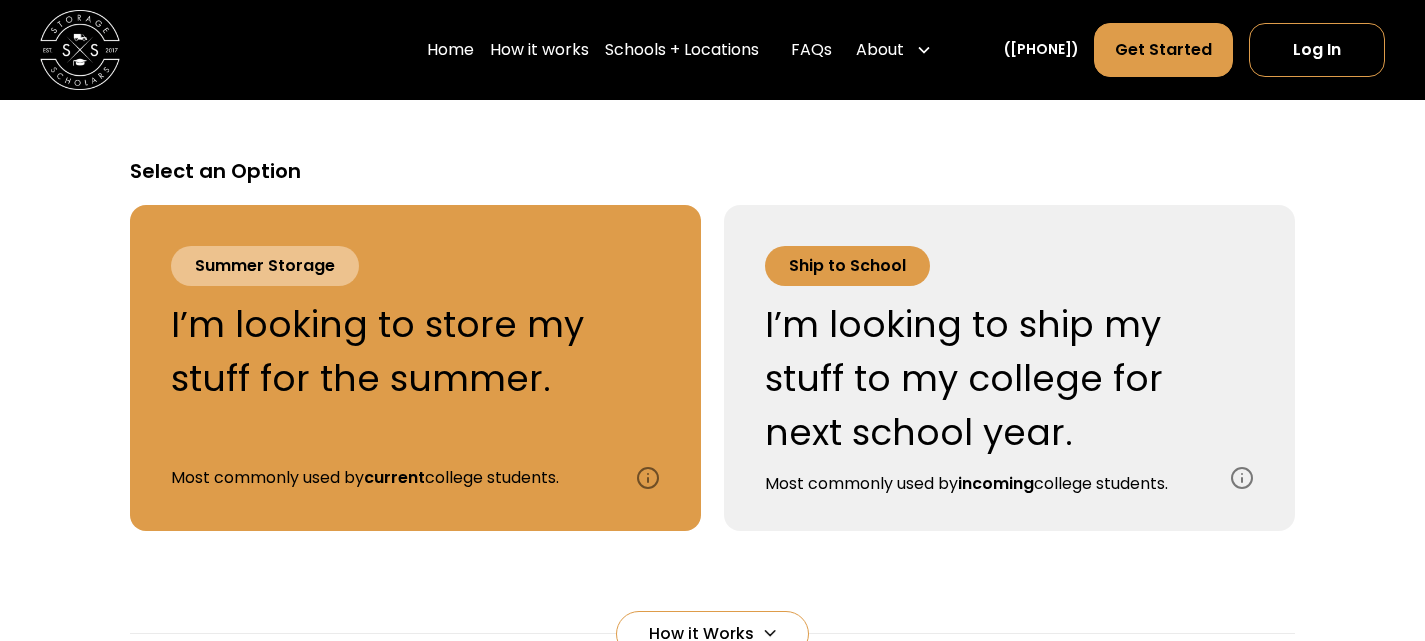 click on "I’m looking to ship my stuff to my college for next school year." at bounding box center (985, 379) 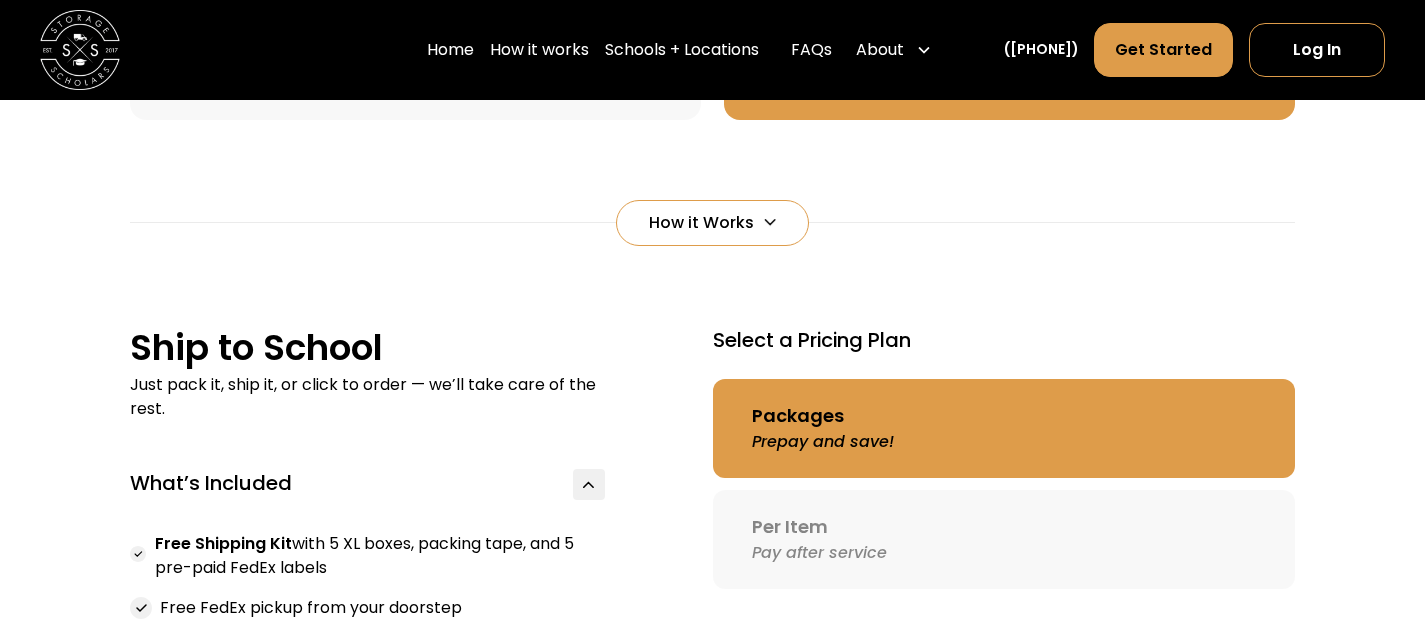 scroll, scrollTop: 1211, scrollLeft: 0, axis: vertical 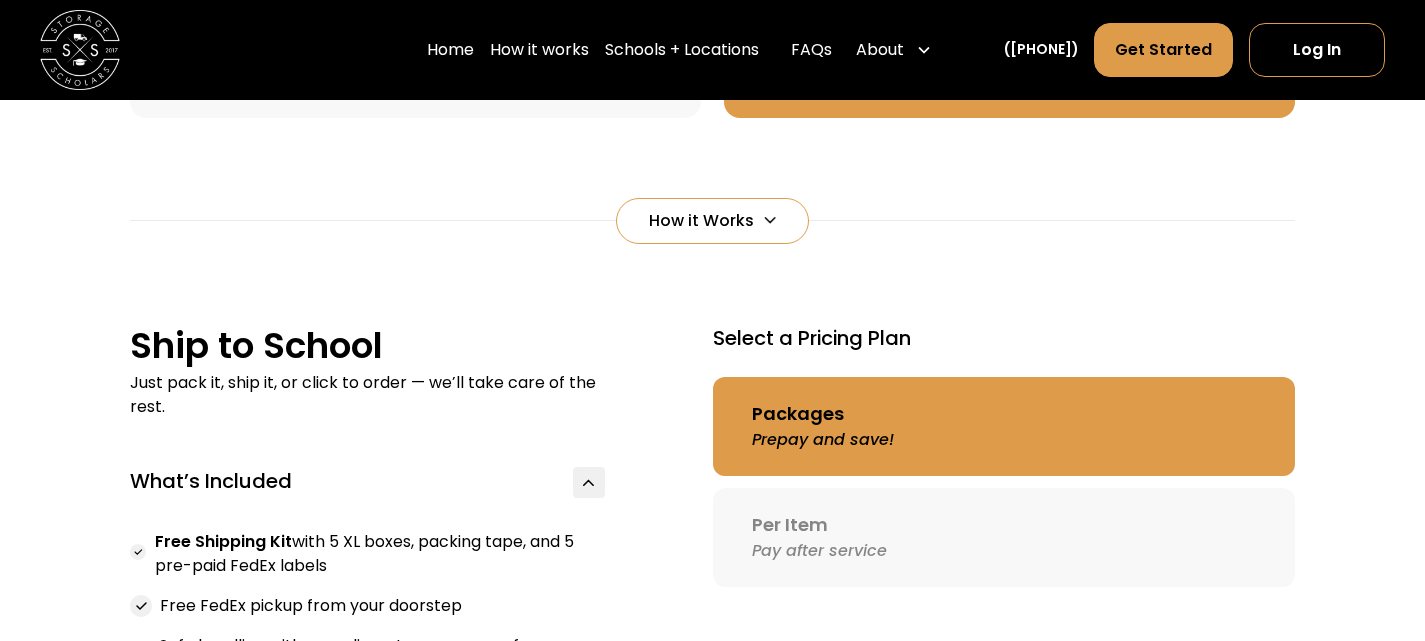 click on "How it Works" at bounding box center (712, 221) 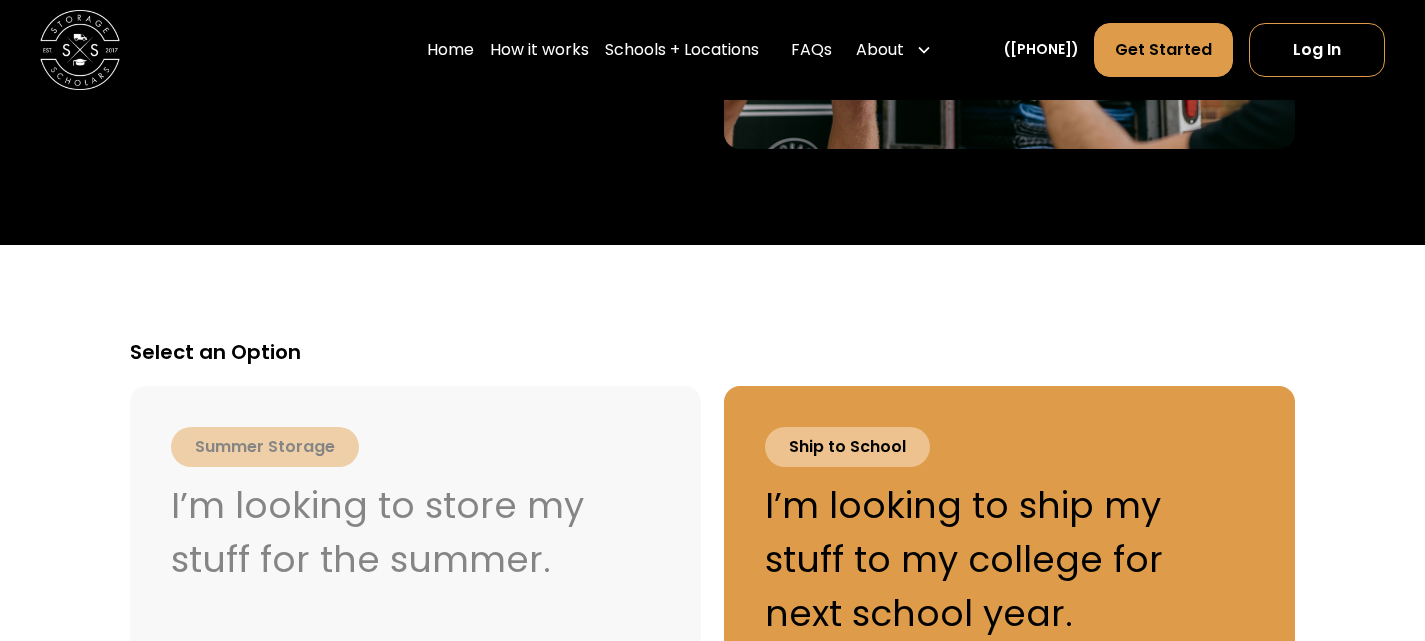 scroll, scrollTop: 487, scrollLeft: 0, axis: vertical 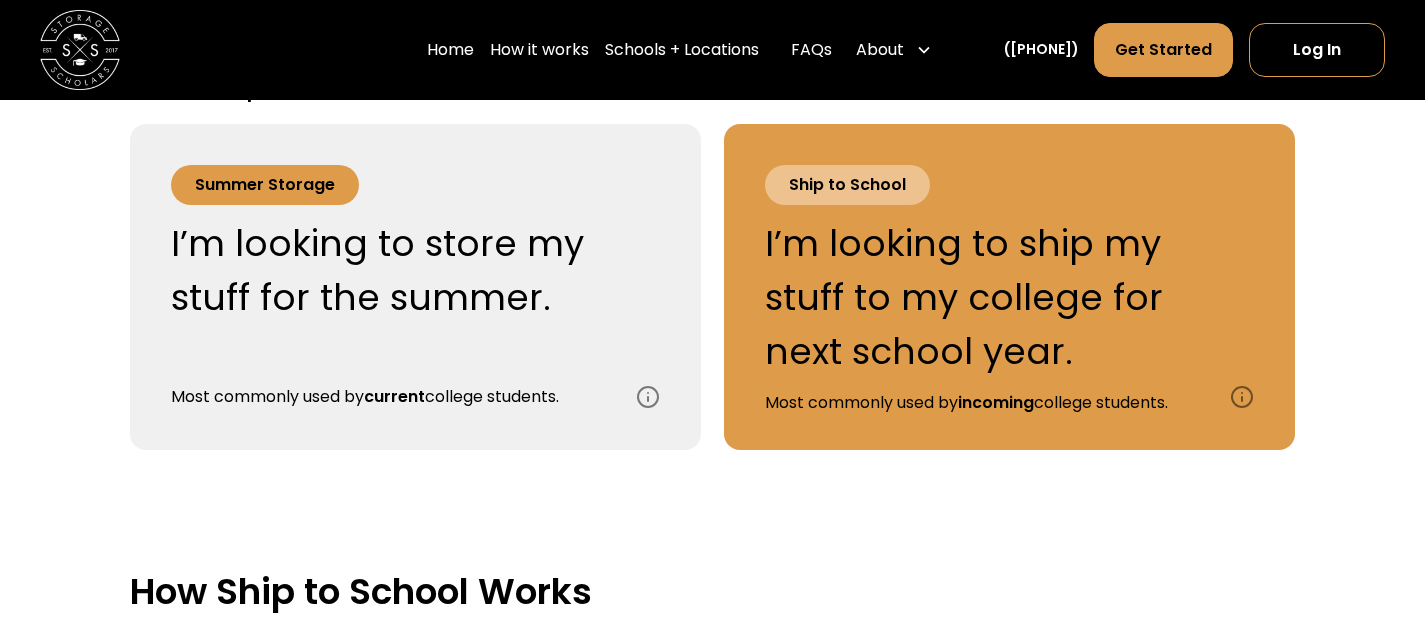 click on "Summer Storage I’m looking to store my stuff for the summer. Most commonly used by  current  college students." at bounding box center [391, 287] 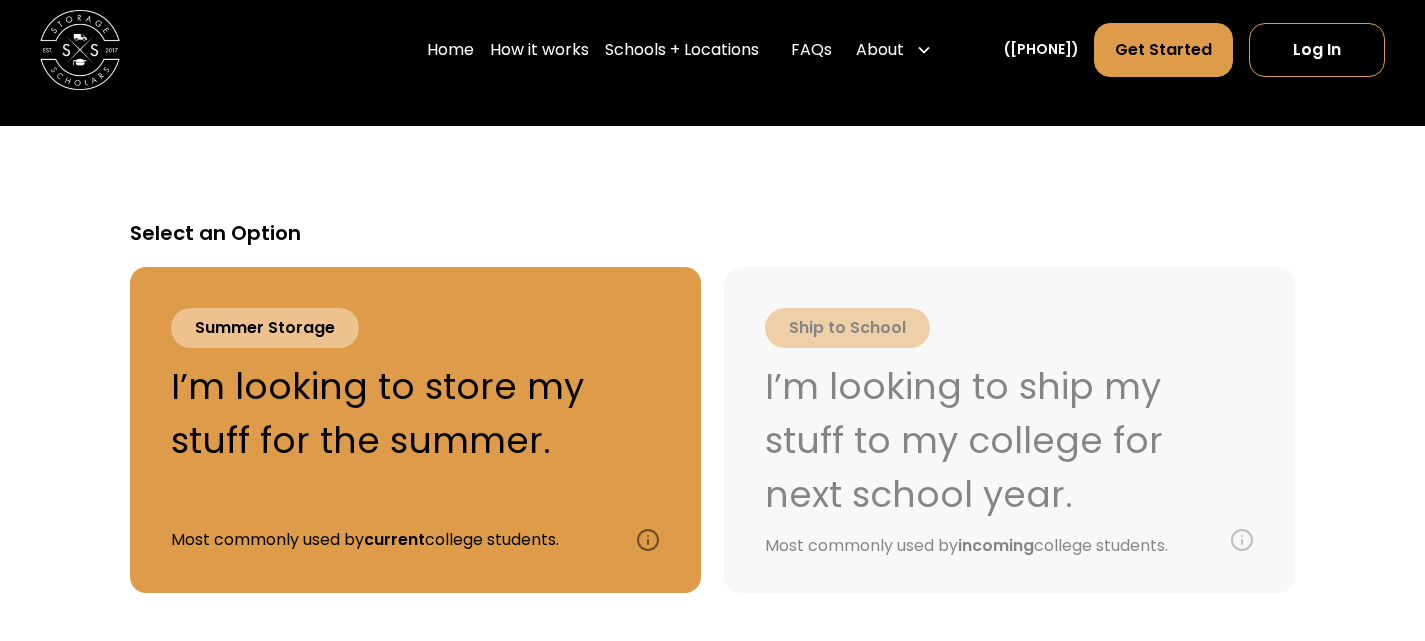 scroll, scrollTop: 726, scrollLeft: 0, axis: vertical 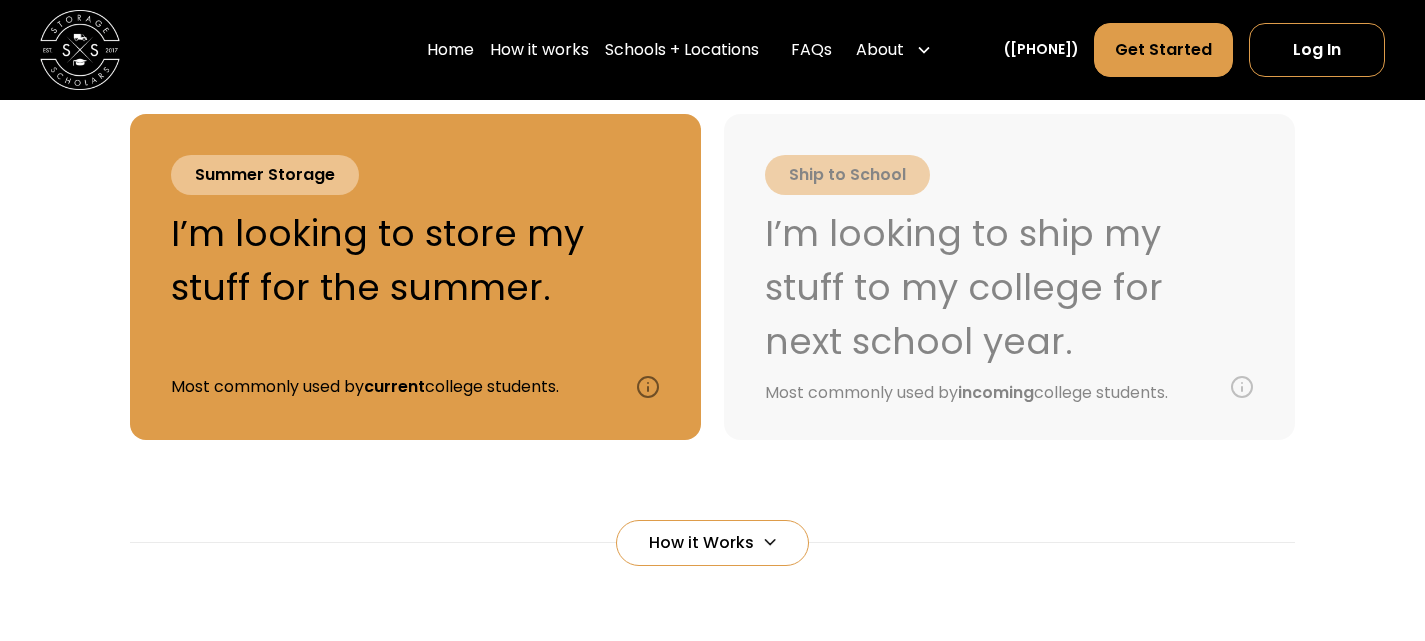 drag, startPoint x: 978, startPoint y: 640, endPoint x: 82, endPoint y: 342, distance: 944.25635 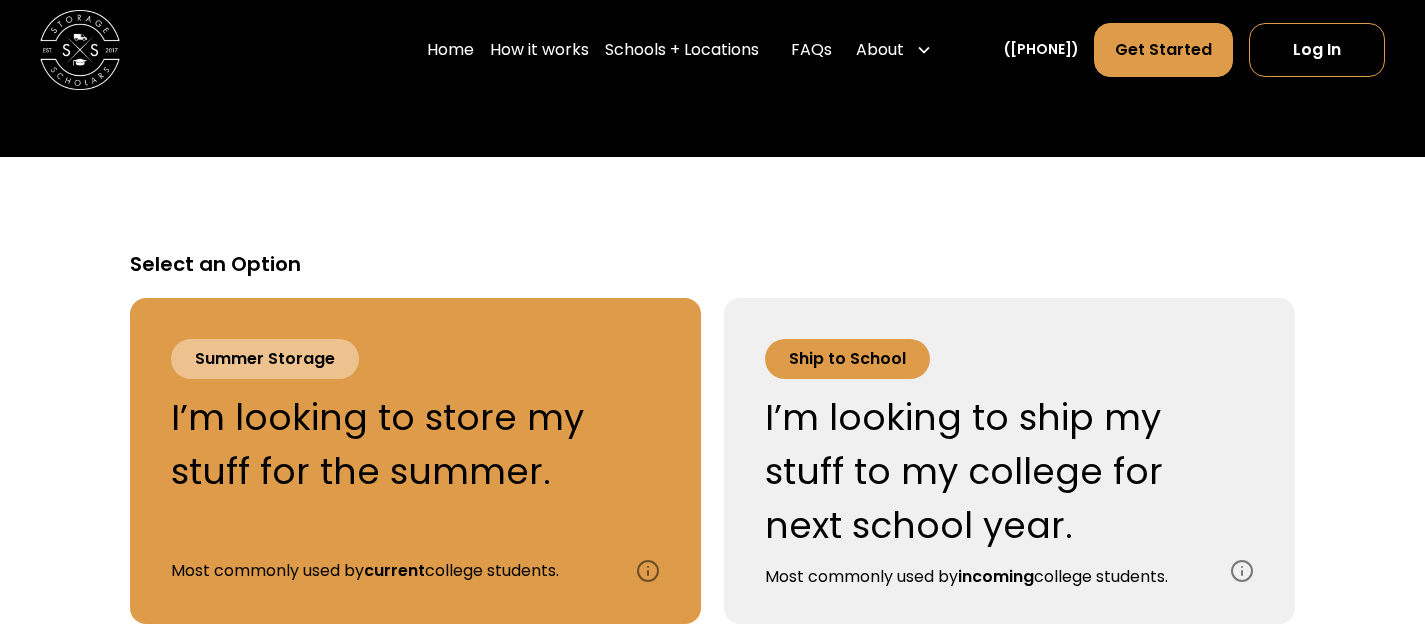 scroll, scrollTop: 731, scrollLeft: 0, axis: vertical 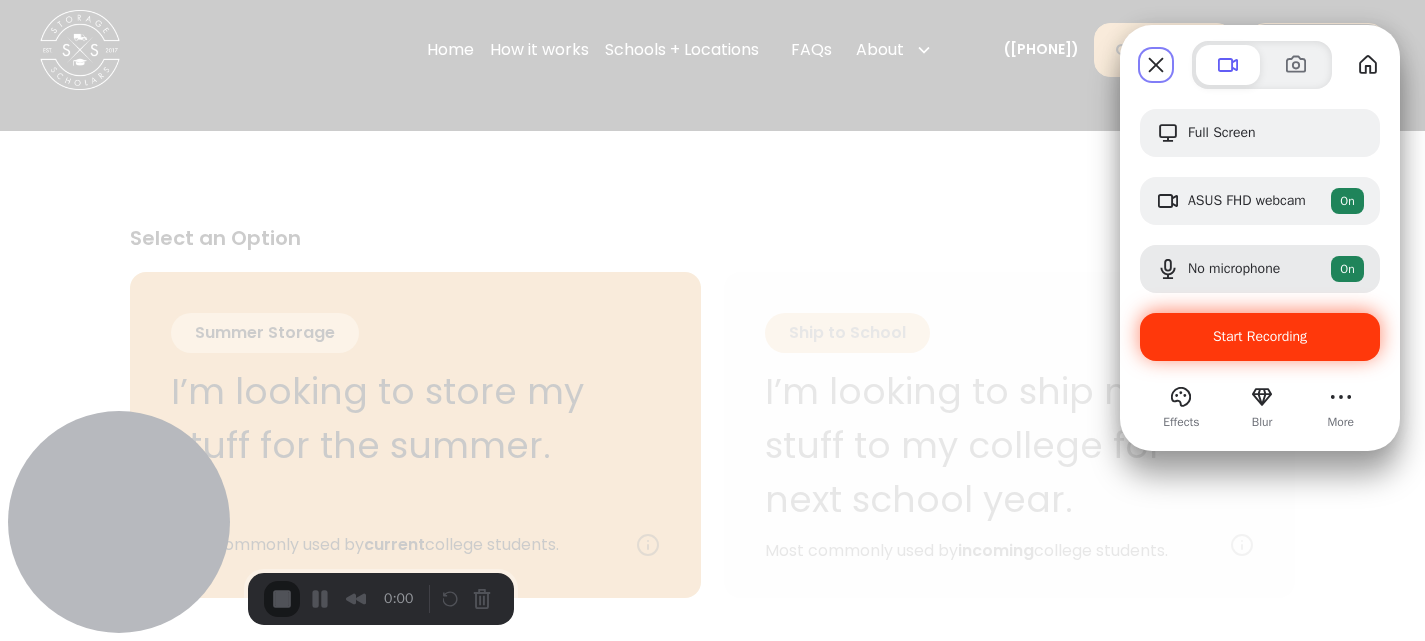click on "Start Recording" at bounding box center [1260, 337] 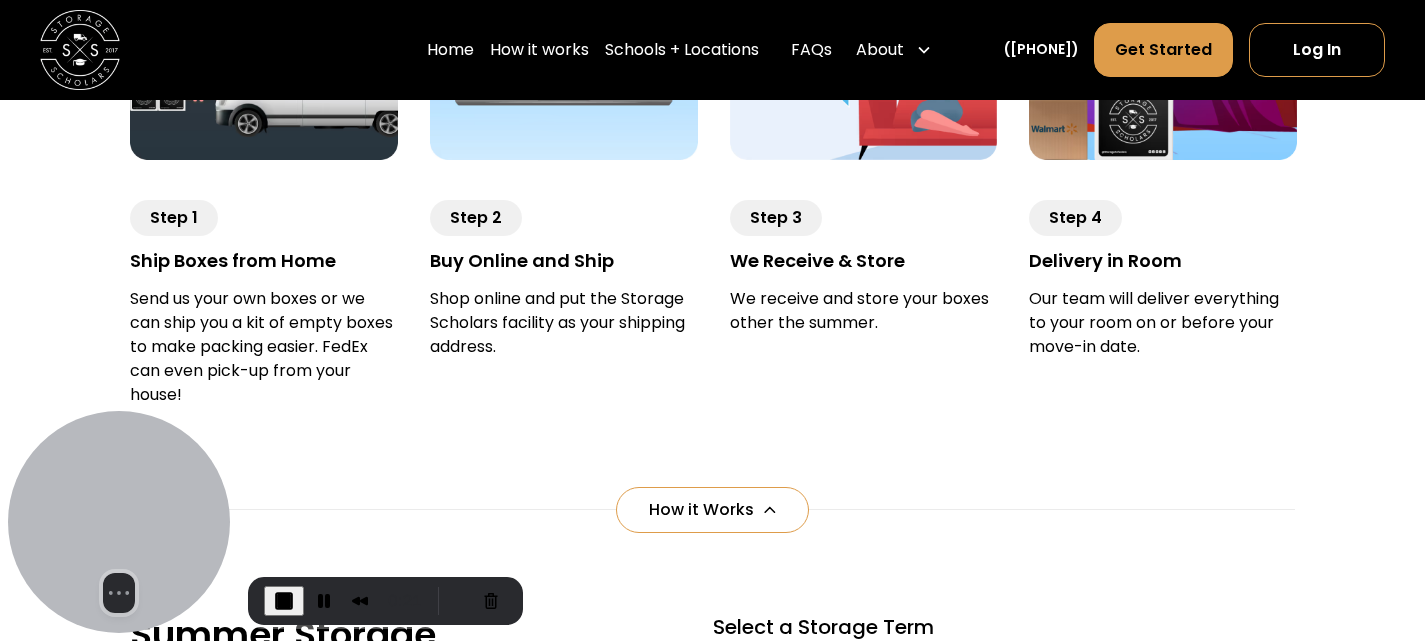 scroll, scrollTop: 1694, scrollLeft: 0, axis: vertical 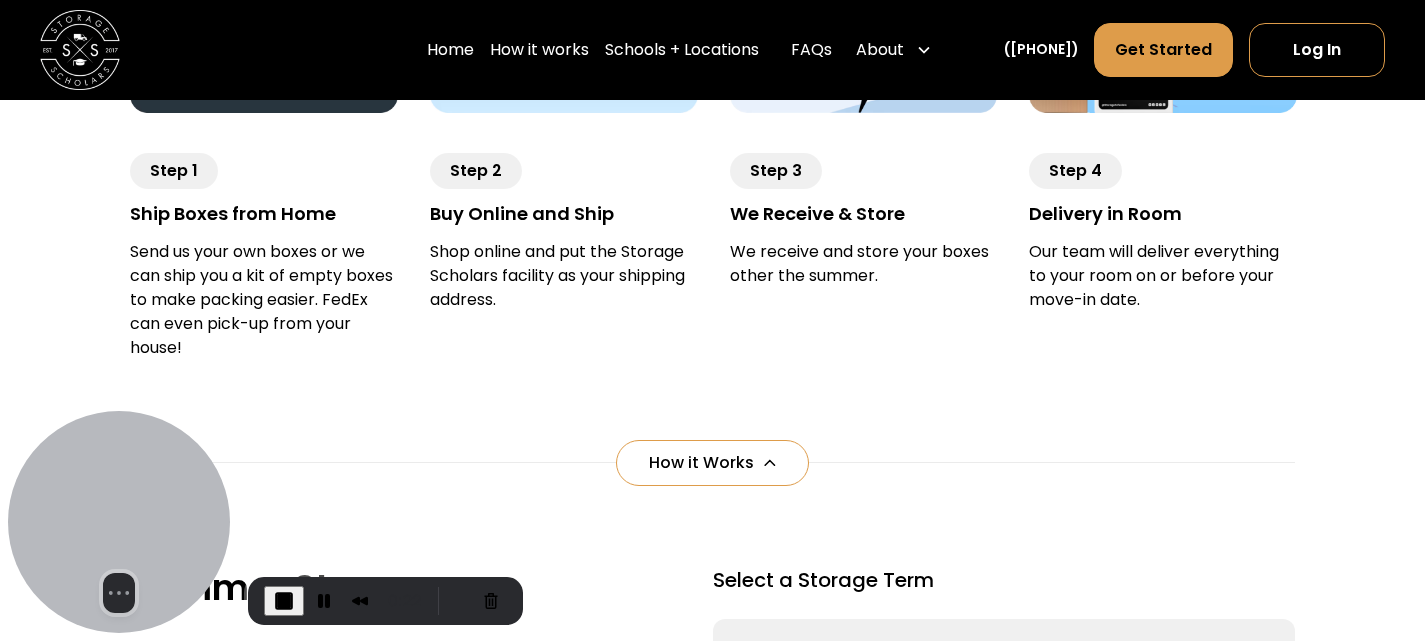 click on "How it Works" at bounding box center [701, 463] 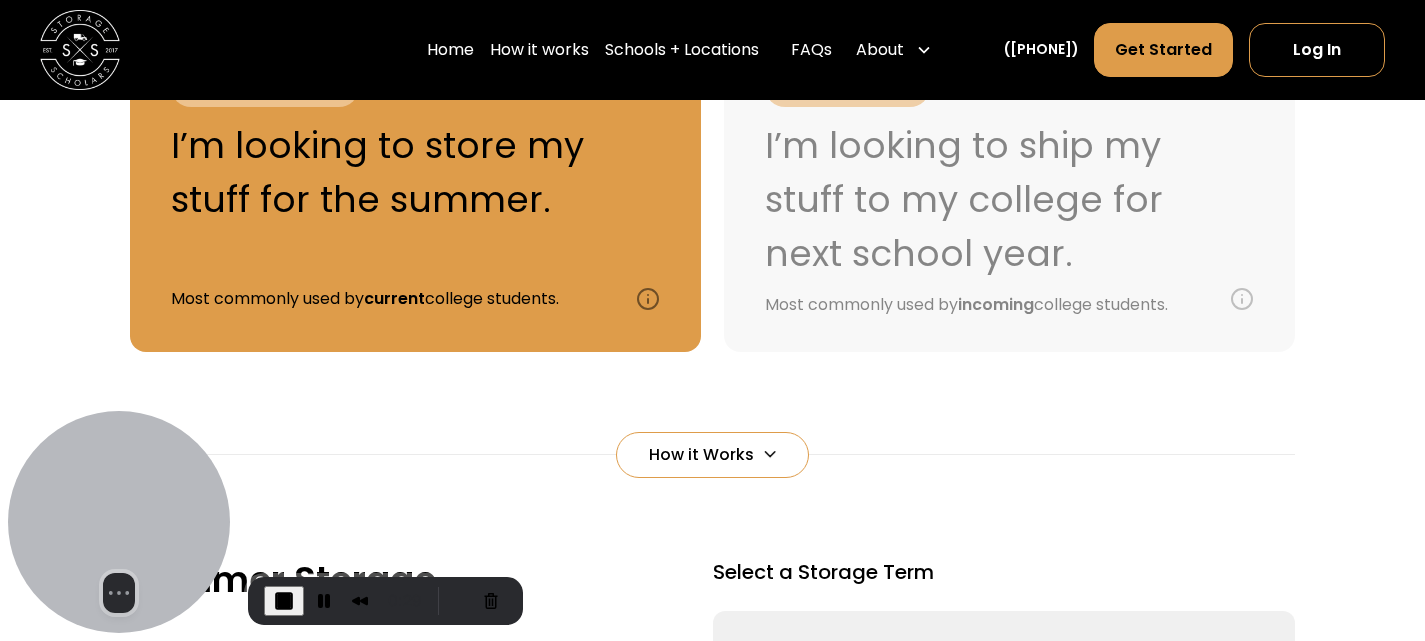 scroll, scrollTop: 964, scrollLeft: 0, axis: vertical 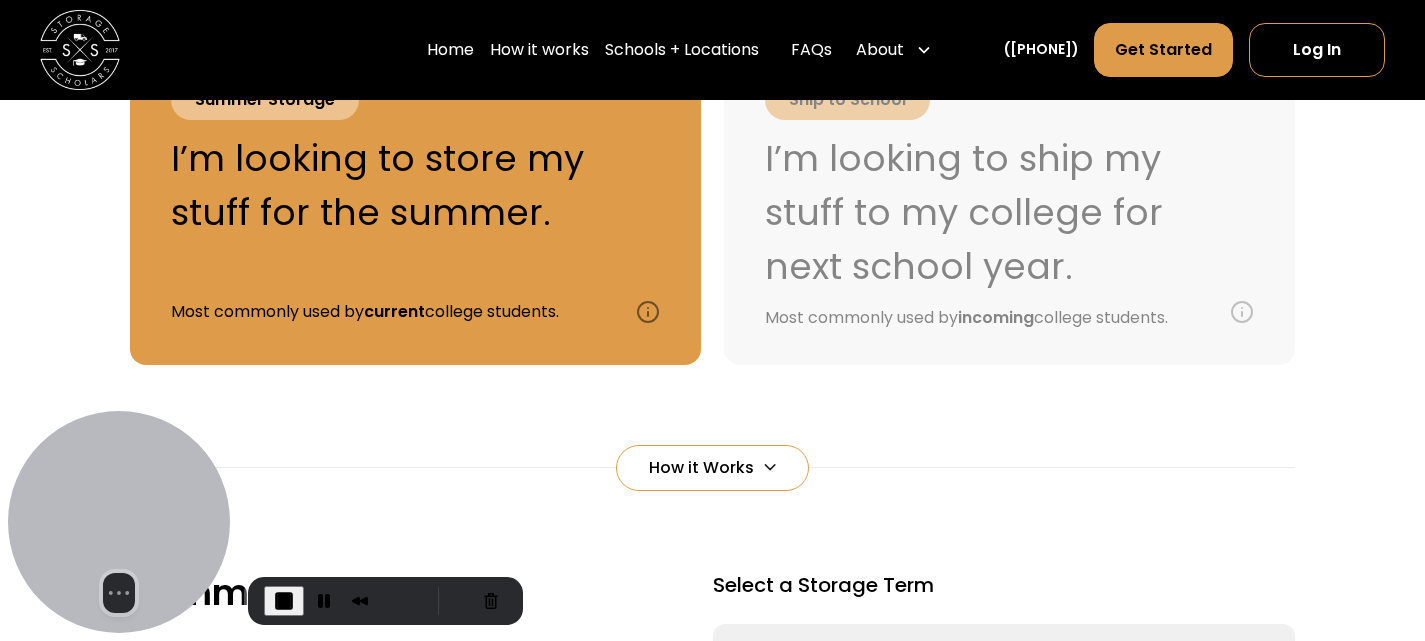 click on "I’m looking to store my stuff for the summer." at bounding box center [391, 186] 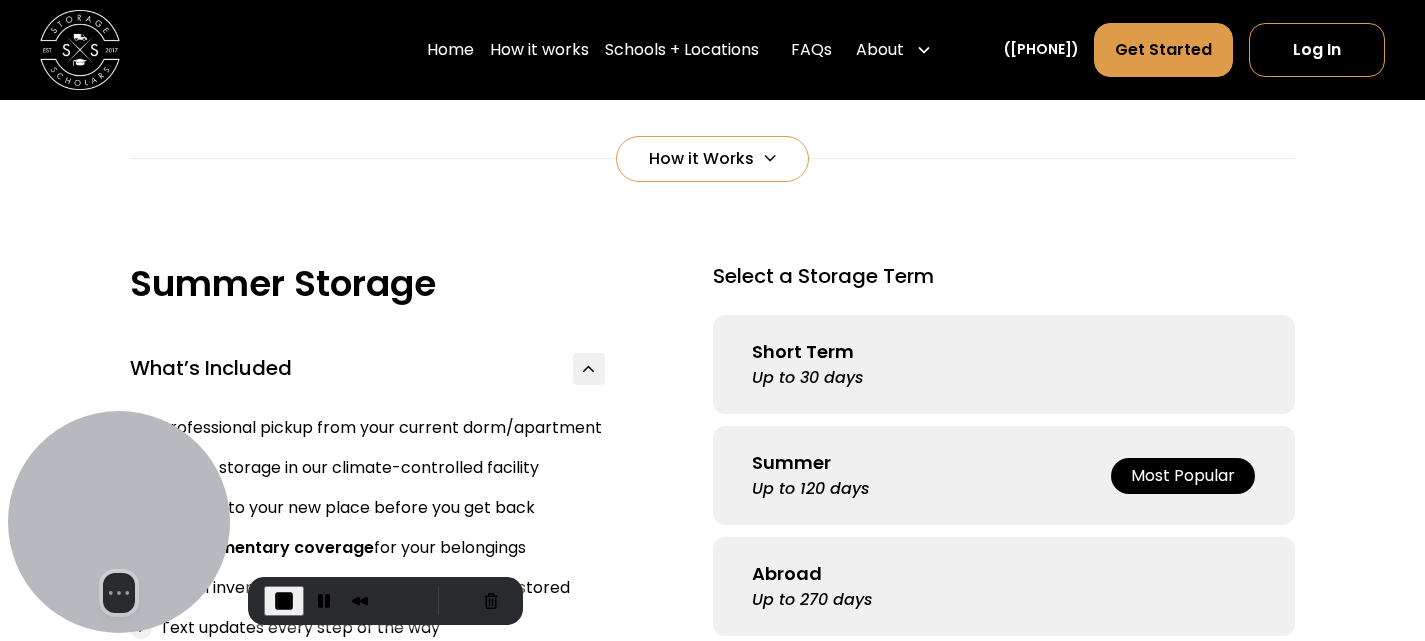 scroll, scrollTop: 1274, scrollLeft: 0, axis: vertical 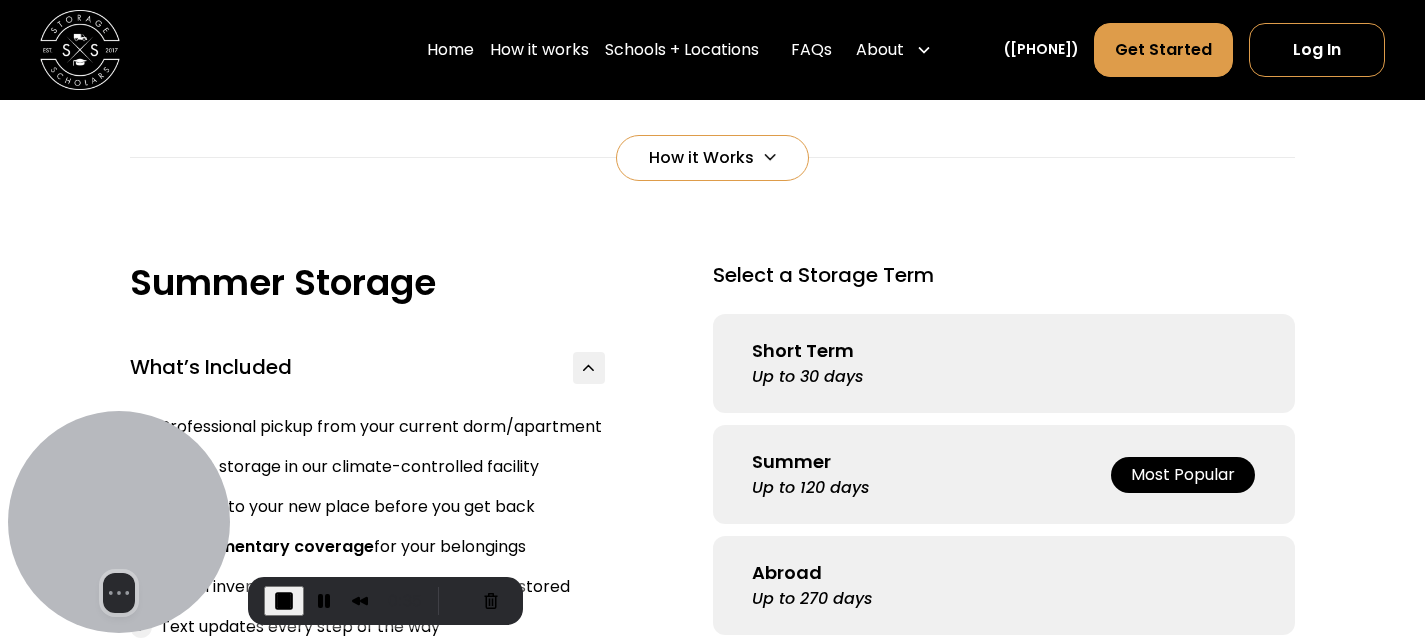 click on "How it Works" at bounding box center [712, 158] 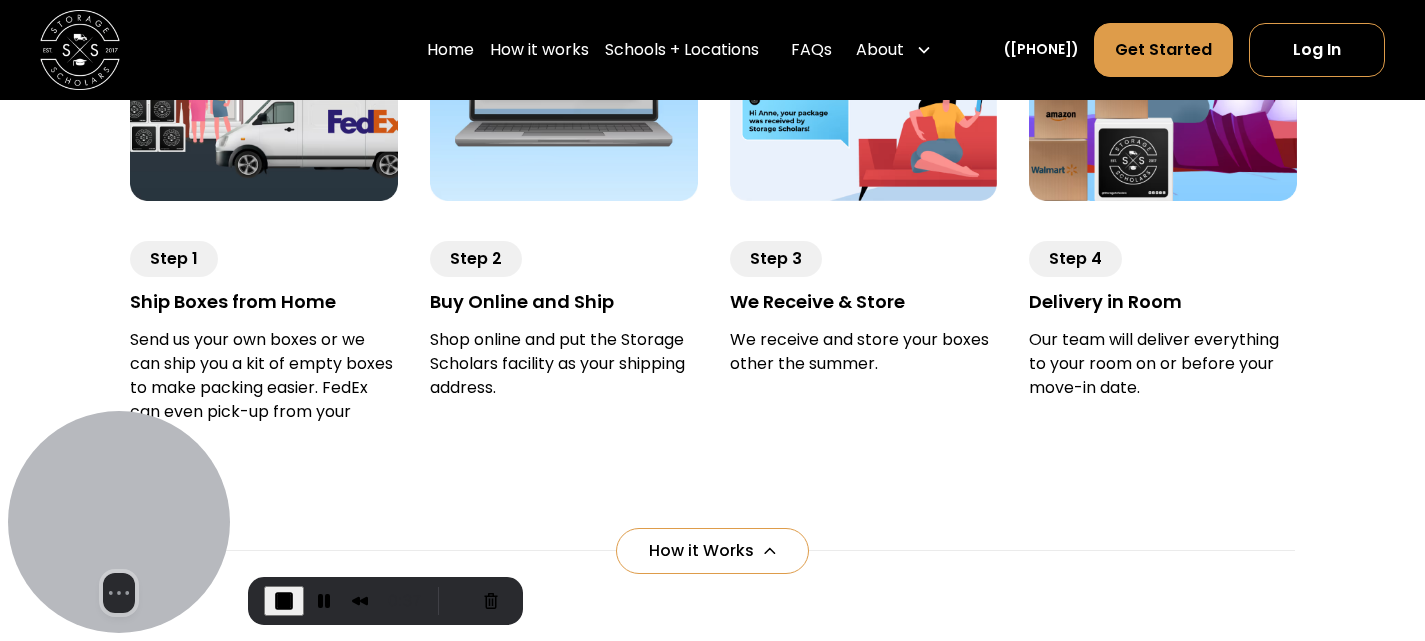 scroll, scrollTop: 1606, scrollLeft: 0, axis: vertical 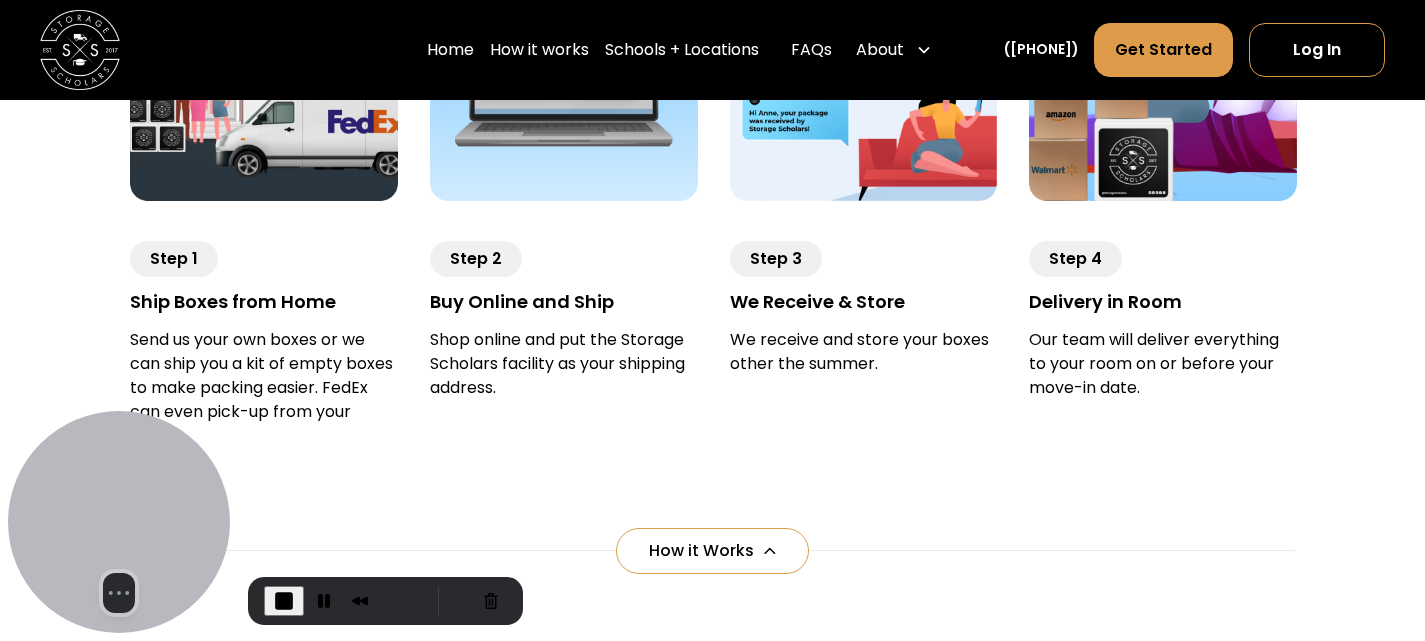 click on "How it Works" at bounding box center [712, 551] 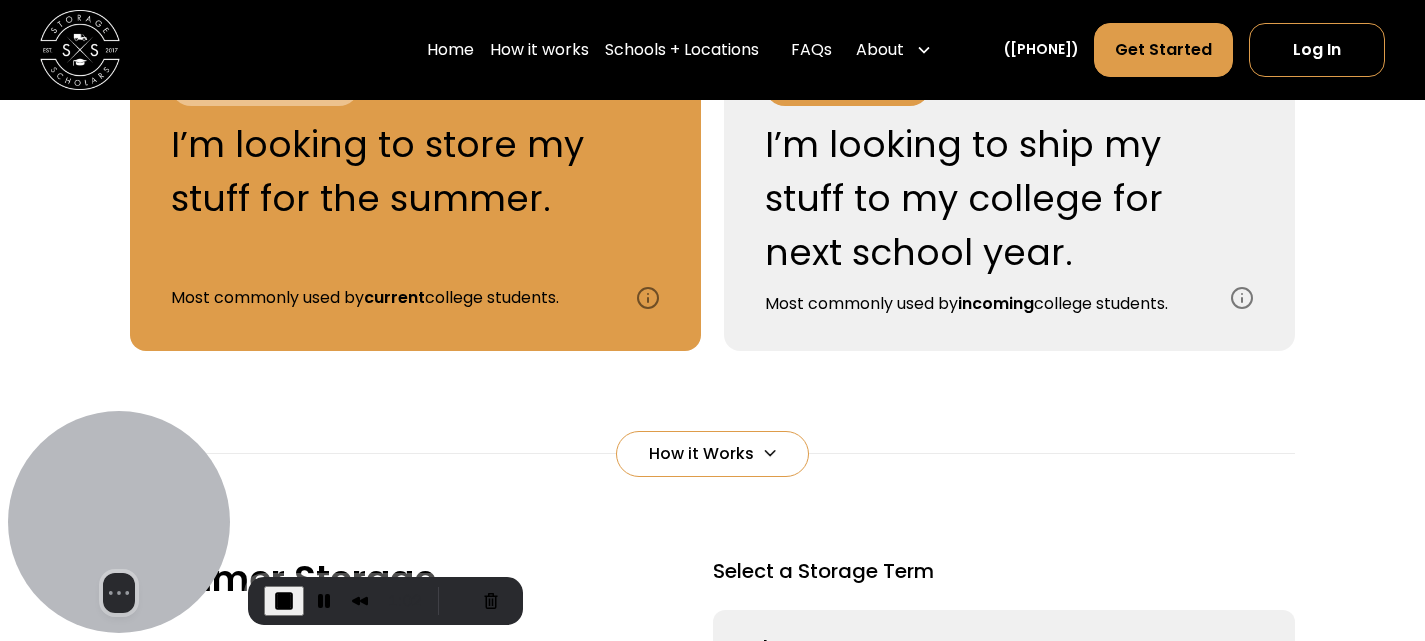 scroll, scrollTop: 986, scrollLeft: 0, axis: vertical 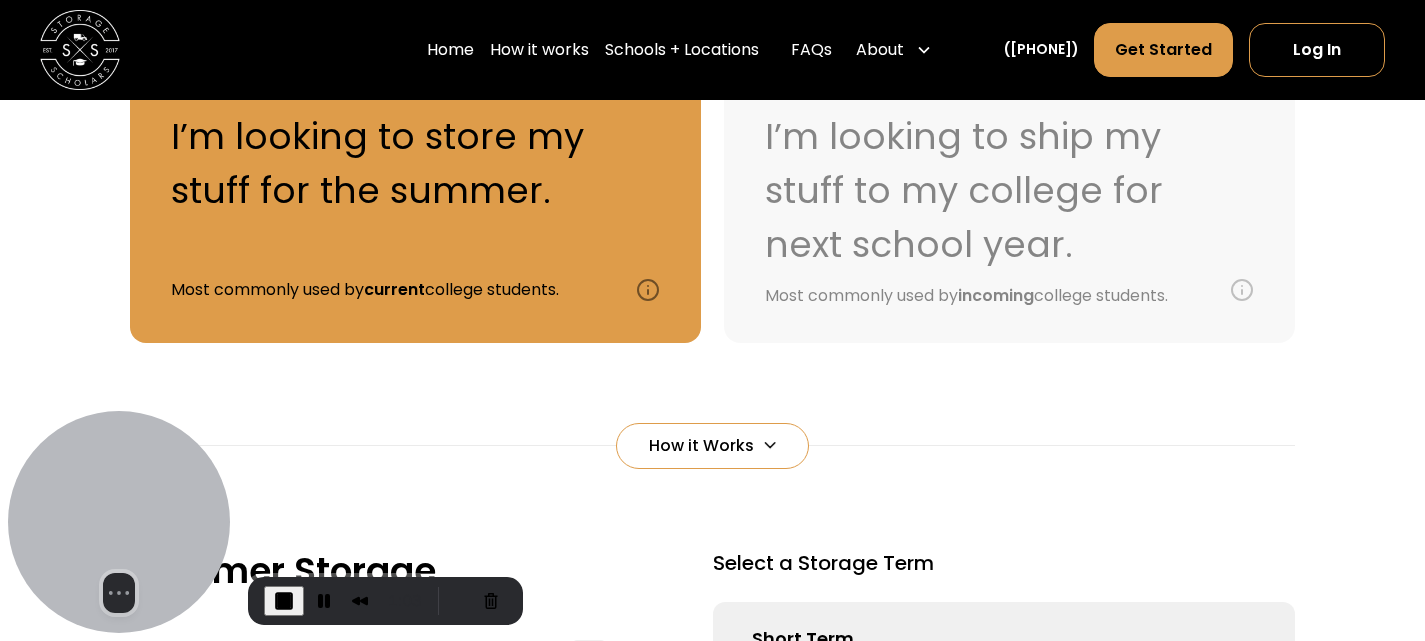 click on "How it Works" at bounding box center (701, 446) 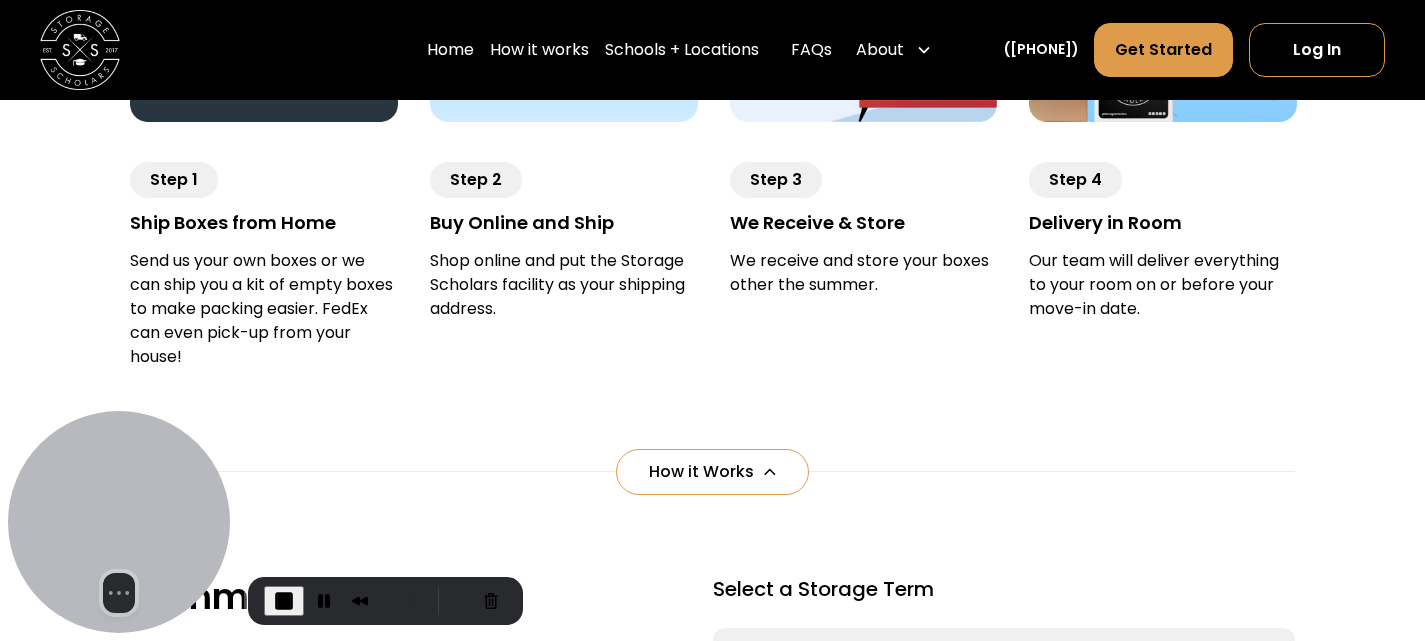 scroll, scrollTop: 1686, scrollLeft: 0, axis: vertical 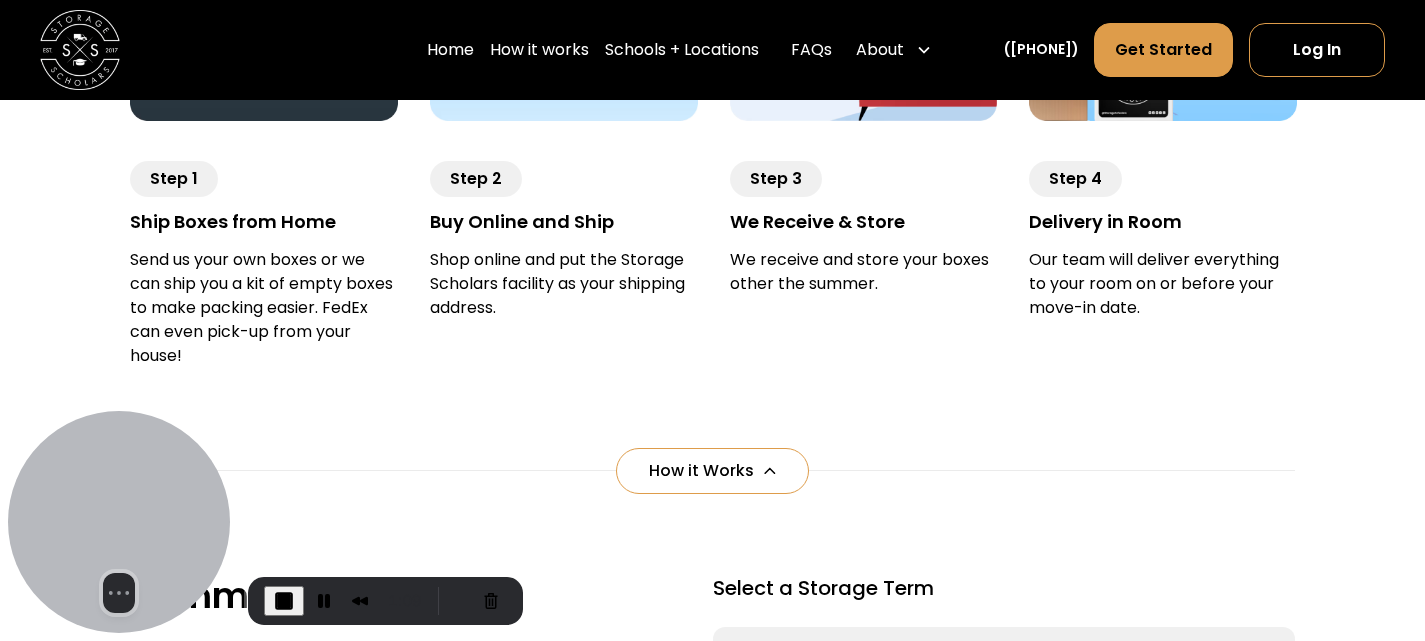 click on "How it Works" at bounding box center [701, 471] 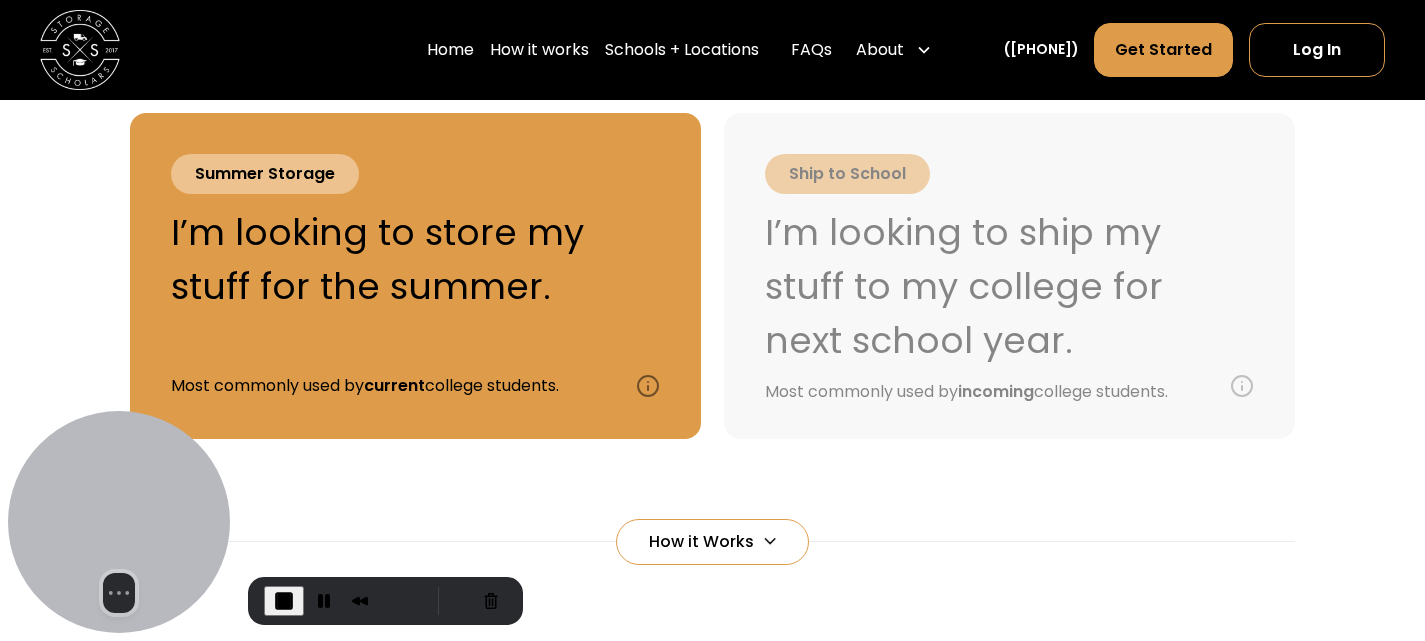 scroll, scrollTop: 887, scrollLeft: 0, axis: vertical 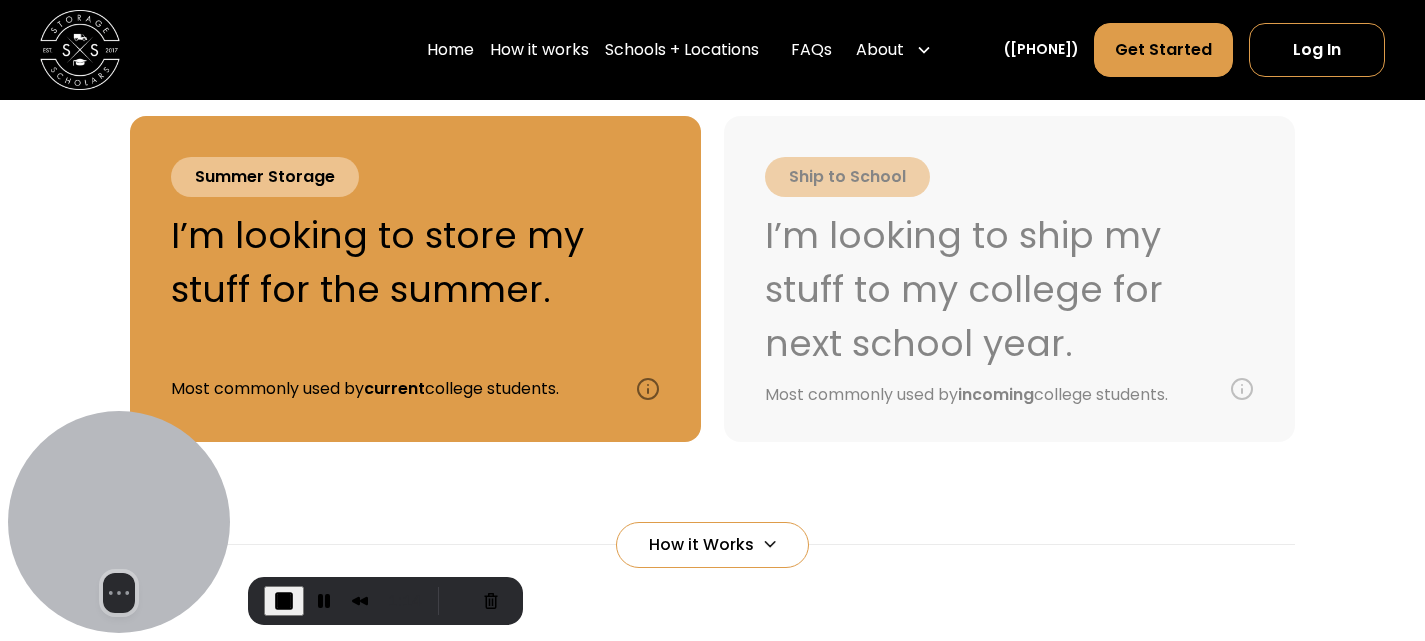 drag, startPoint x: 741, startPoint y: 555, endPoint x: 683, endPoint y: 514, distance: 71.02816 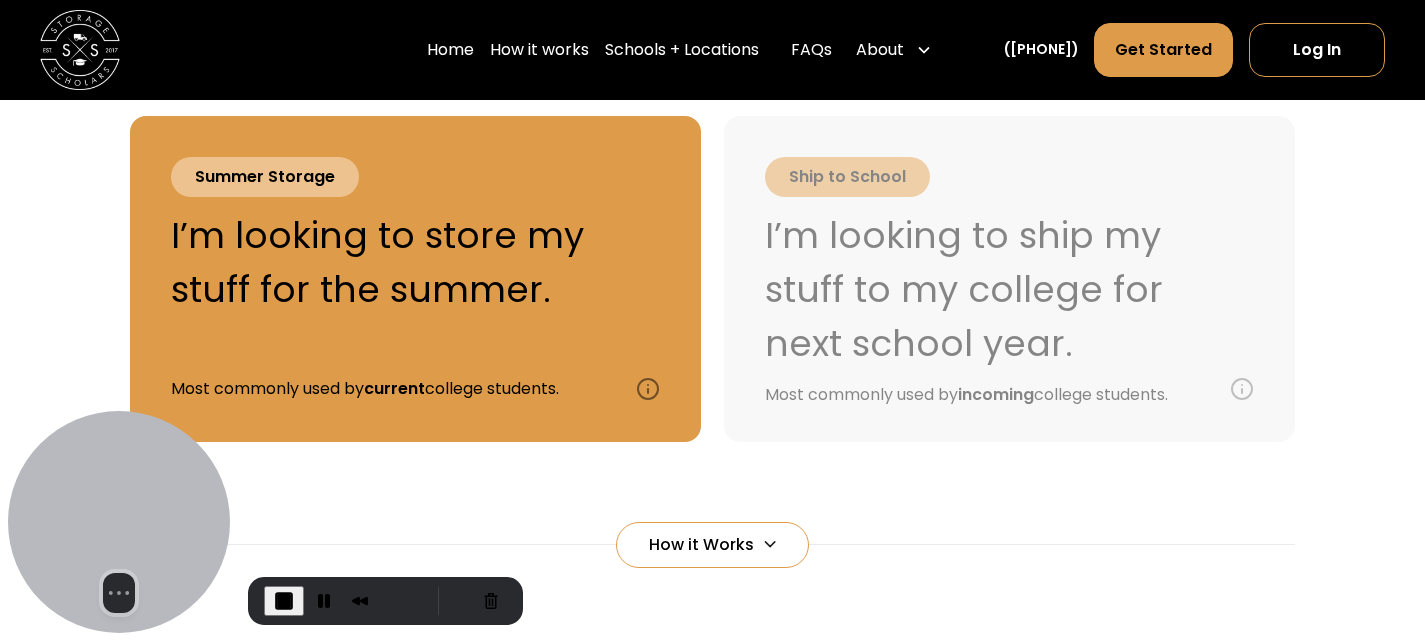 click on "How it Works" at bounding box center [701, 545] 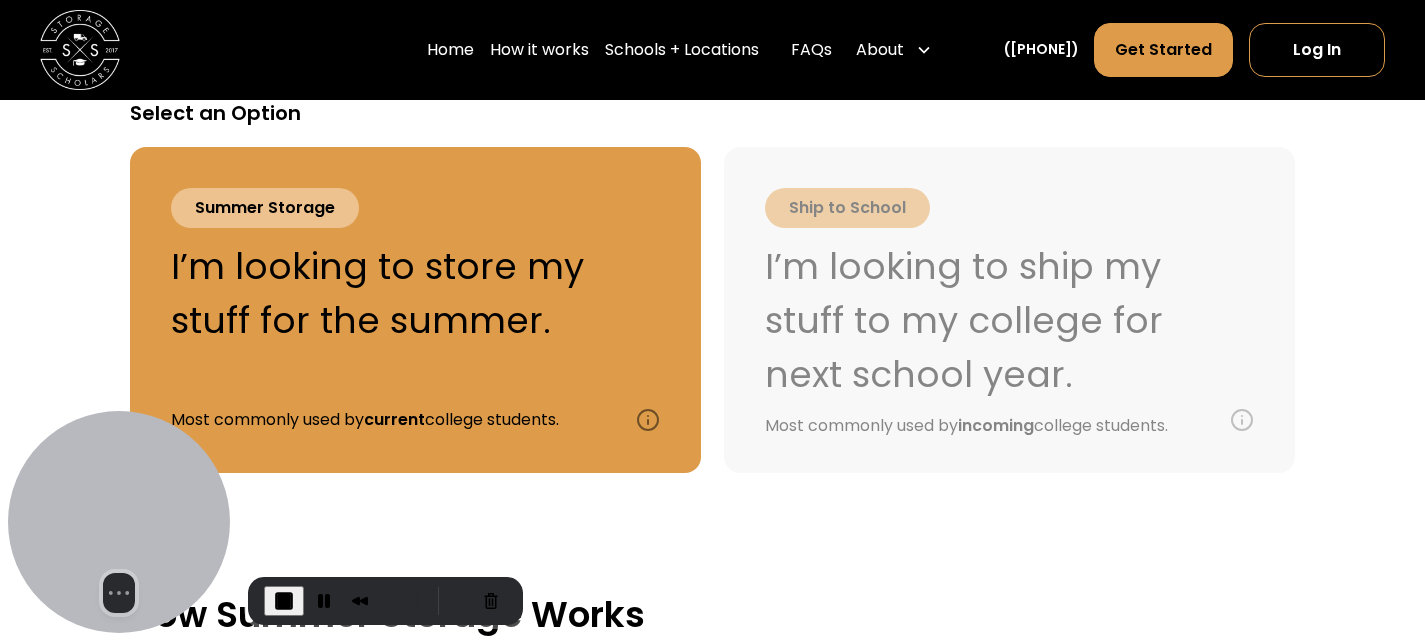 scroll, scrollTop: 855, scrollLeft: 0, axis: vertical 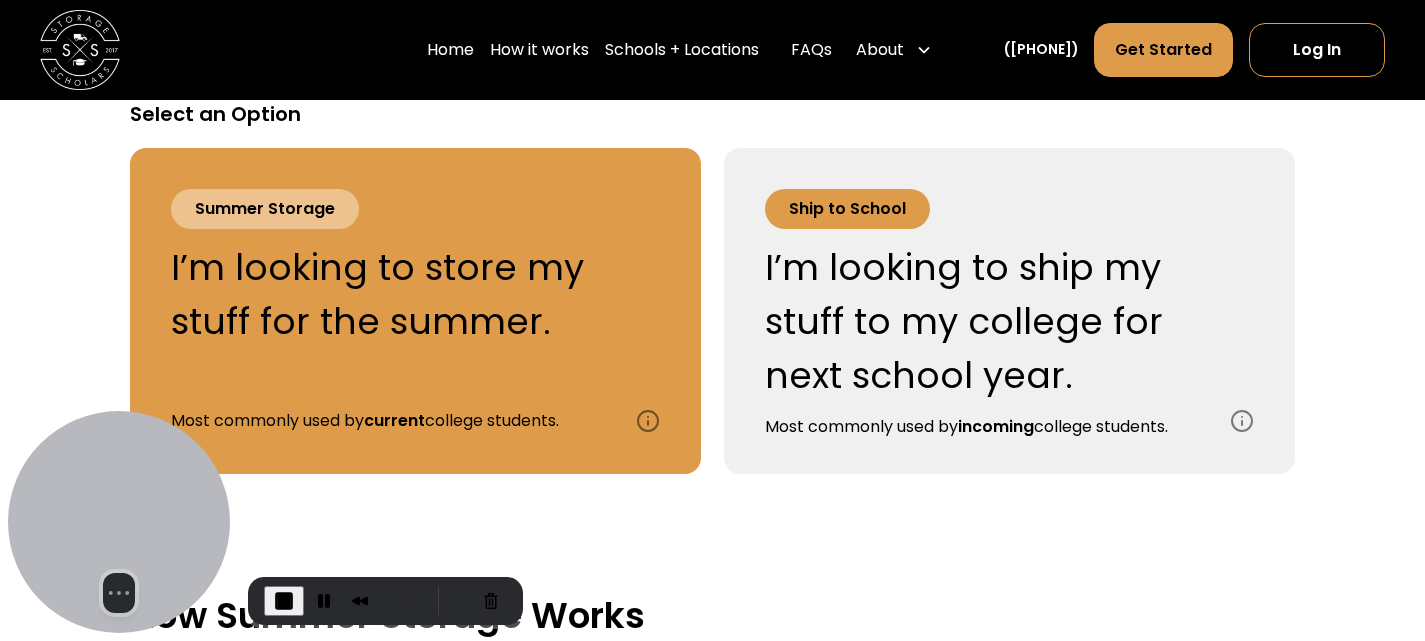 click on "I’m looking to ship my stuff to my college for next school year." at bounding box center [985, 322] 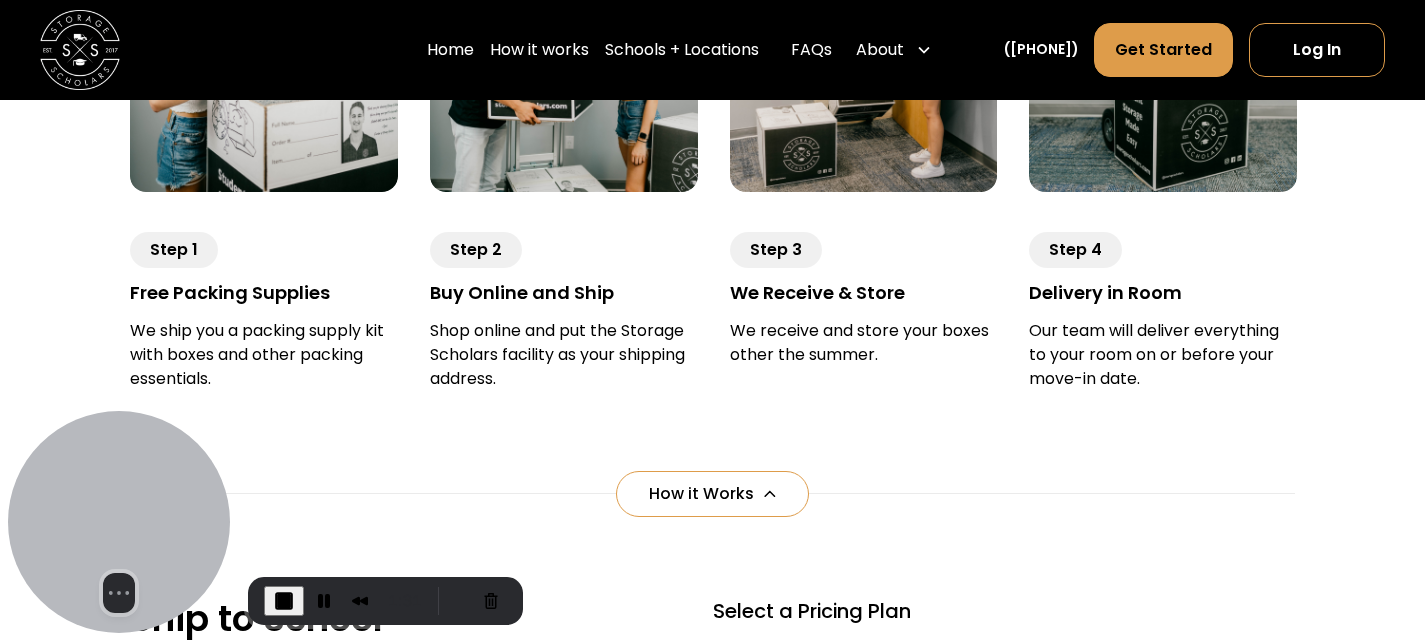 scroll, scrollTop: 1612, scrollLeft: 0, axis: vertical 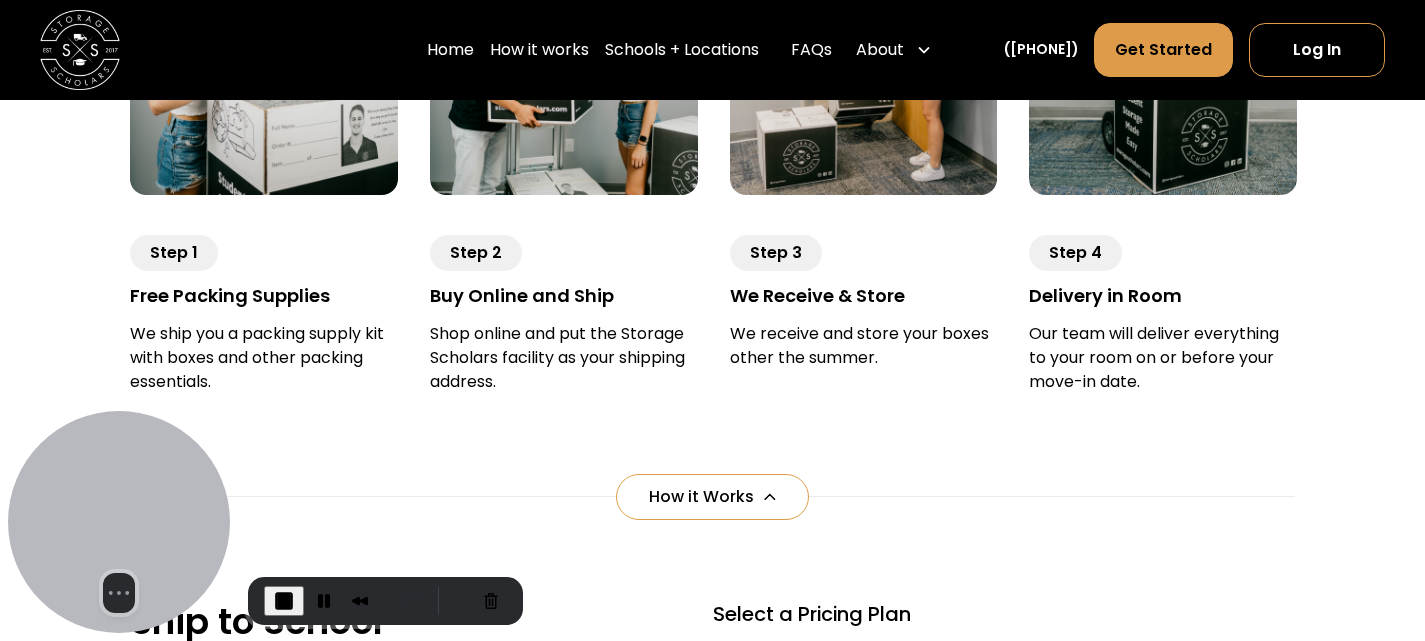 click on "How it Works" at bounding box center (701, 497) 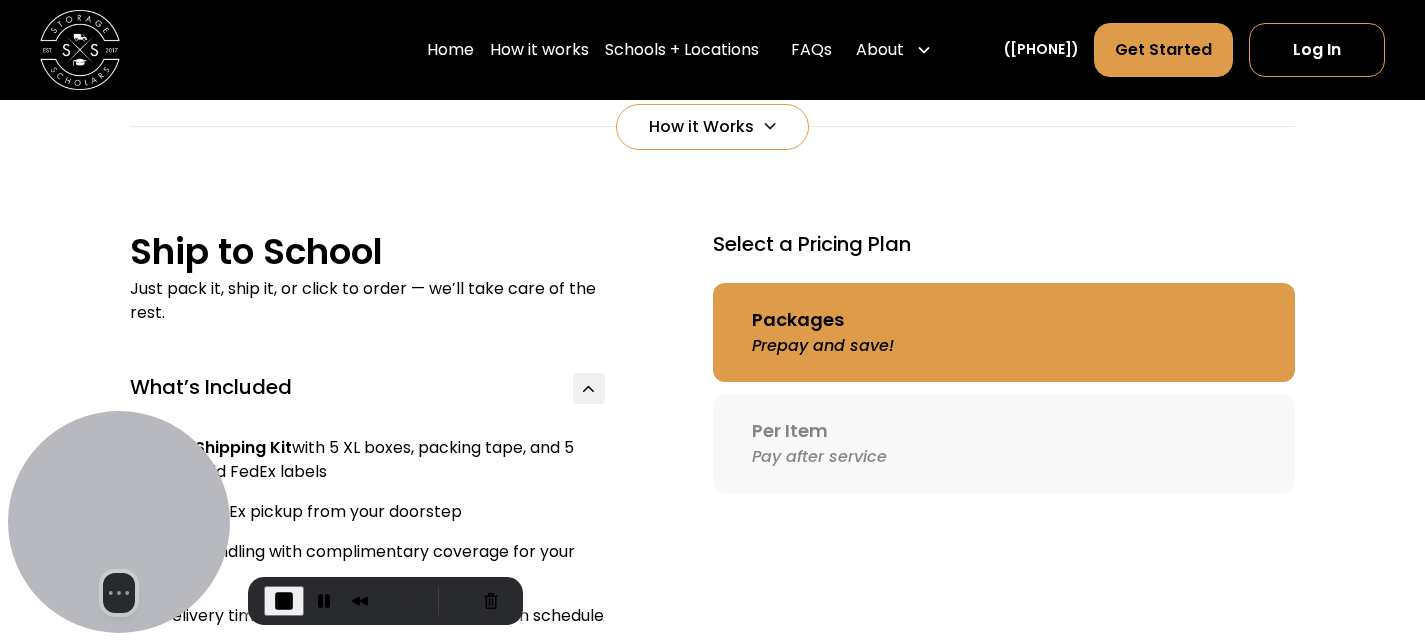 scroll, scrollTop: 1304, scrollLeft: 0, axis: vertical 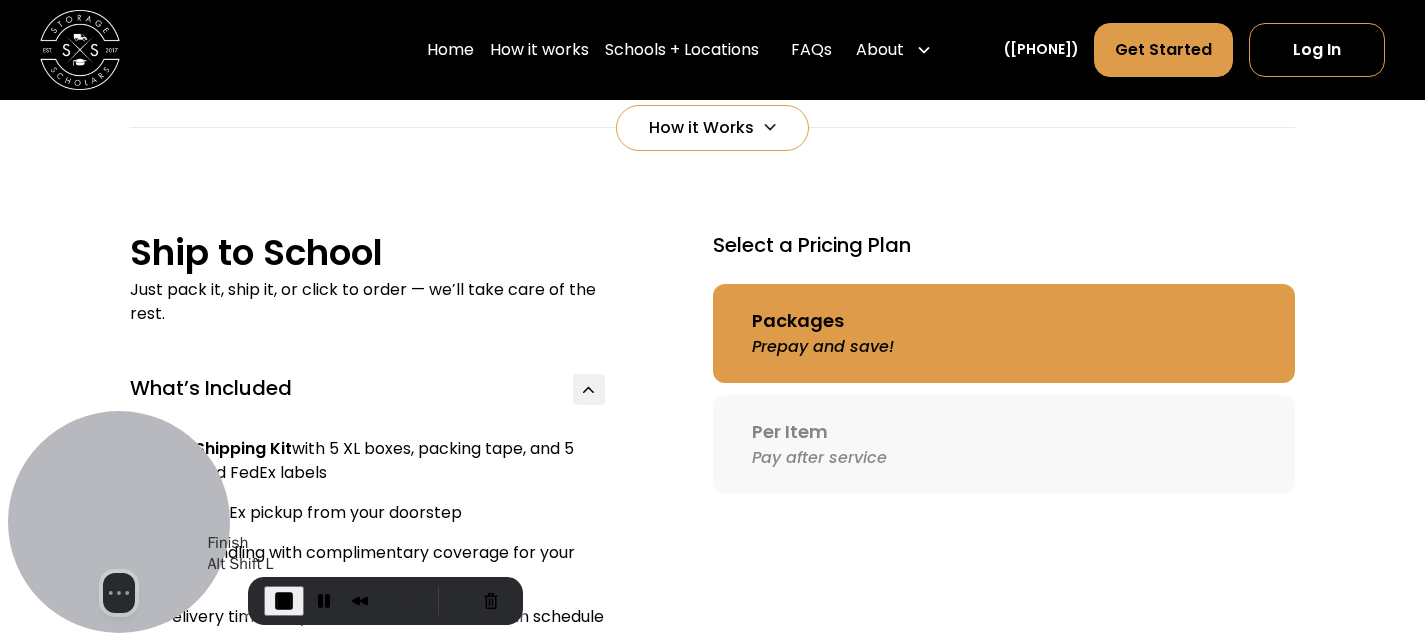click at bounding box center (284, 601) 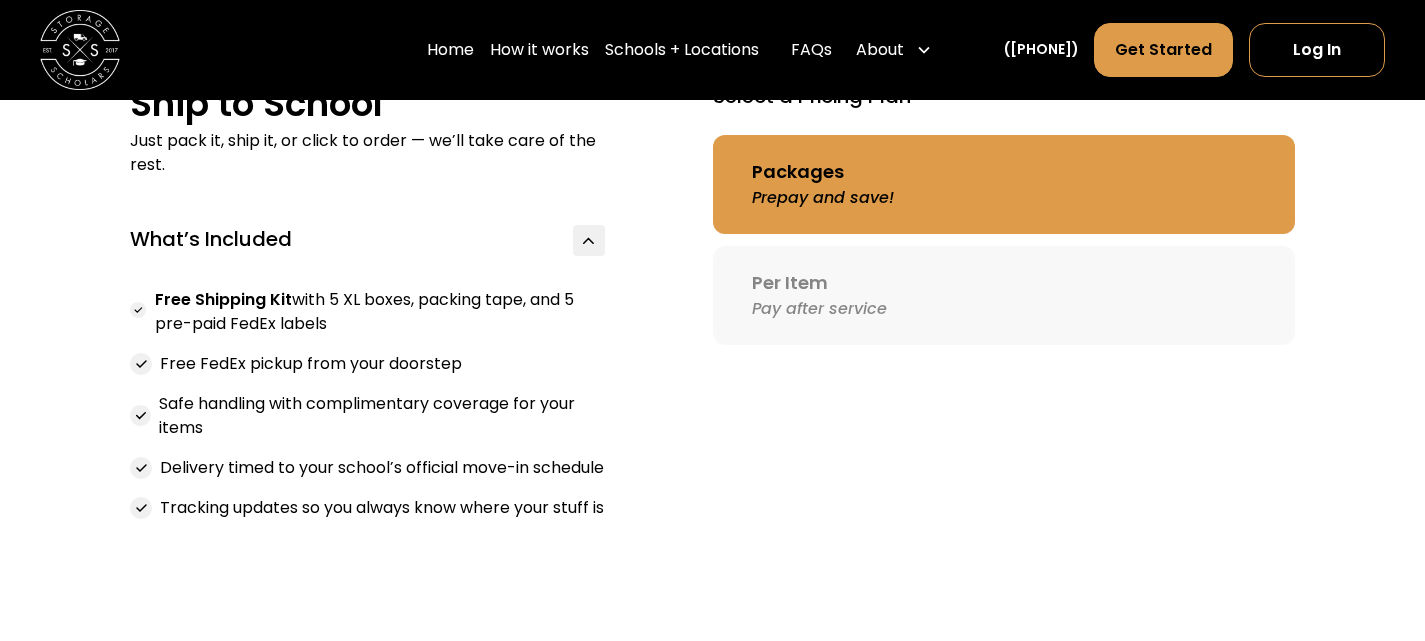 scroll, scrollTop: 1471, scrollLeft: 0, axis: vertical 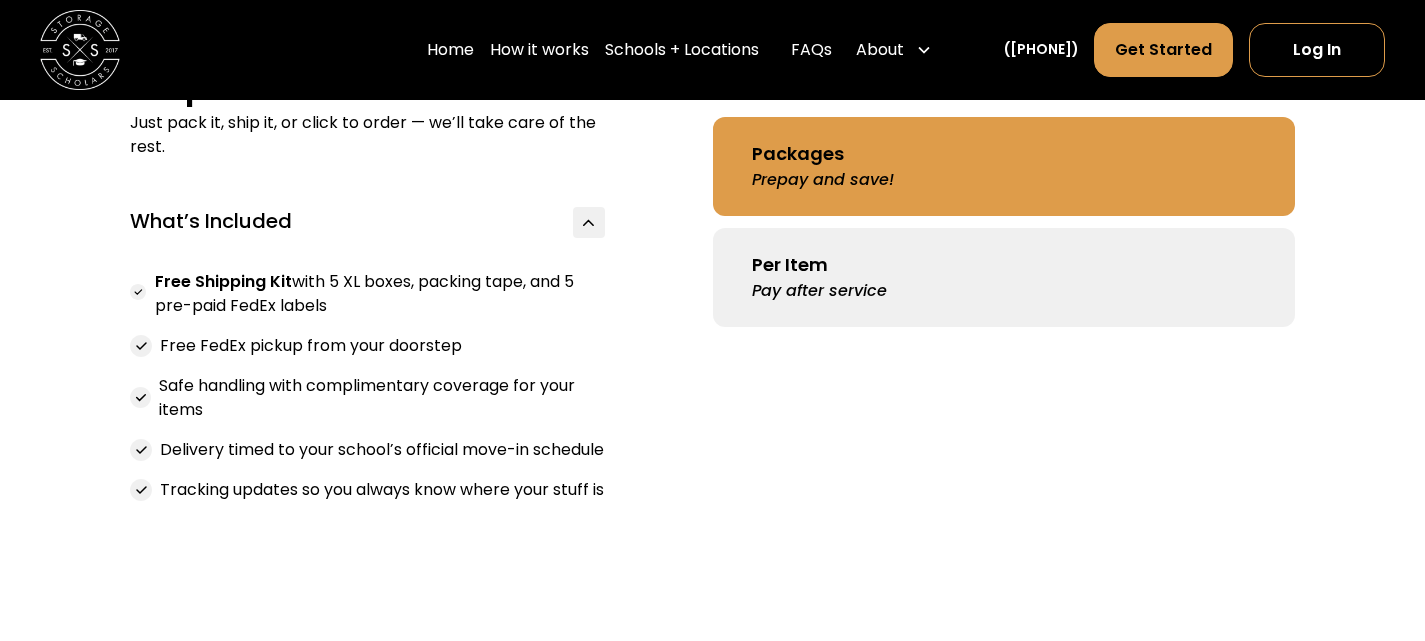 click on "Per Item" at bounding box center [790, 265] 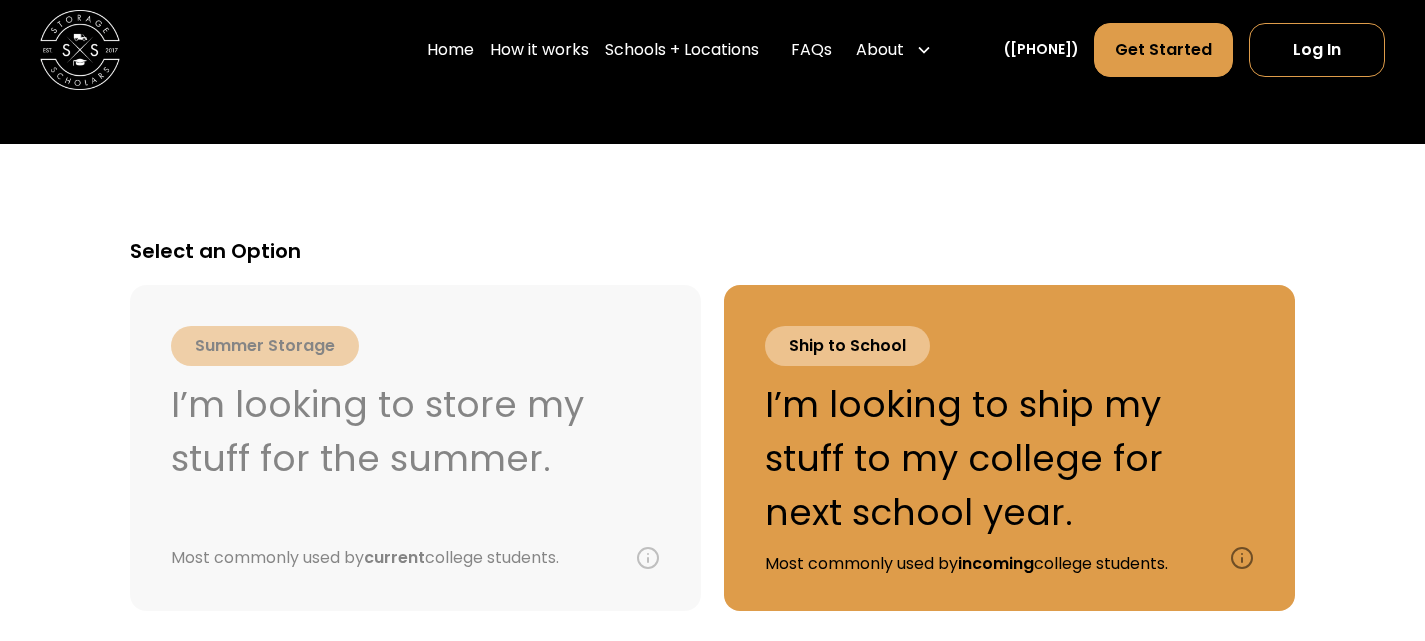 scroll, scrollTop: 717, scrollLeft: 0, axis: vertical 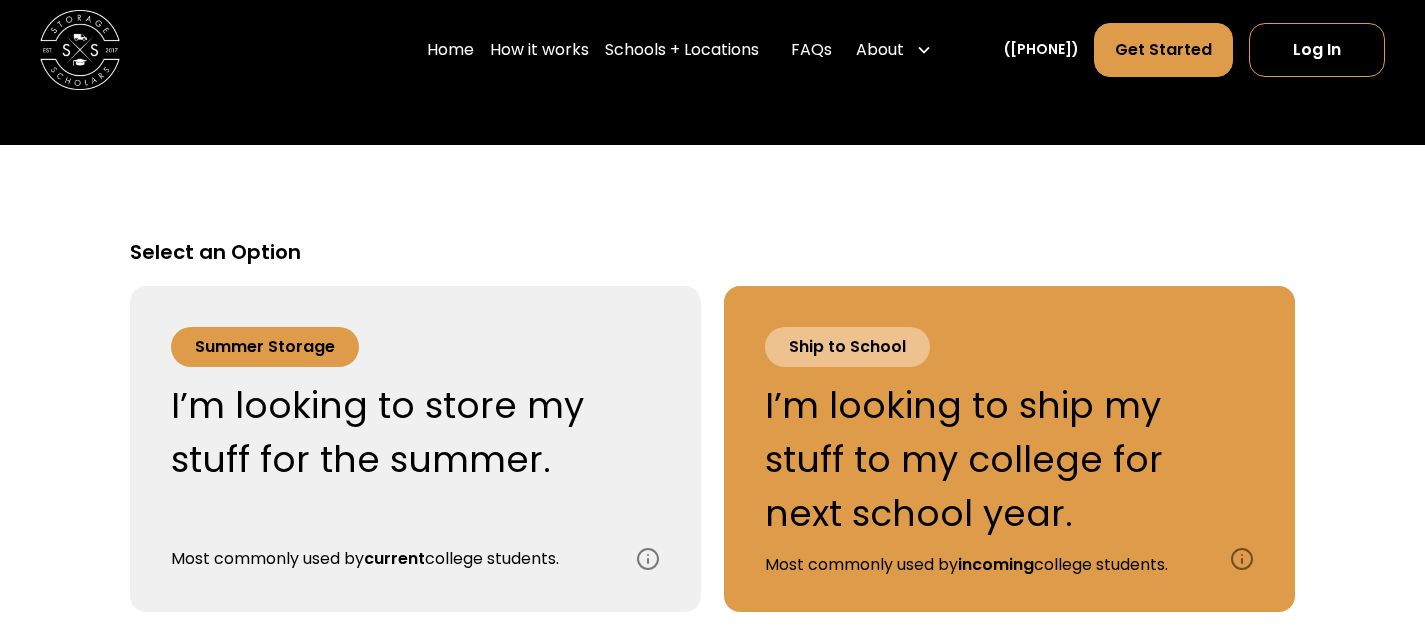 click on "I’m looking to store my stuff for the summer." at bounding box center (391, 433) 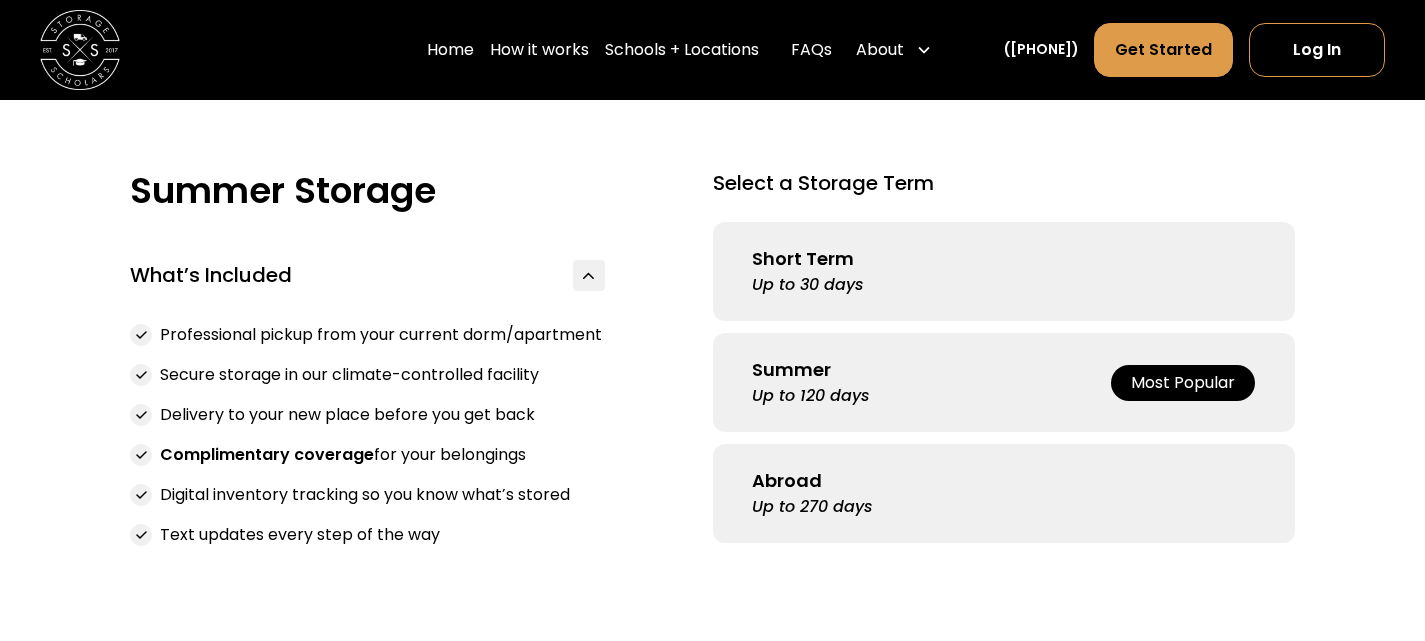 scroll, scrollTop: 2097, scrollLeft: 0, axis: vertical 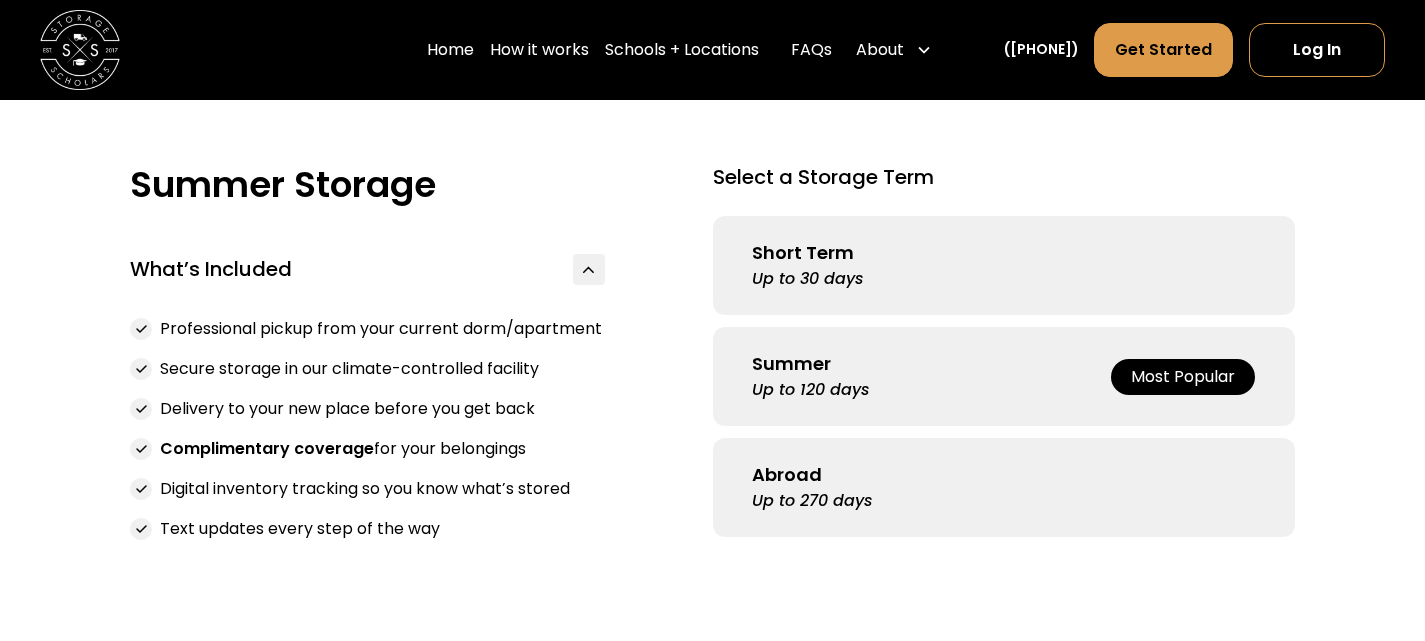 click on "Summer Up to 120 days Most Popular" at bounding box center [1004, 376] 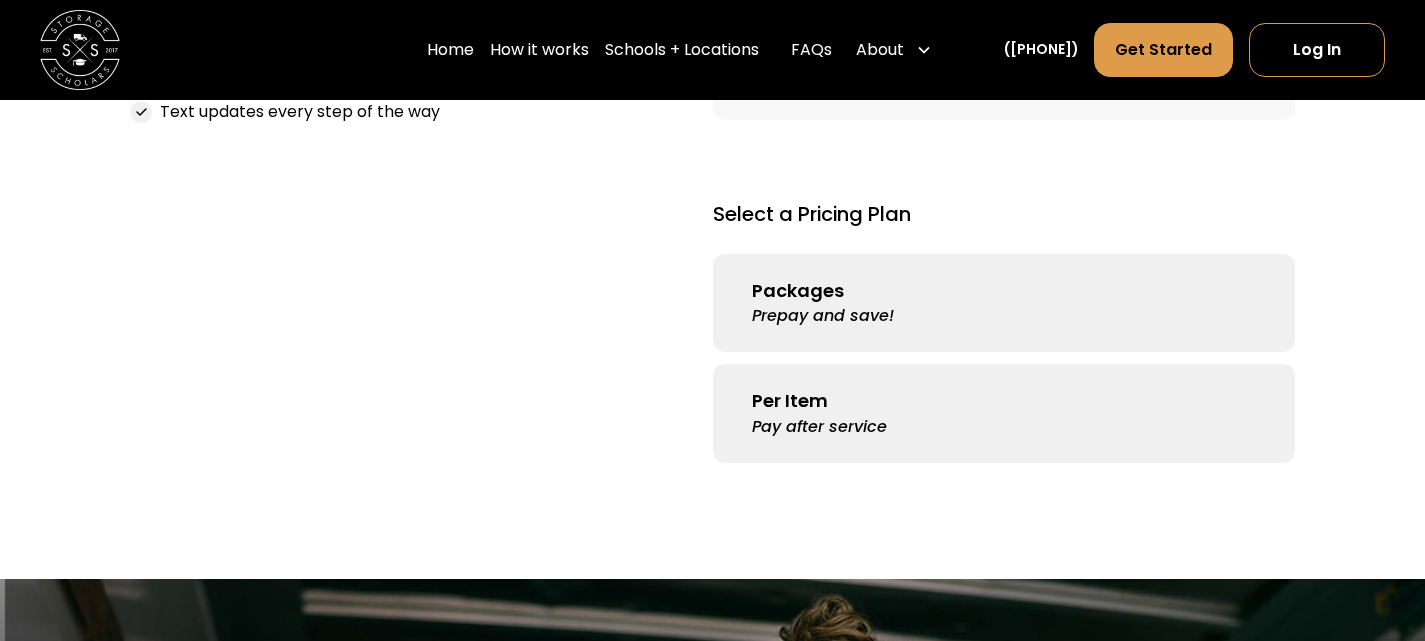 scroll, scrollTop: 2518, scrollLeft: 0, axis: vertical 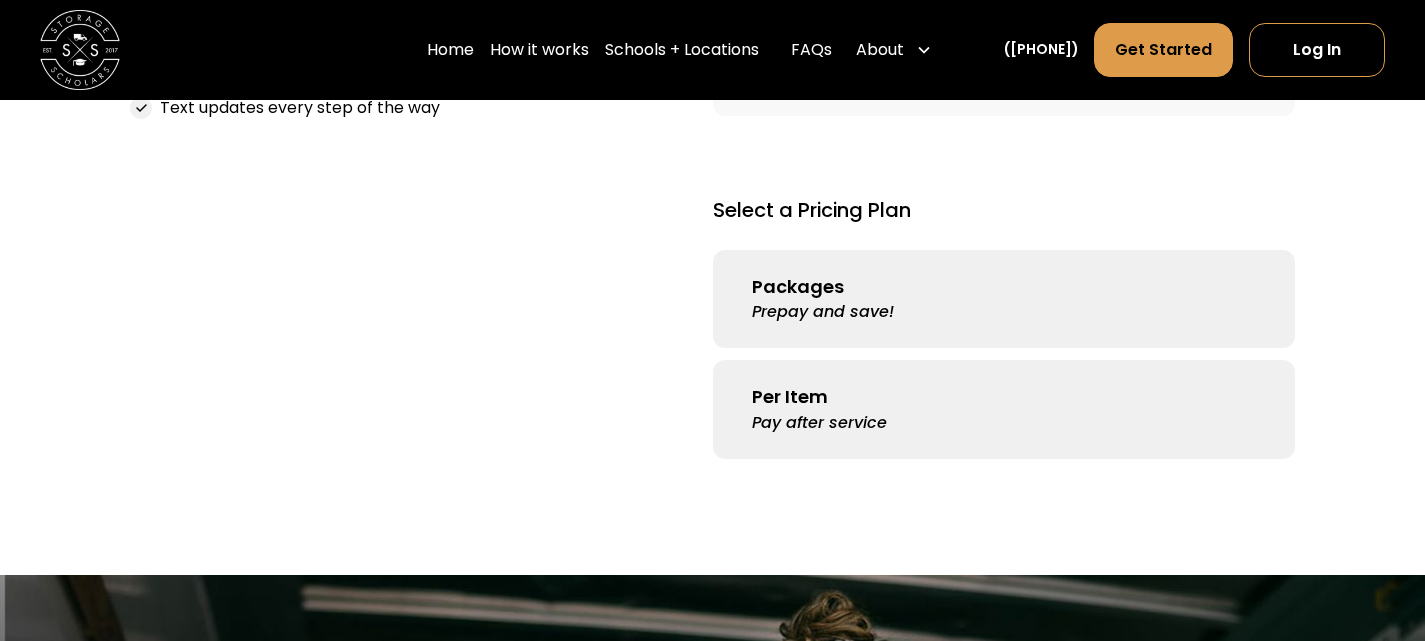 click on "Prepay and save!" at bounding box center [823, 312] 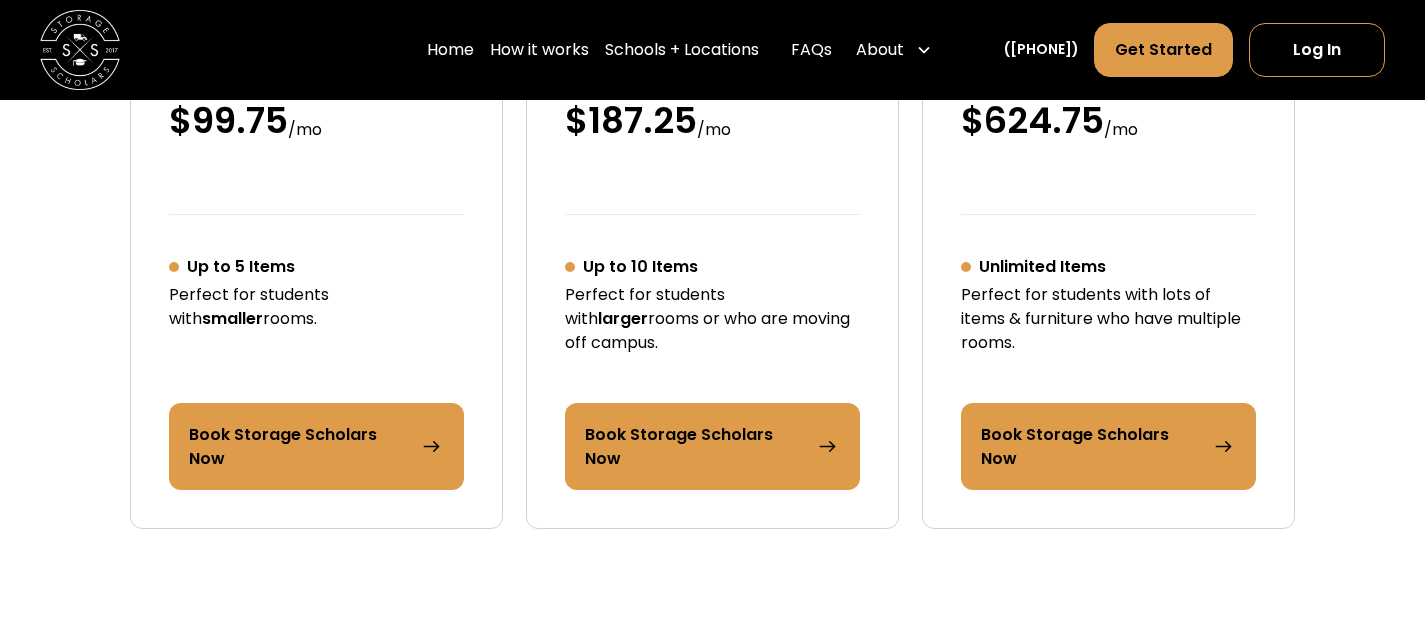 scroll, scrollTop: 3173, scrollLeft: 0, axis: vertical 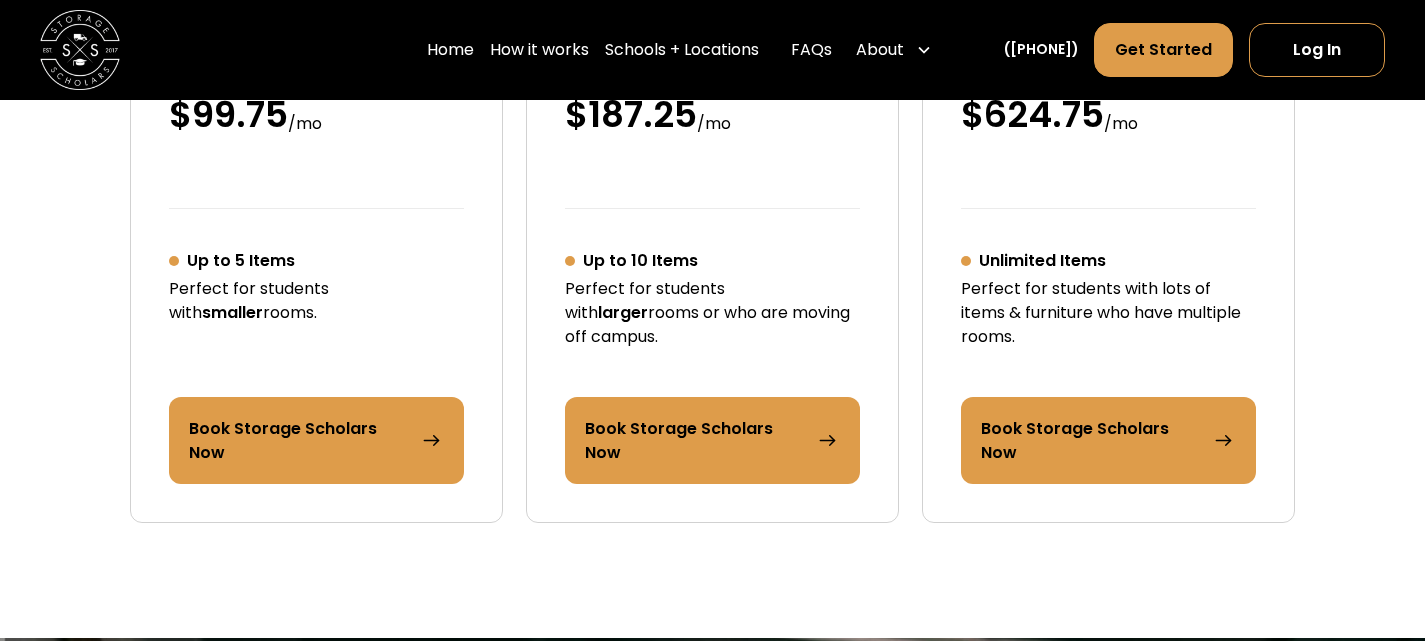 click on "Book Storage Scholars Now" at bounding box center [713, 441] 